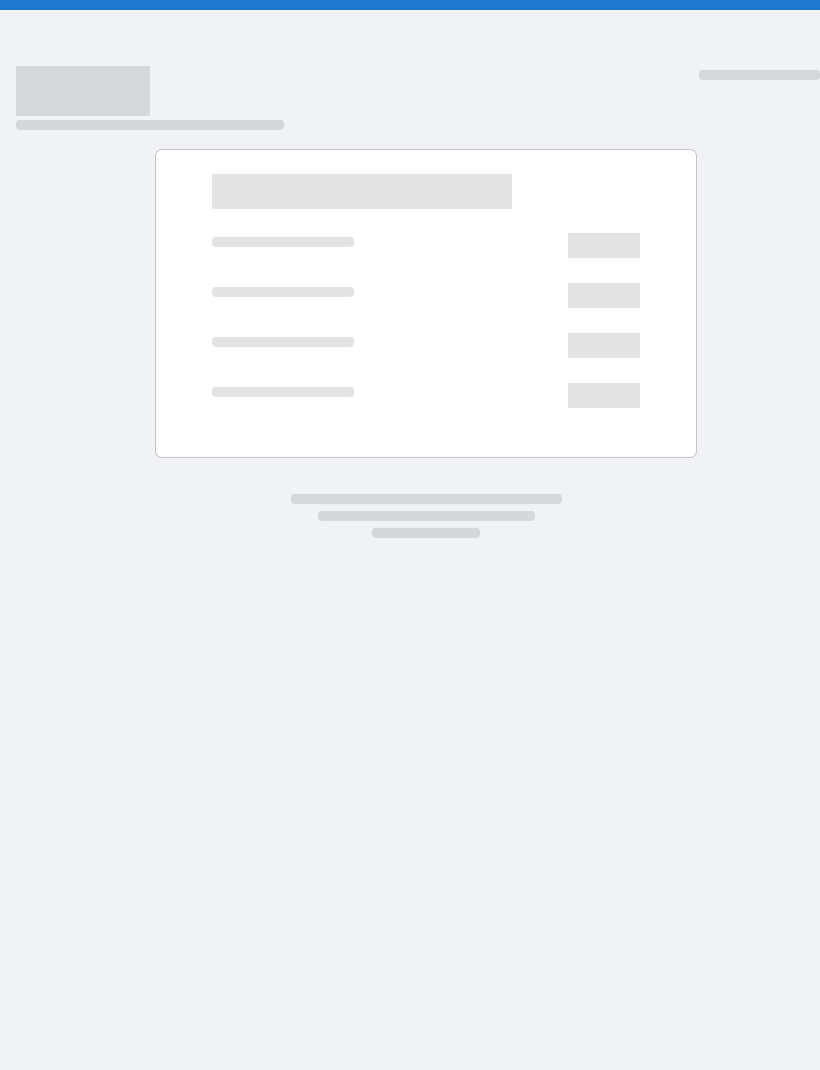 scroll, scrollTop: 0, scrollLeft: 0, axis: both 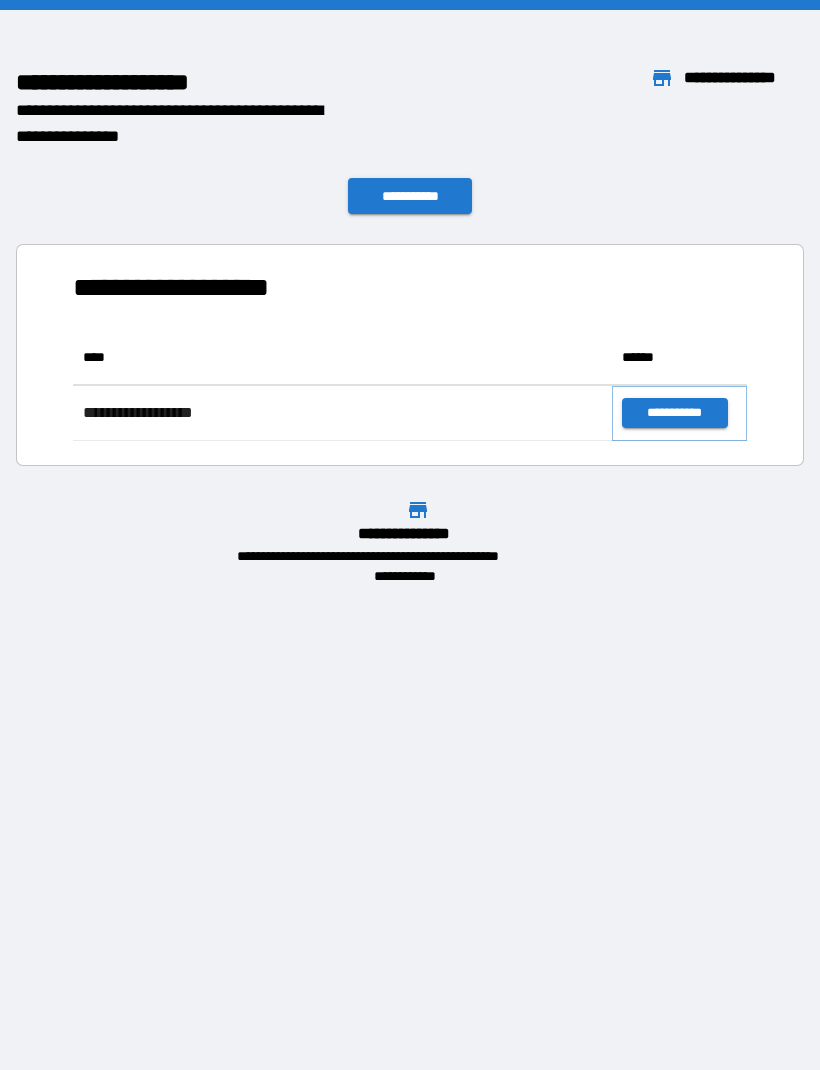 click on "**********" at bounding box center [674, 413] 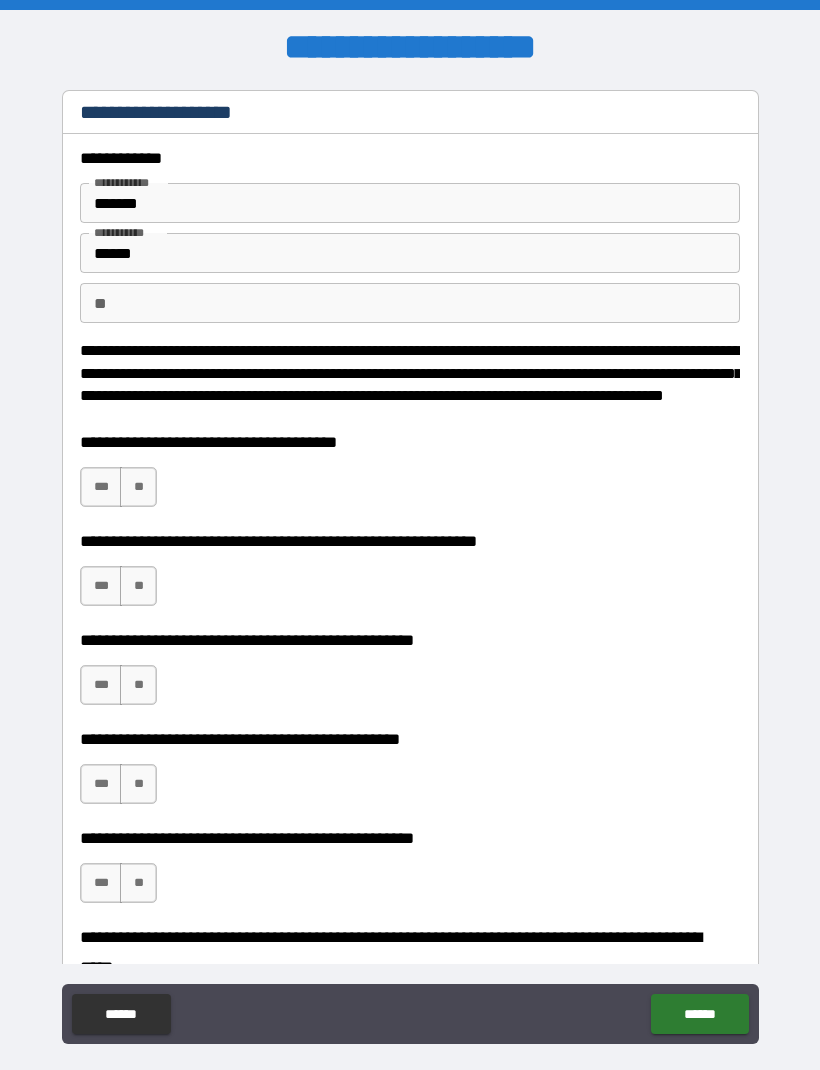 scroll, scrollTop: 0, scrollLeft: 0, axis: both 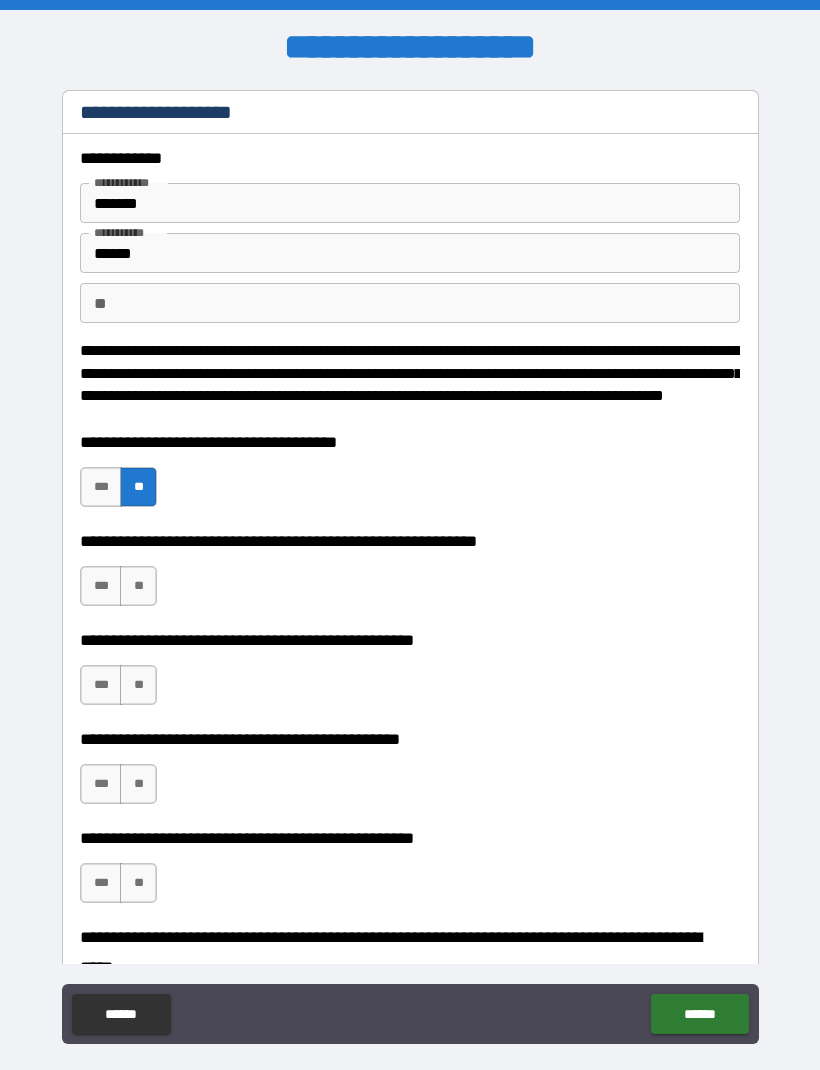 click on "**" at bounding box center [138, 586] 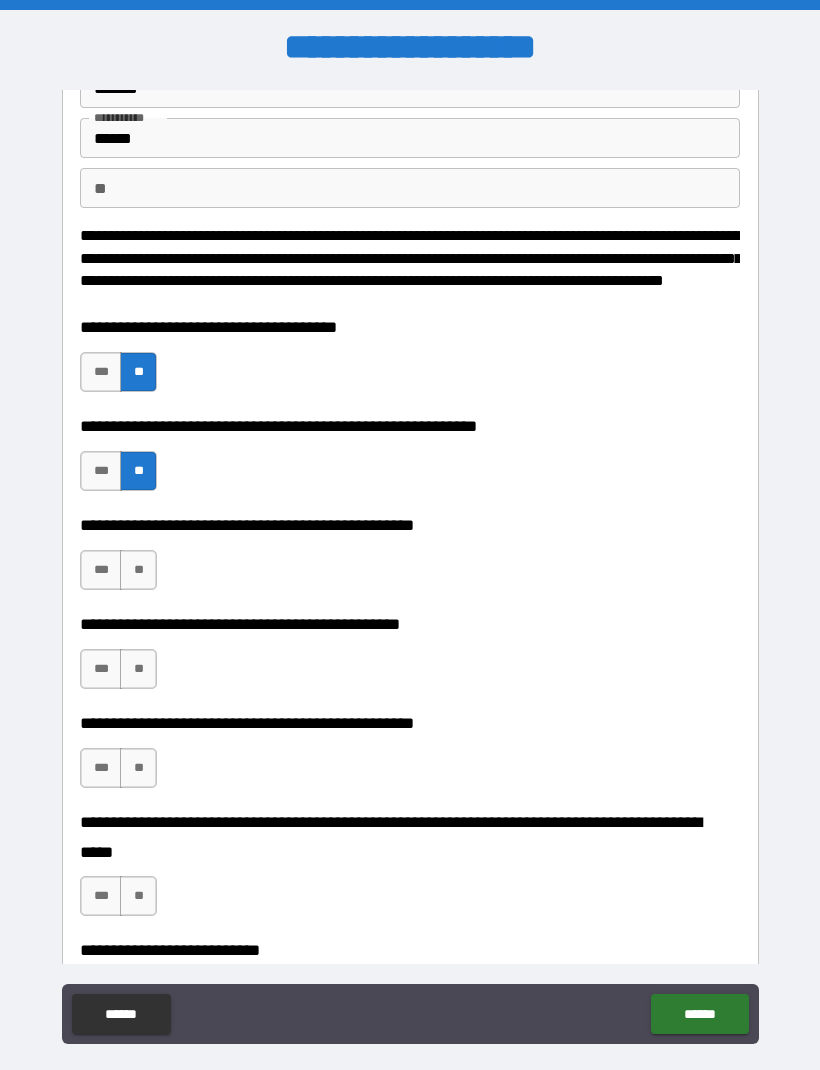 scroll, scrollTop: 116, scrollLeft: 0, axis: vertical 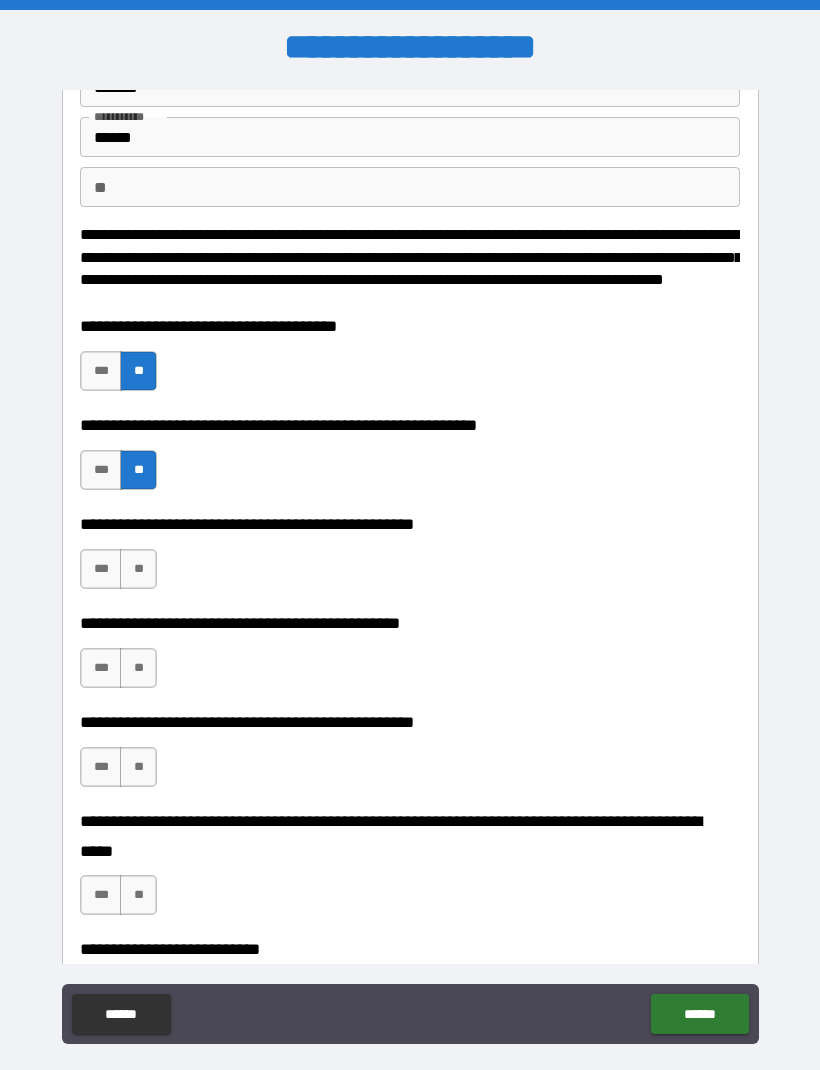 click on "**" at bounding box center (138, 569) 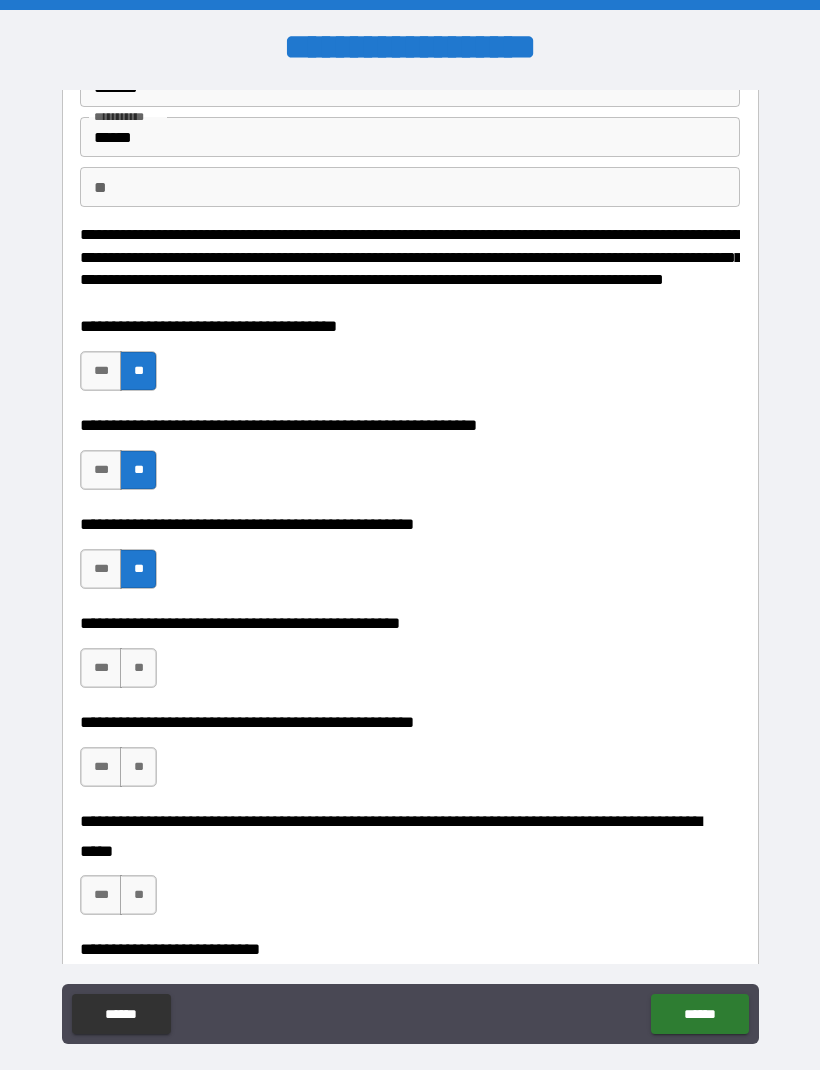 click on "**" at bounding box center [138, 668] 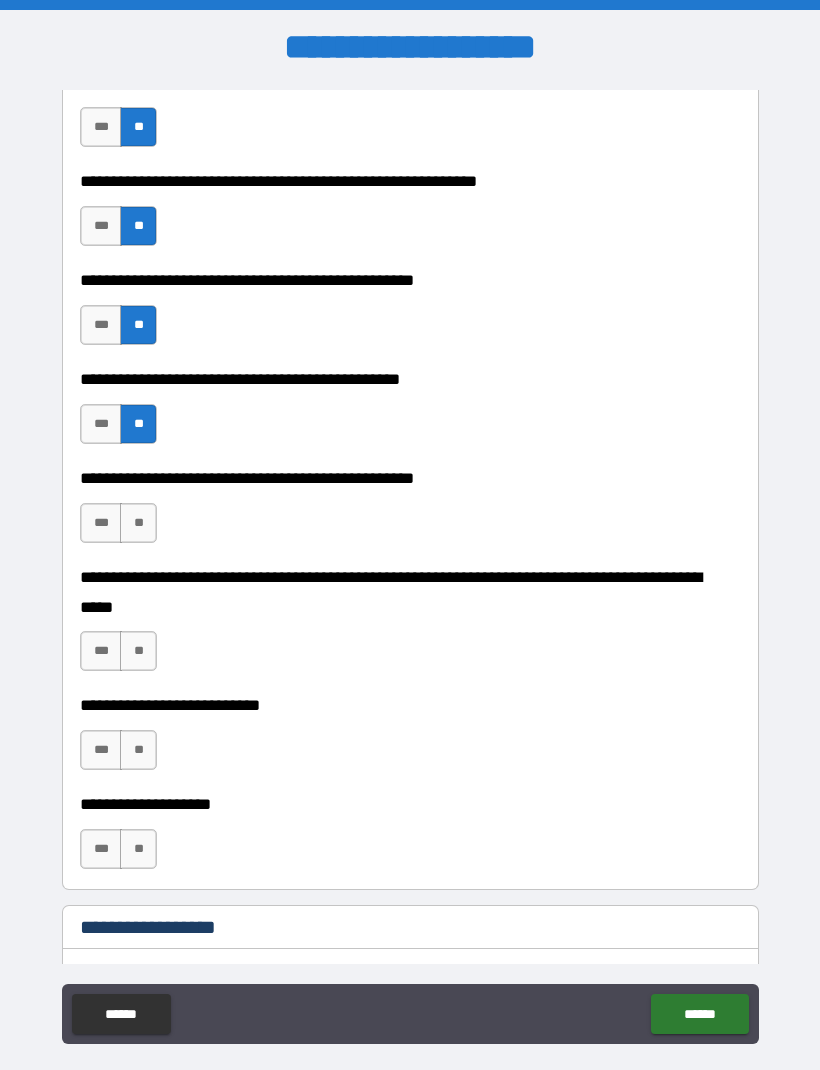scroll, scrollTop: 362, scrollLeft: 0, axis: vertical 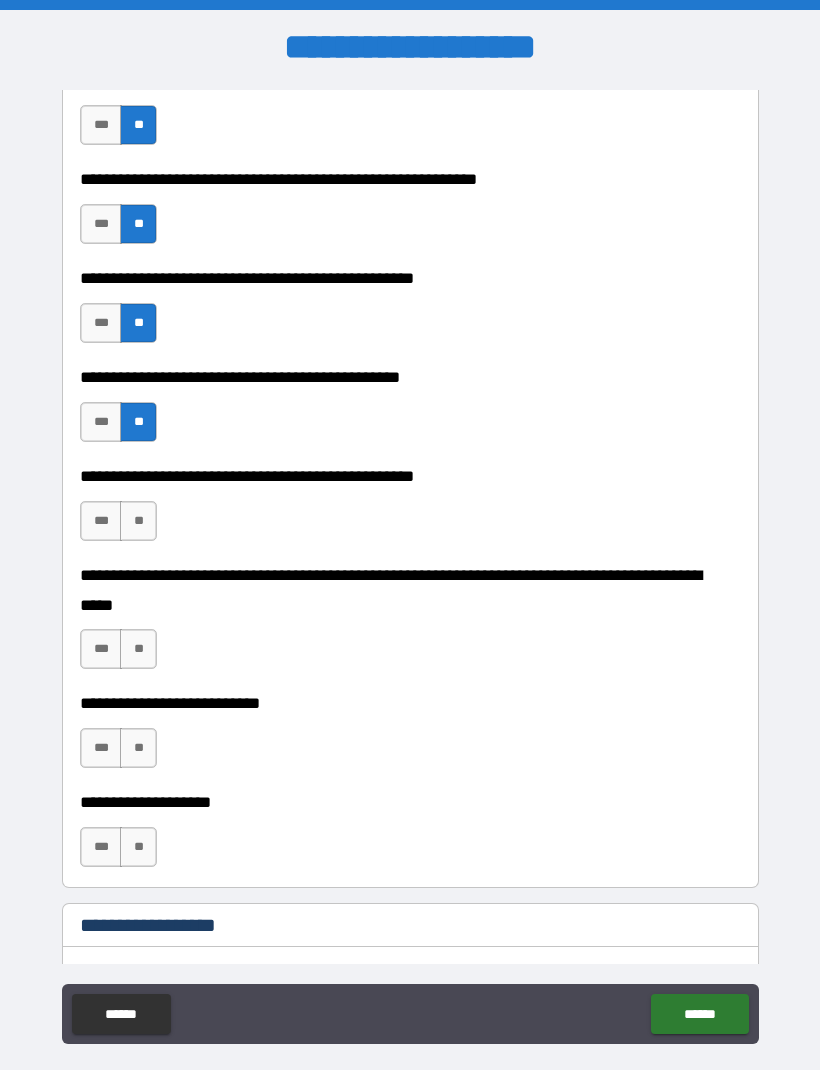 click on "**" at bounding box center (138, 521) 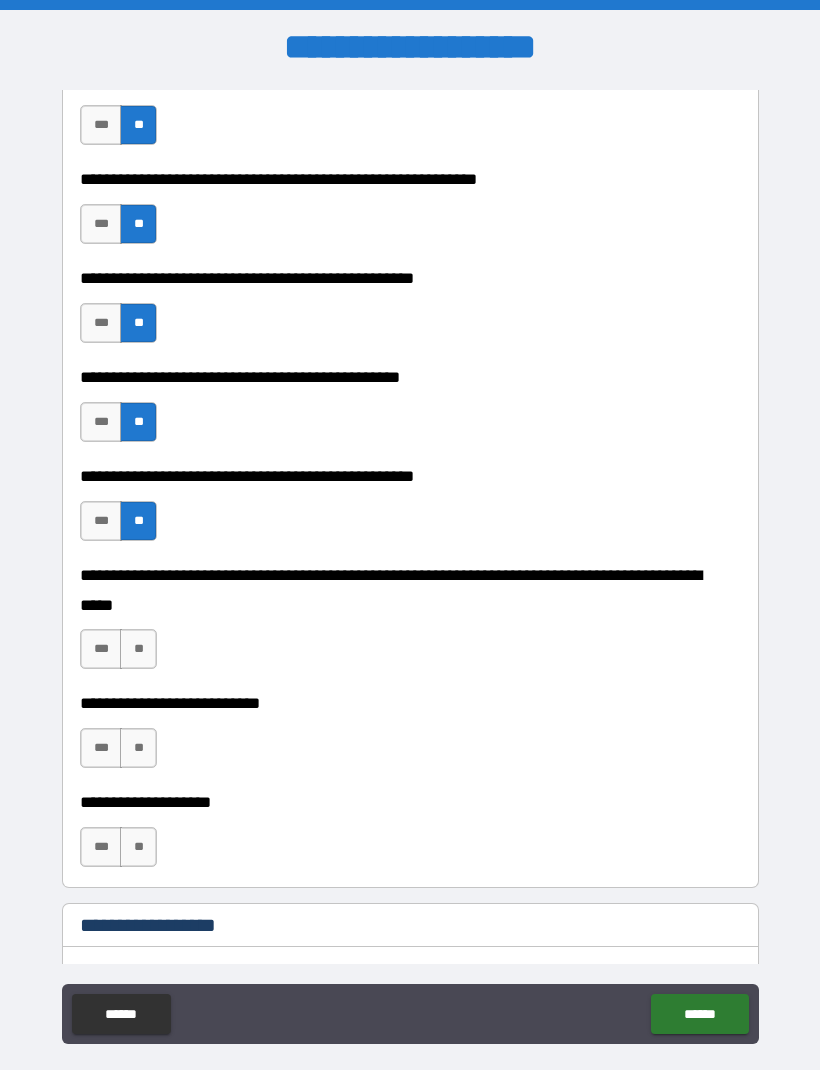 click on "**" at bounding box center (138, 649) 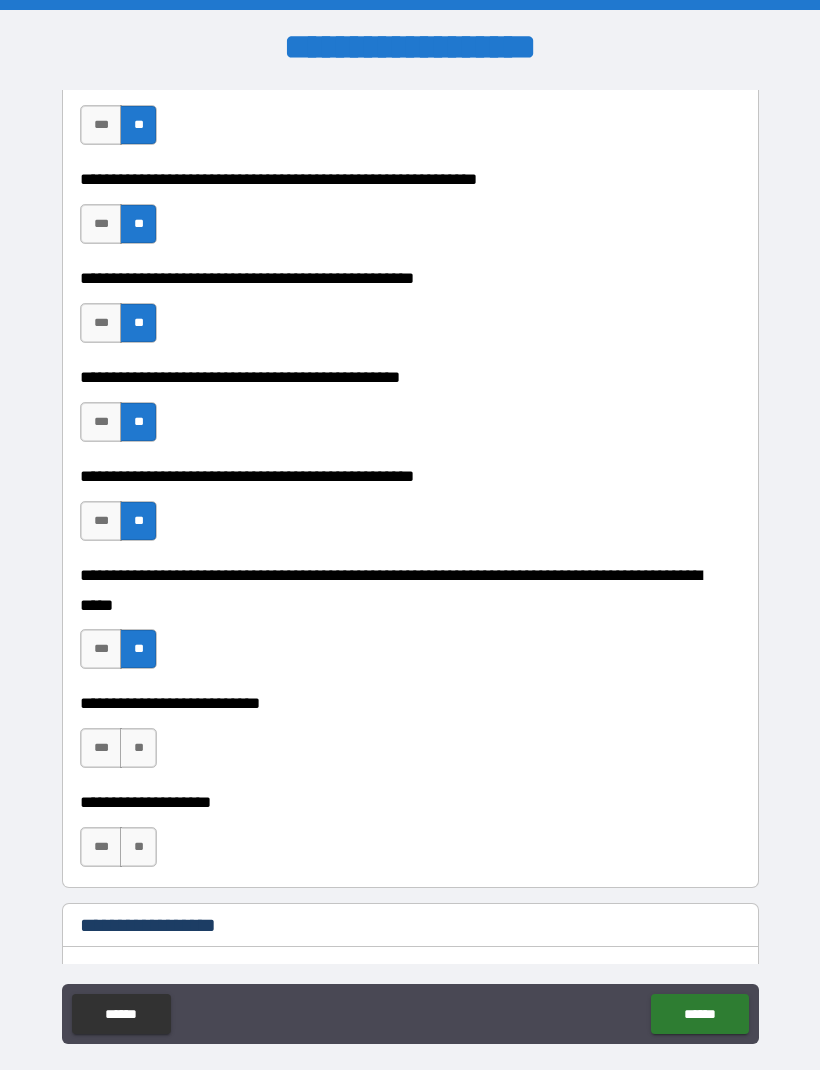 click on "**" at bounding box center [138, 748] 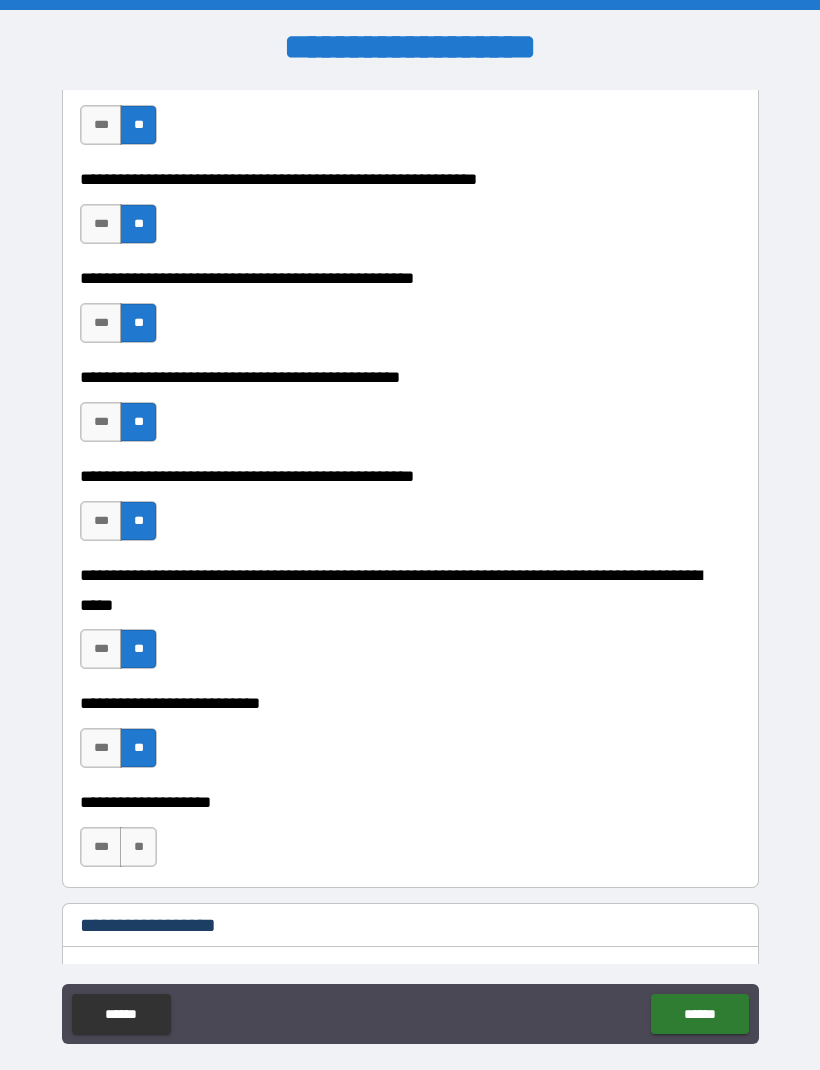 click on "**" at bounding box center (138, 847) 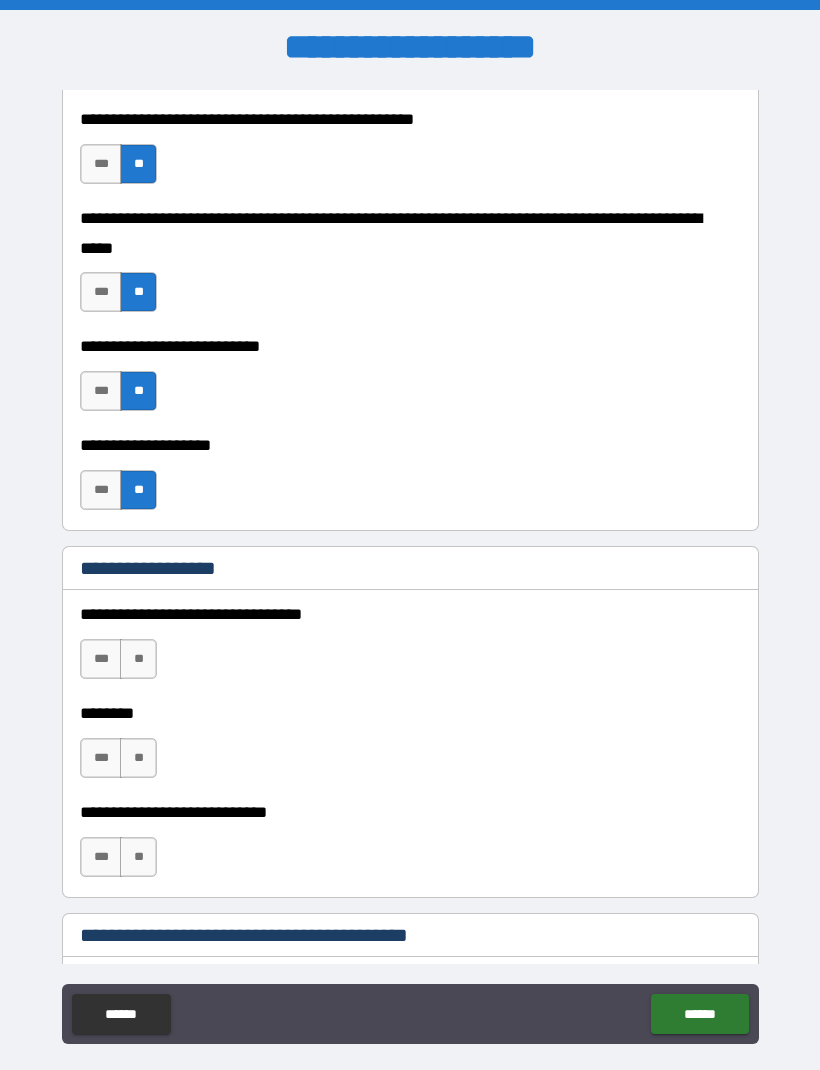 scroll, scrollTop: 744, scrollLeft: 0, axis: vertical 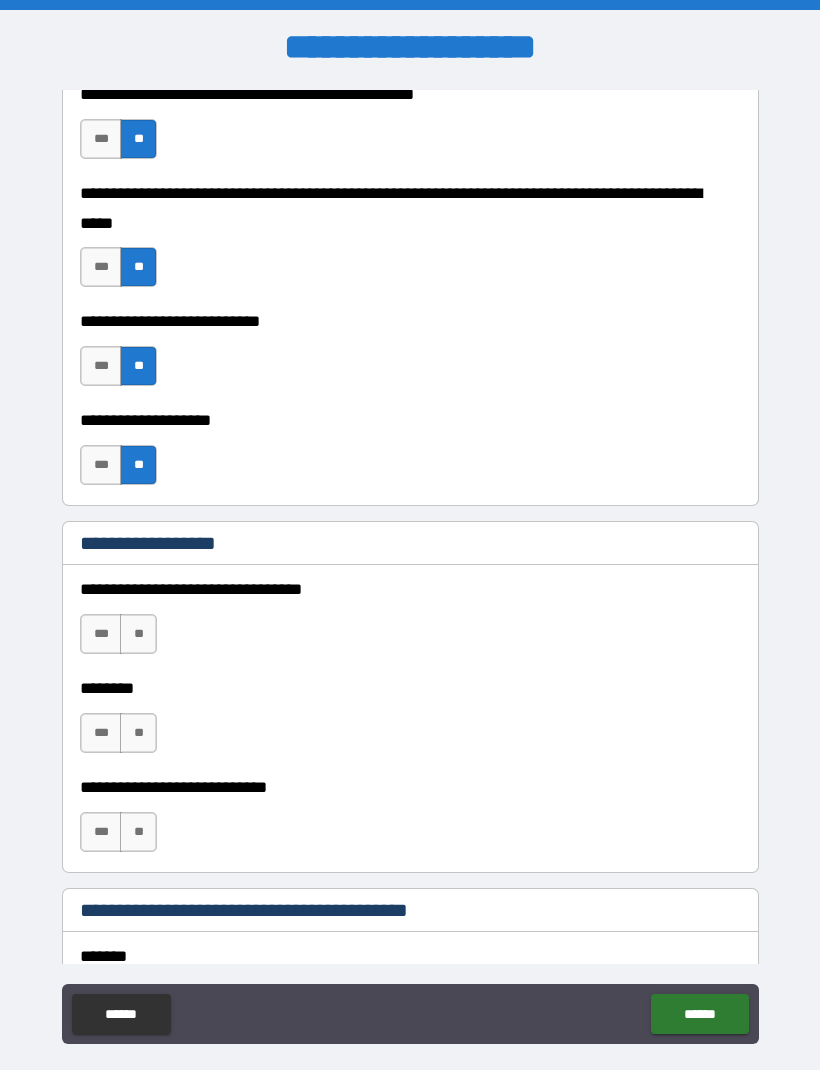 click on "**" at bounding box center [138, 634] 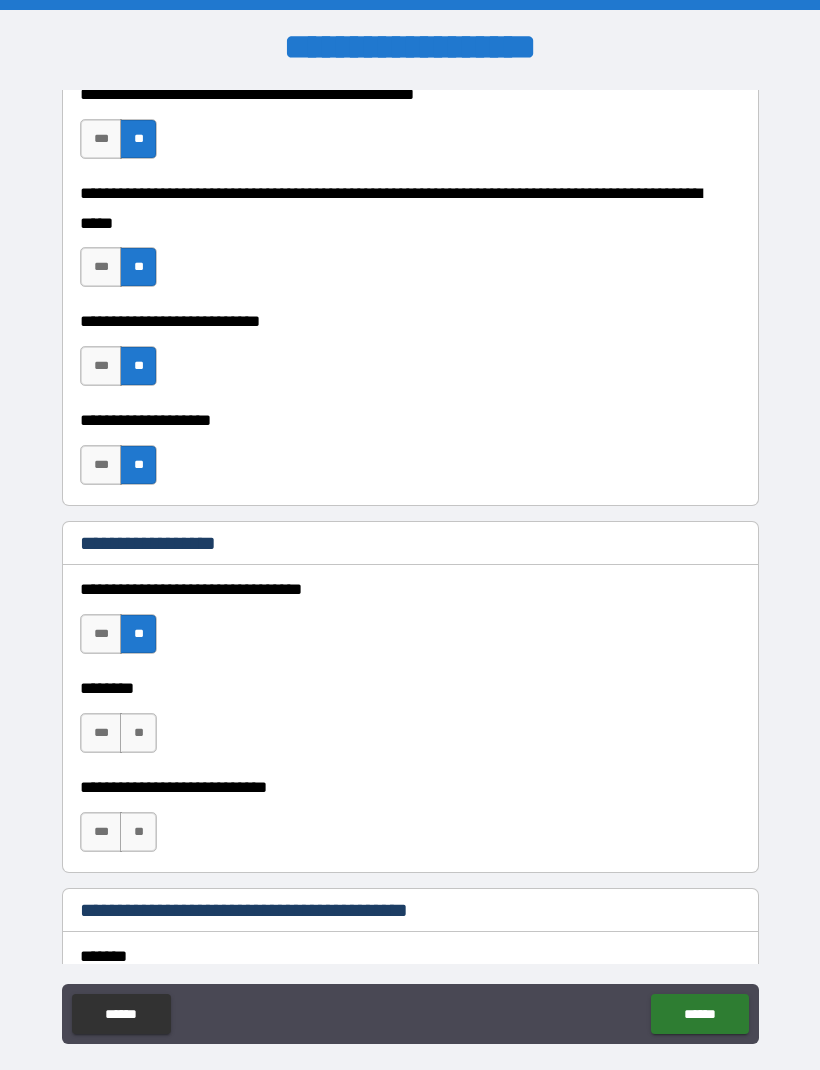click on "**" at bounding box center (138, 733) 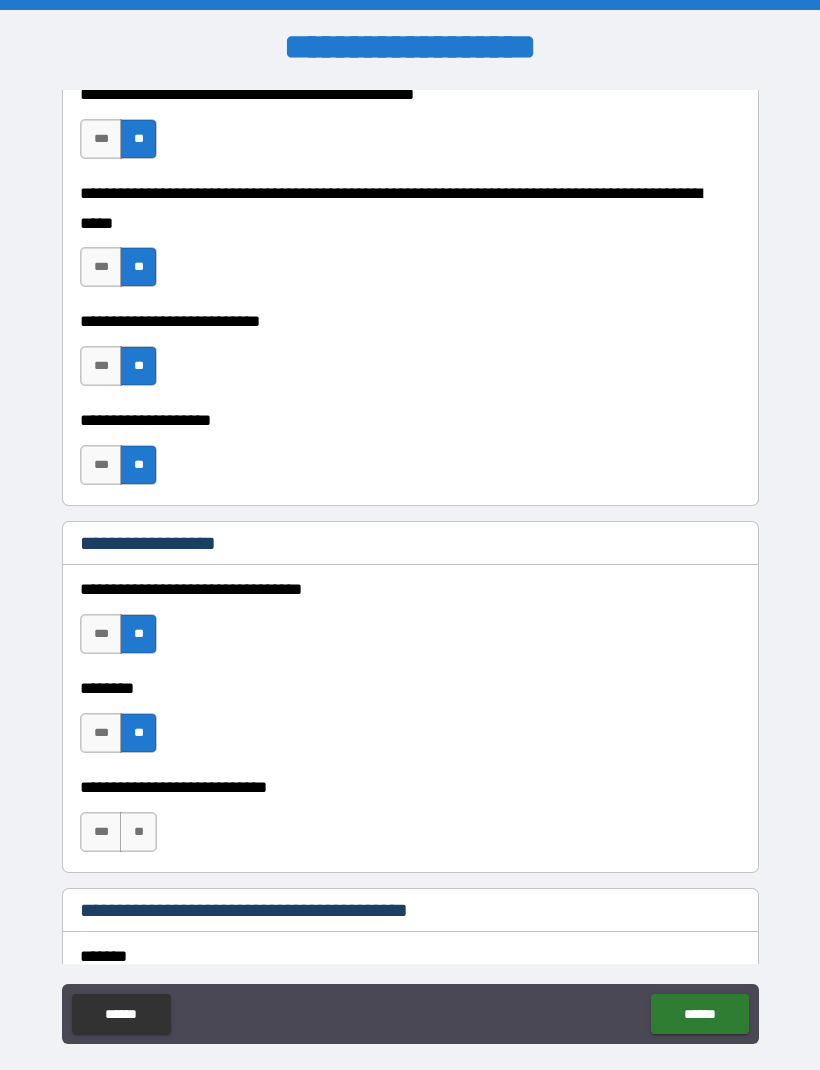 click on "**" at bounding box center [138, 832] 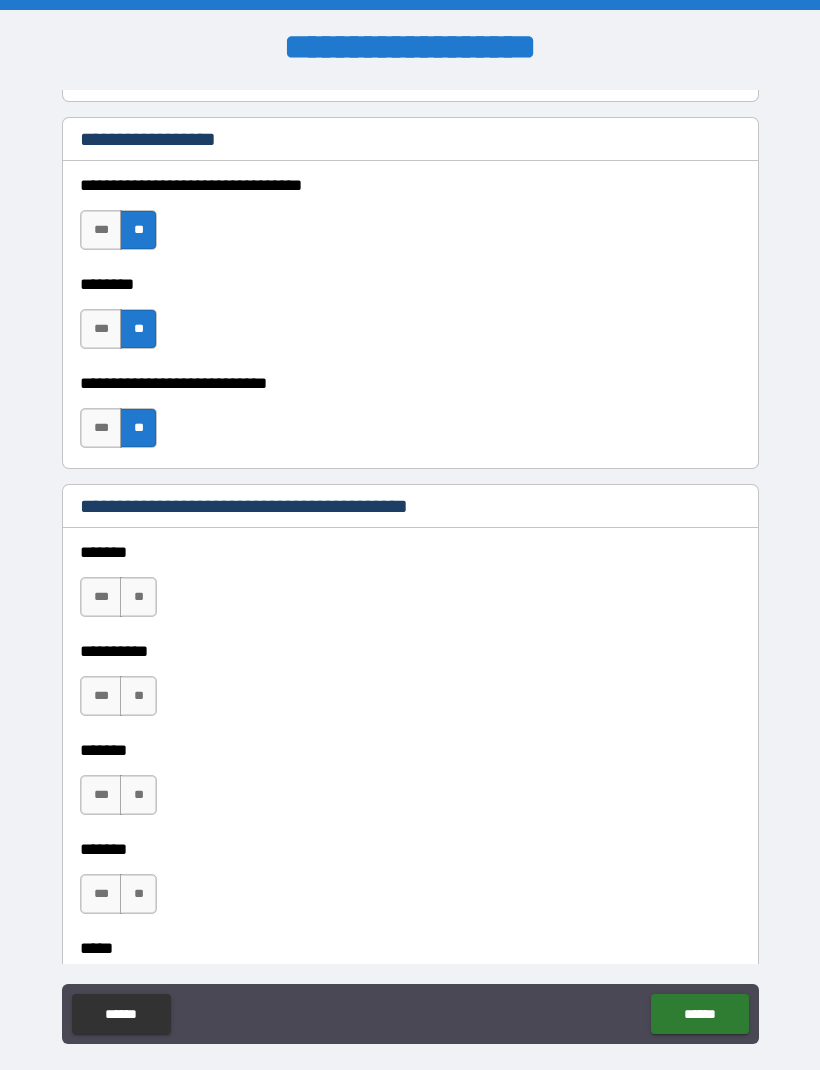scroll, scrollTop: 1154, scrollLeft: 0, axis: vertical 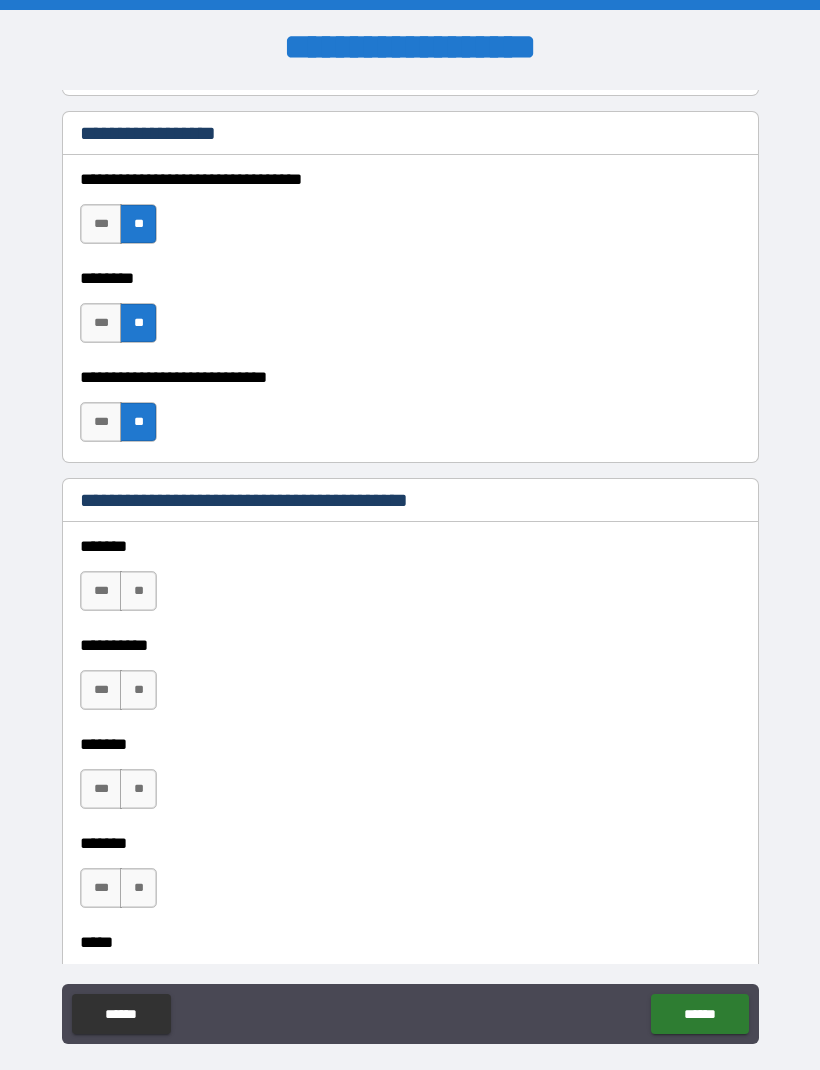 click on "**" at bounding box center [138, 591] 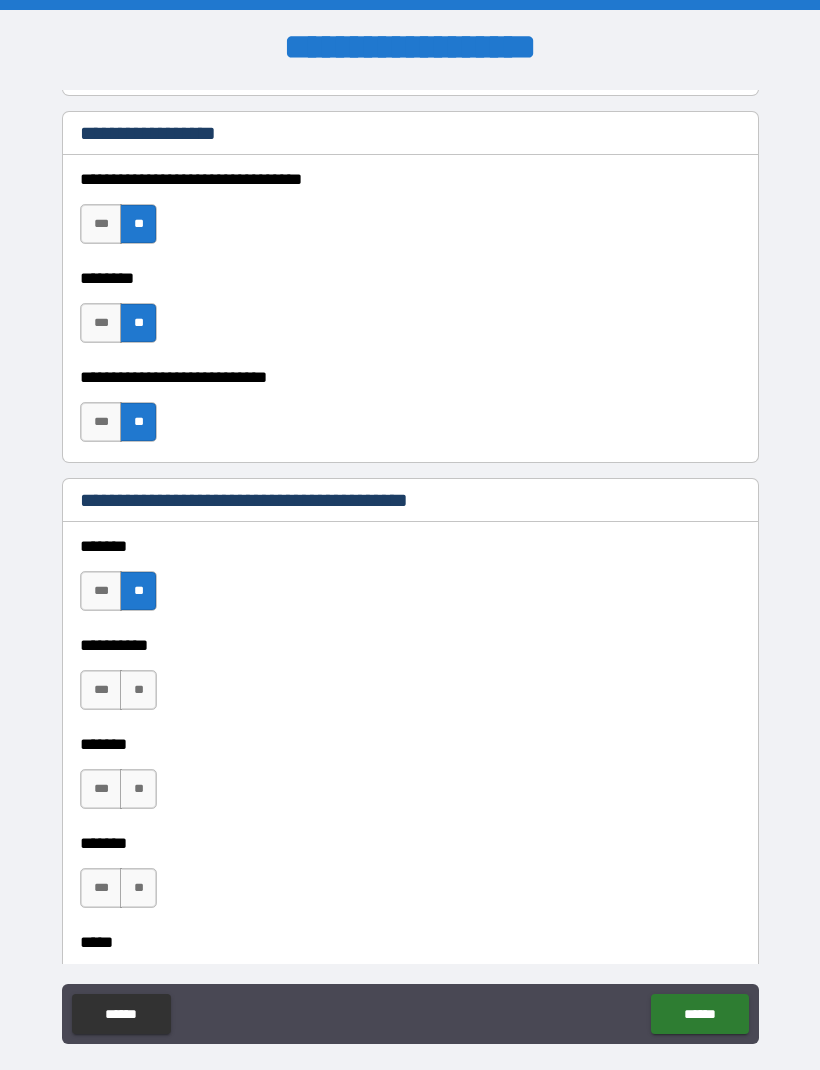click on "**" at bounding box center (138, 690) 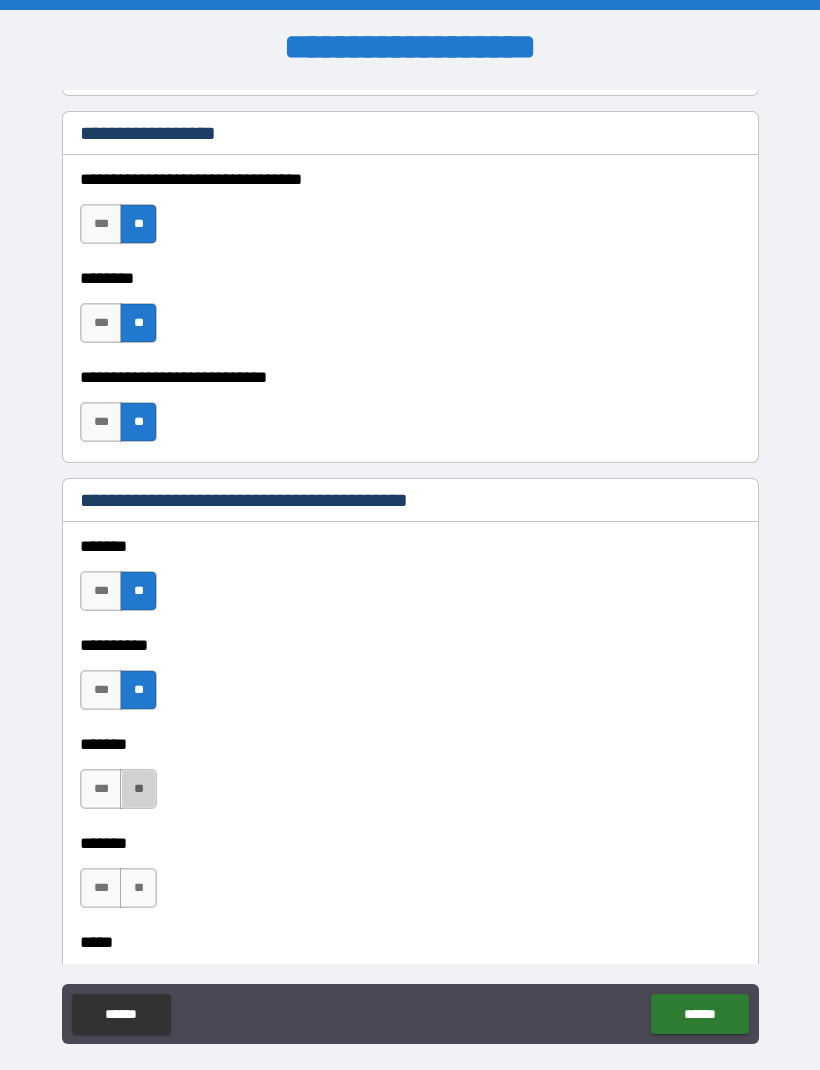 click on "**" at bounding box center (138, 789) 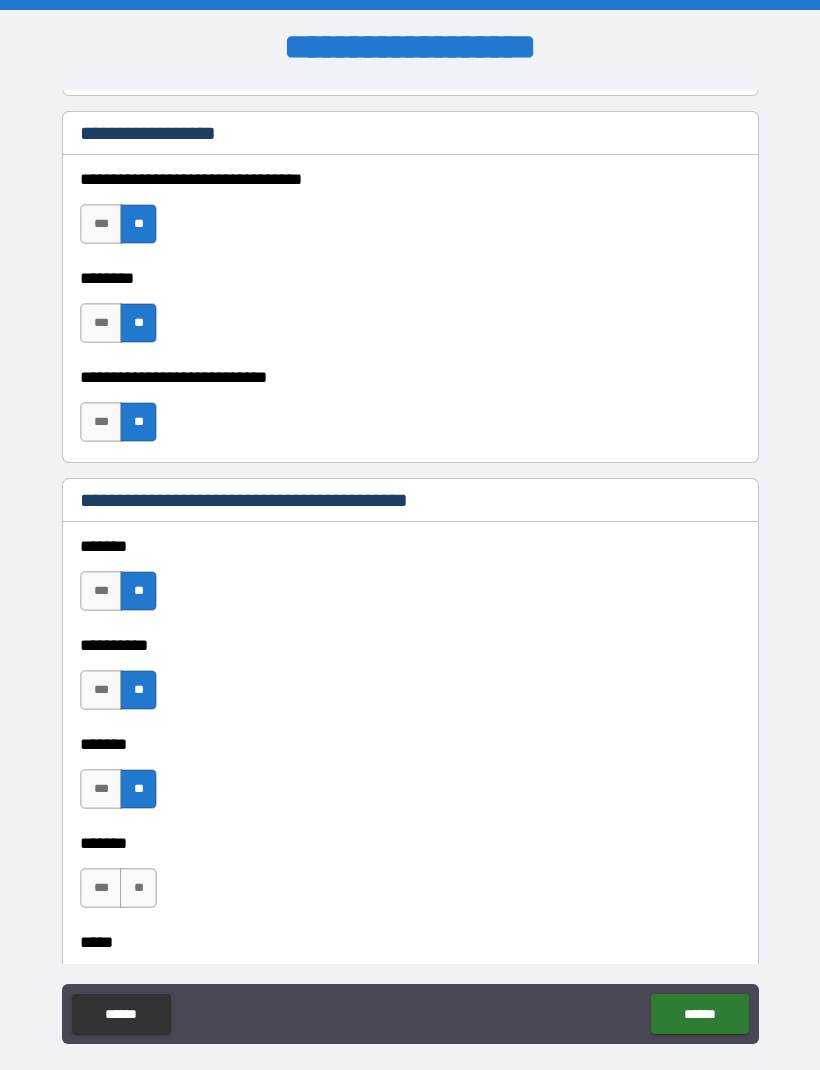 click on "**" at bounding box center [138, 888] 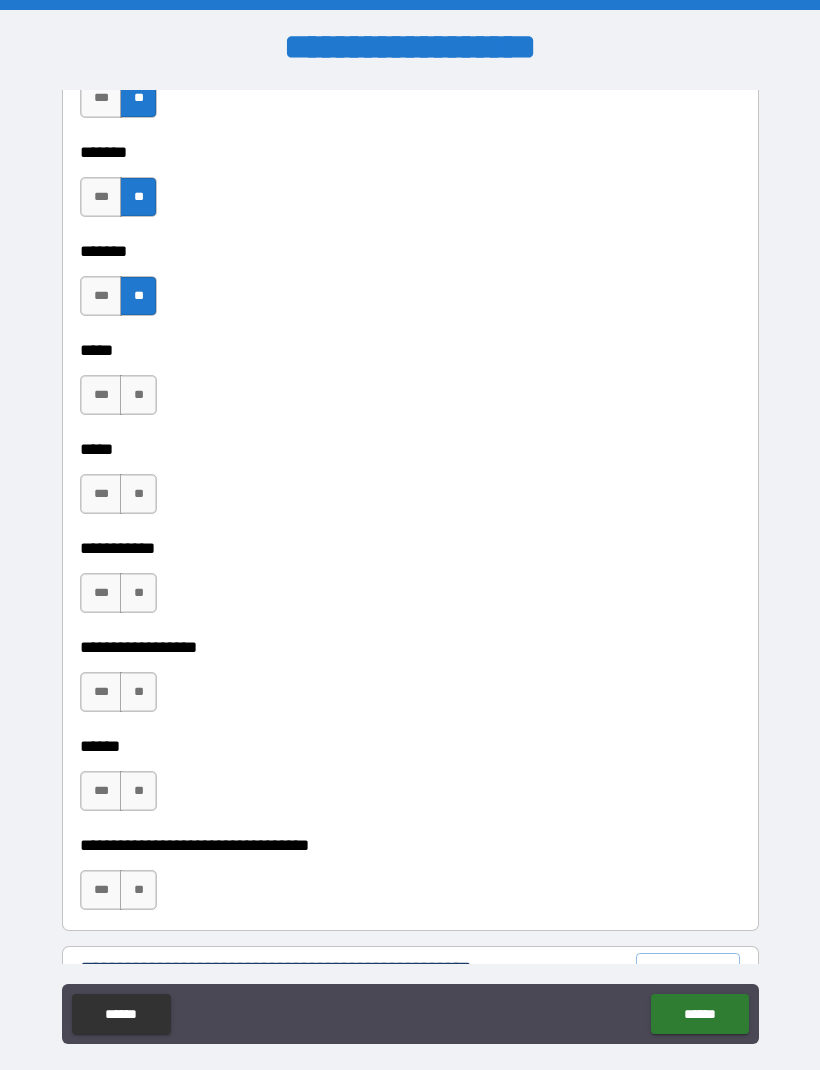 scroll, scrollTop: 1749, scrollLeft: 0, axis: vertical 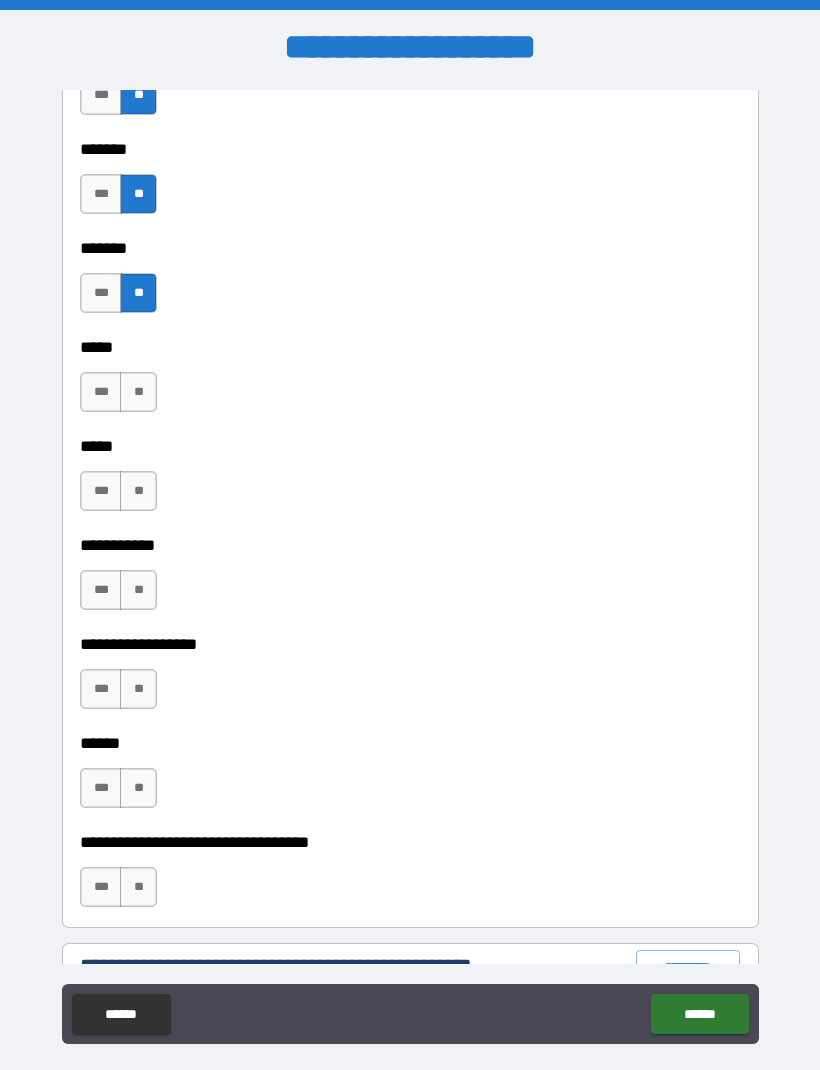 click on "**" at bounding box center [138, 392] 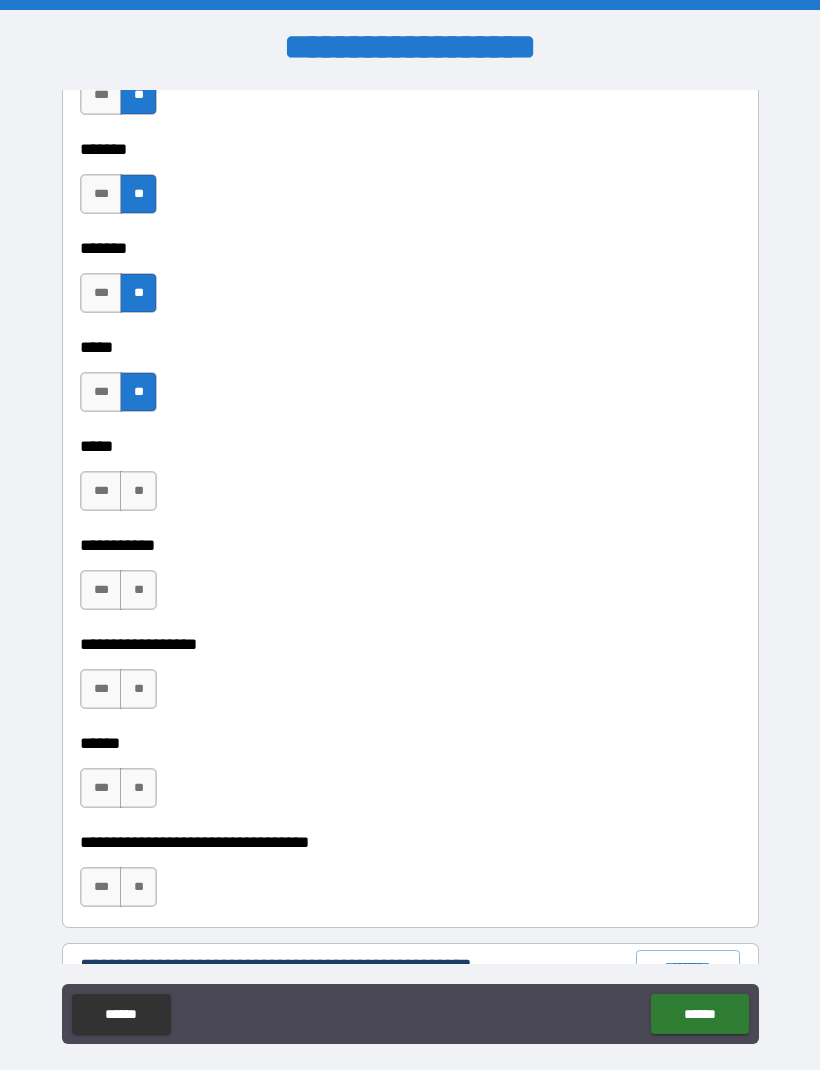 click on "**" at bounding box center (138, 491) 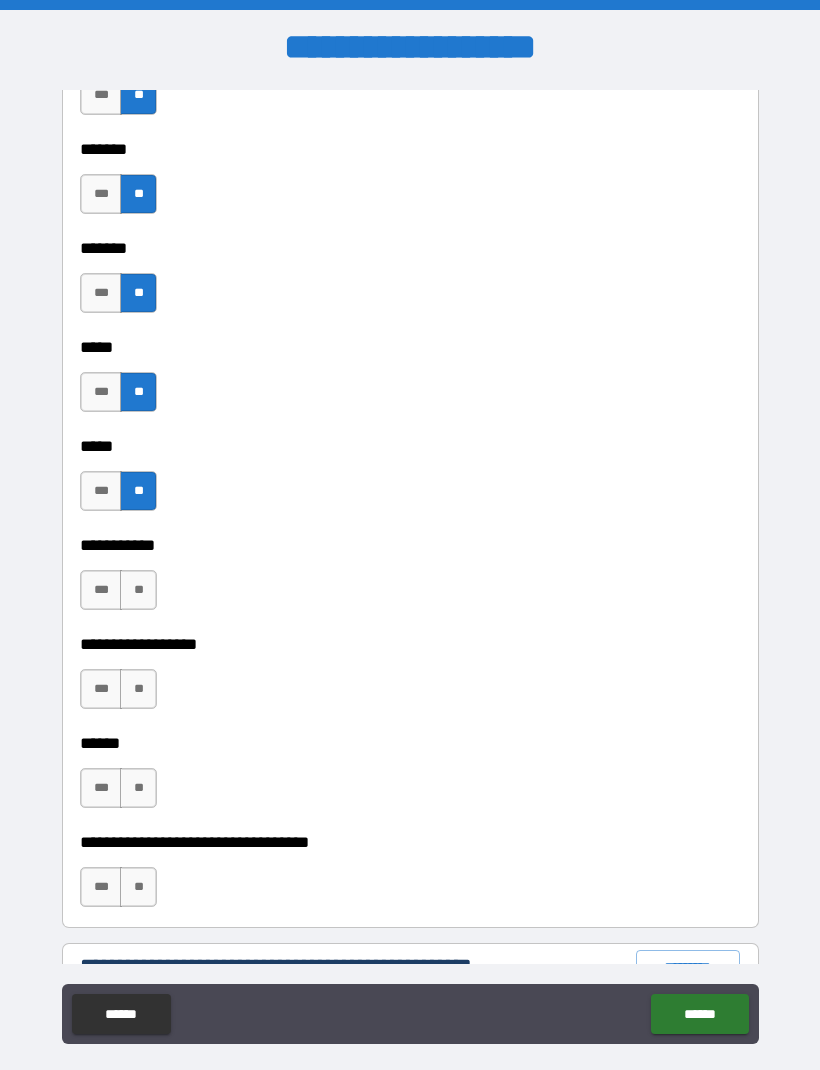 click on "**" at bounding box center (138, 590) 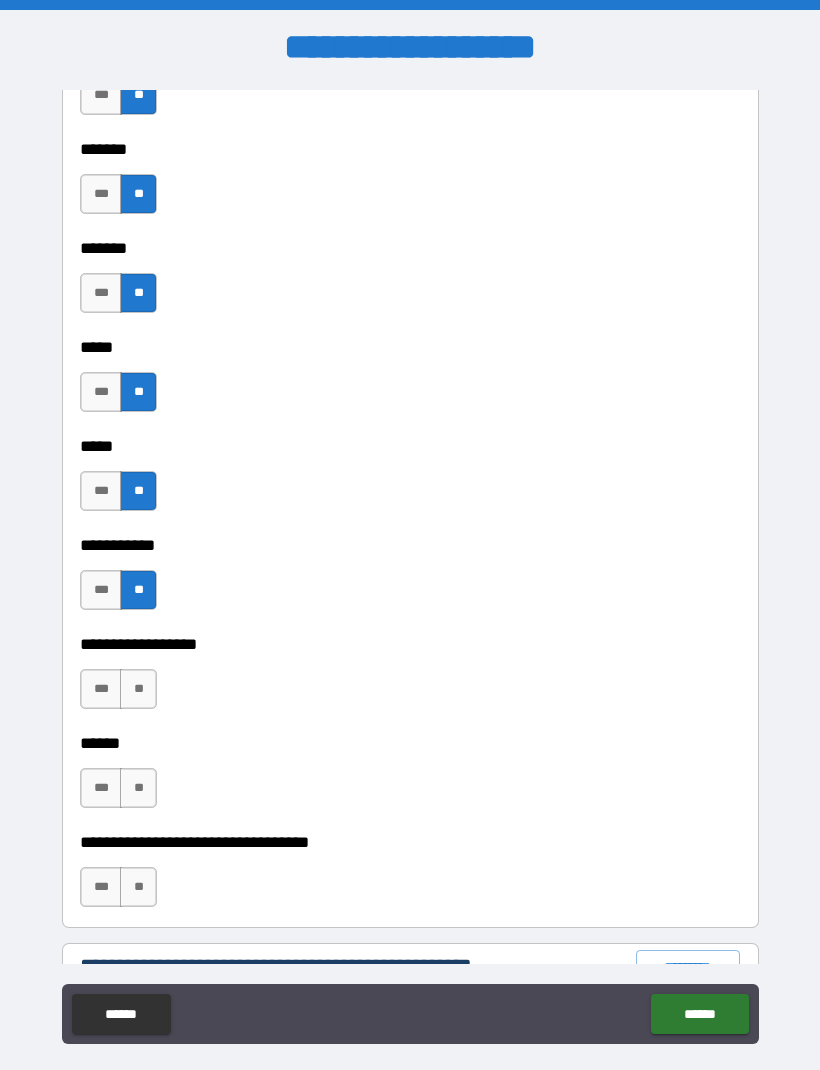 click on "**" at bounding box center (138, 689) 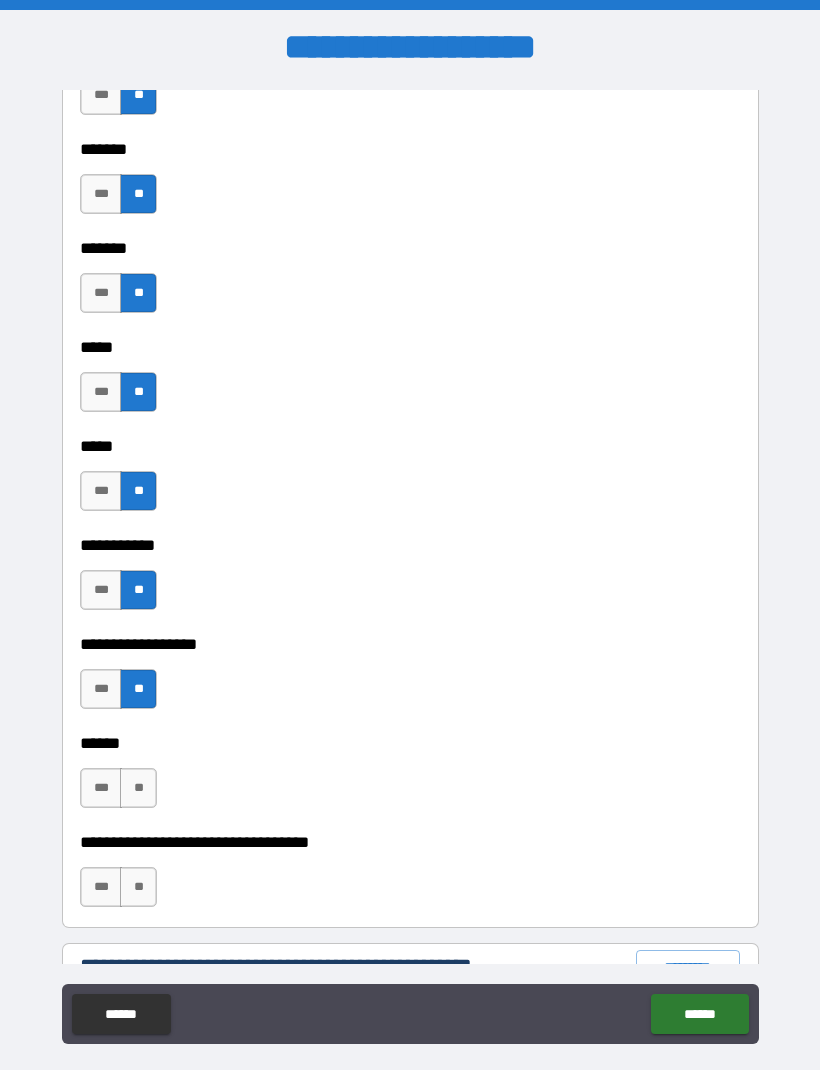 click on "**" at bounding box center (138, 788) 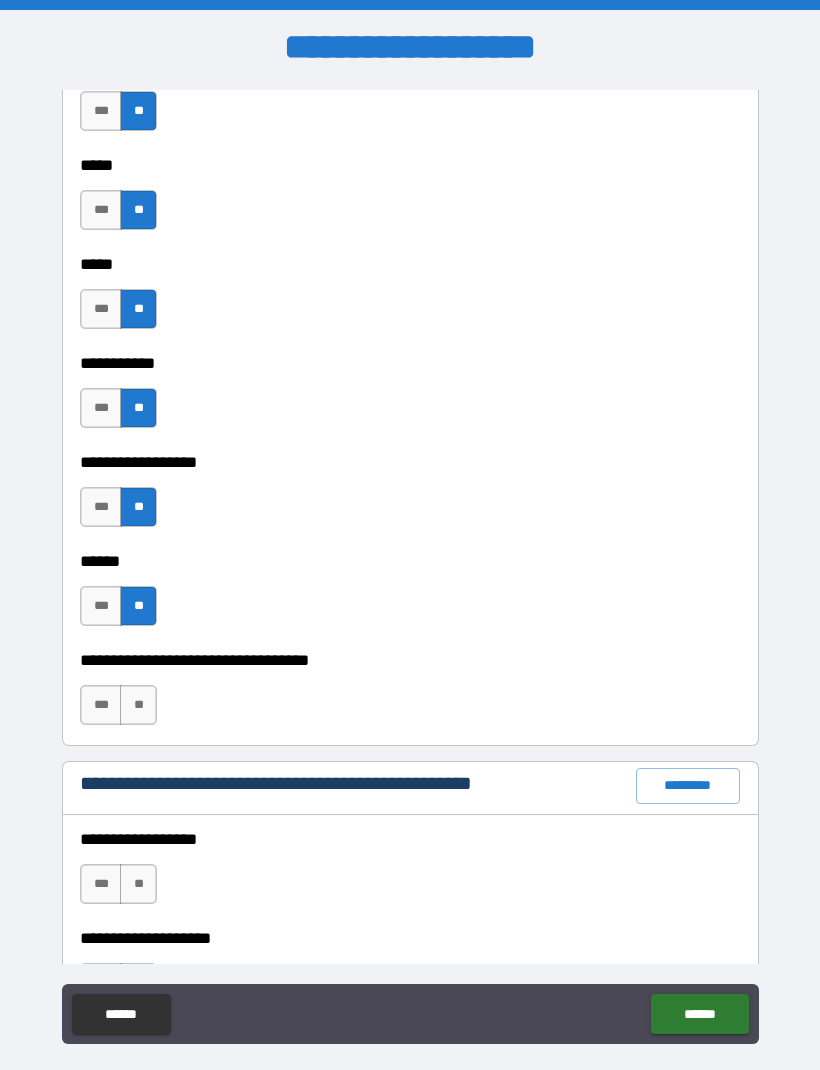 scroll, scrollTop: 1936, scrollLeft: 0, axis: vertical 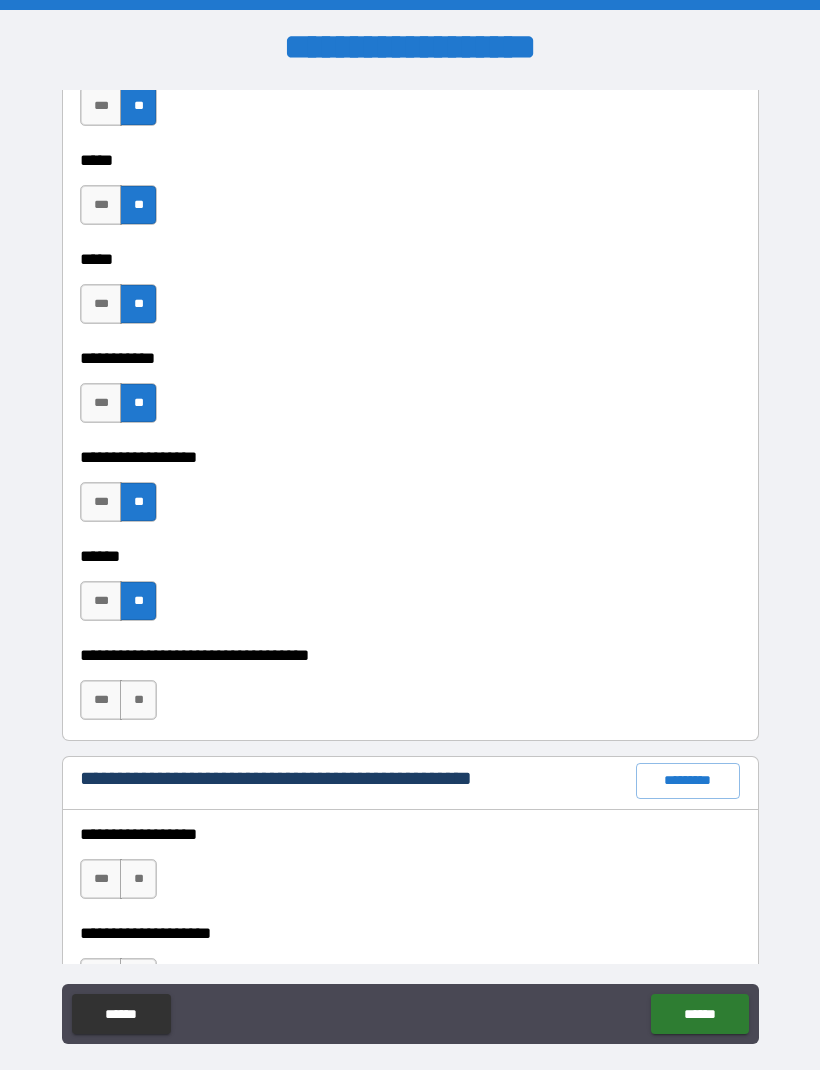 click on "**" at bounding box center [138, 700] 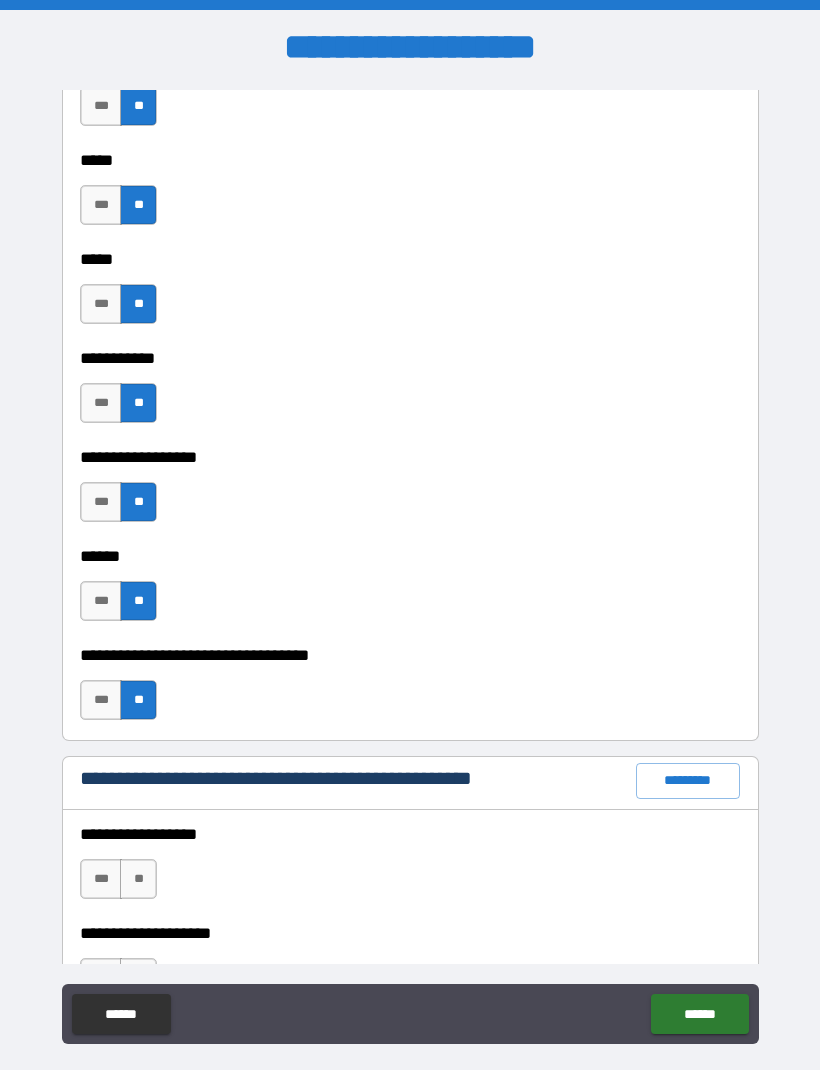 click on "**" at bounding box center (138, 879) 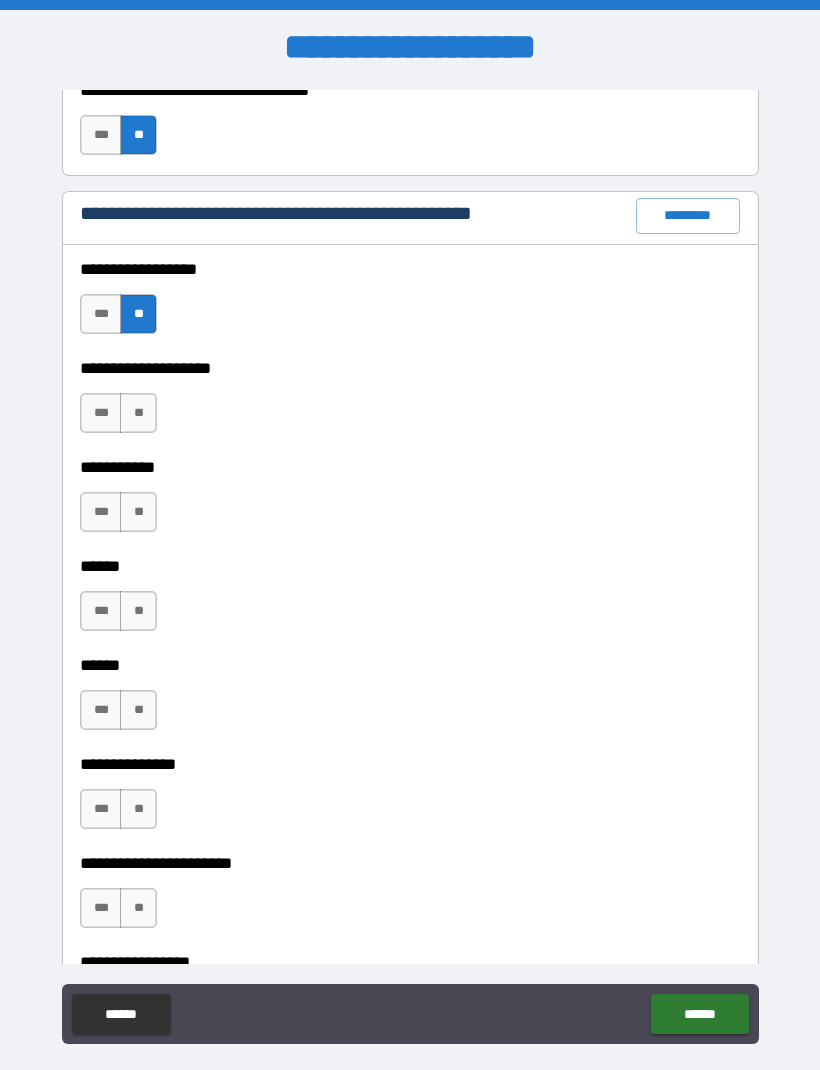 scroll, scrollTop: 2503, scrollLeft: 0, axis: vertical 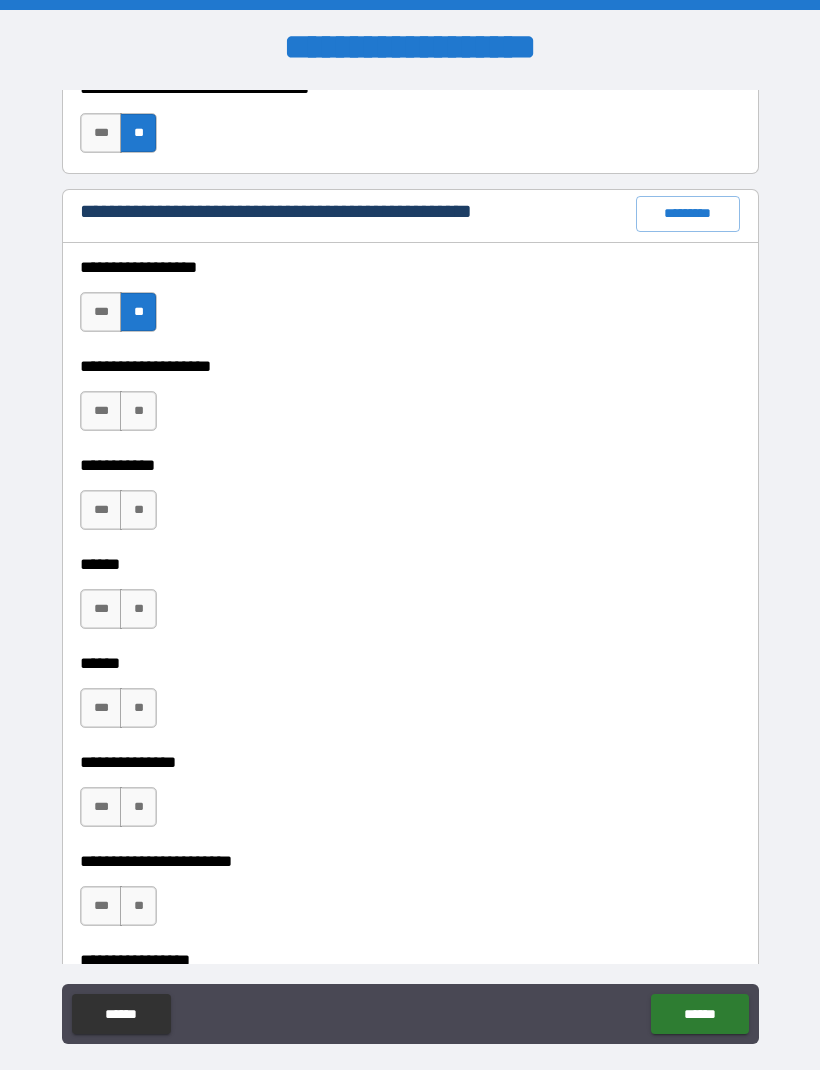 click on "**" at bounding box center [138, 411] 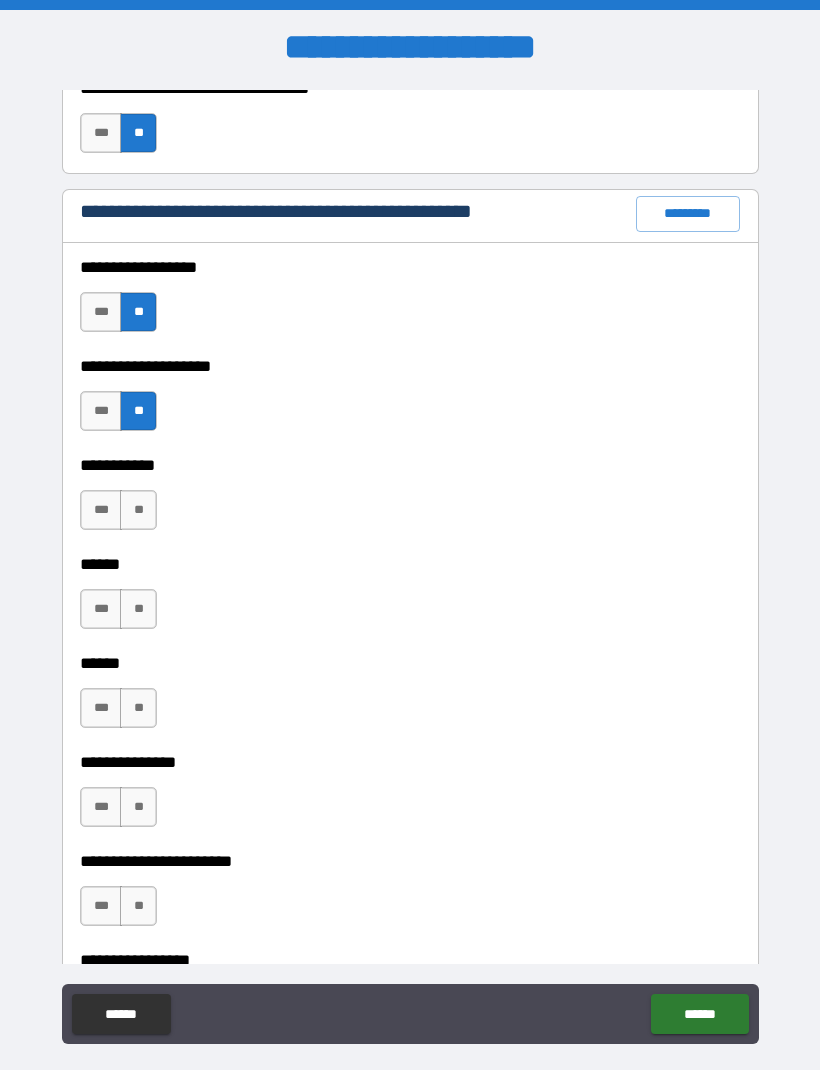 click on "**" at bounding box center (138, 510) 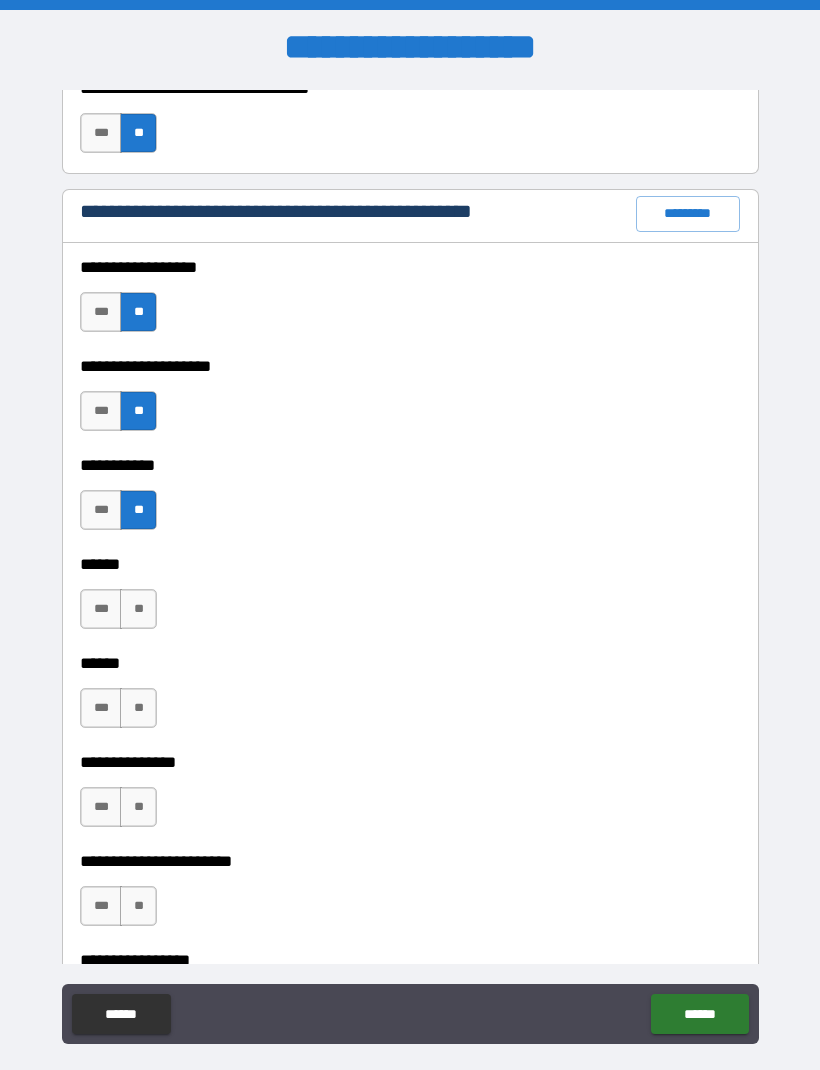 click on "**" at bounding box center (138, 609) 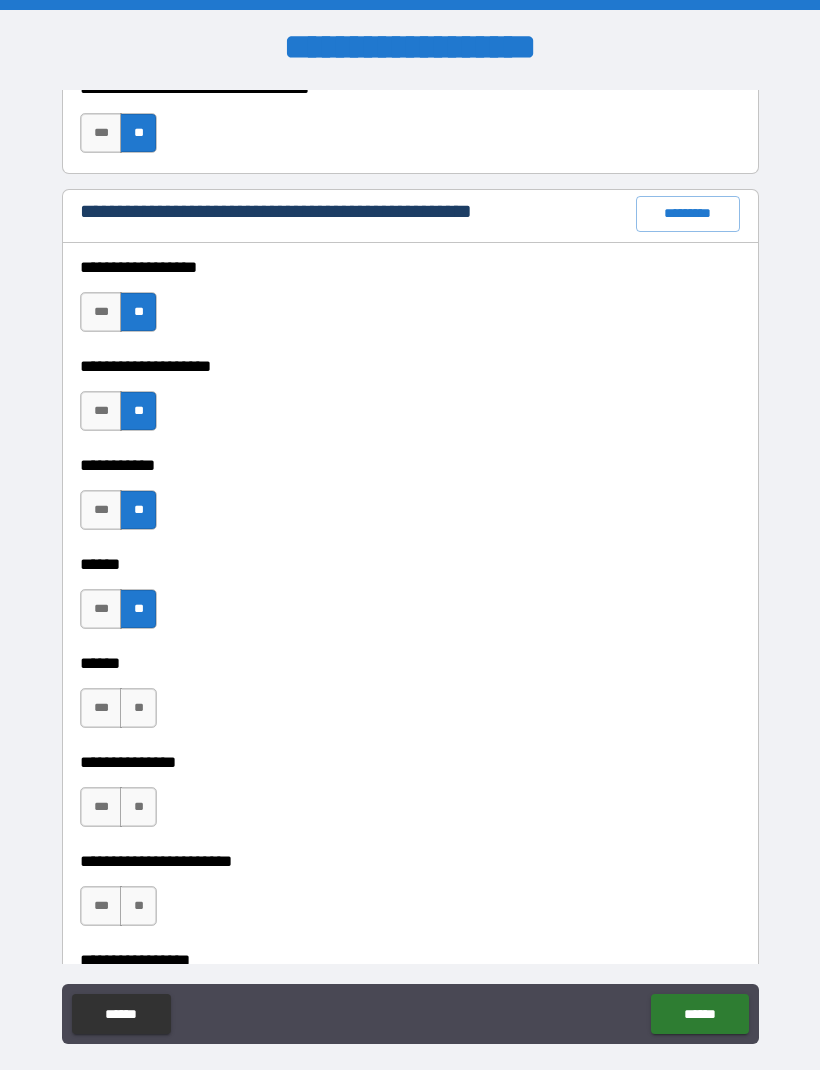 click on "**" at bounding box center [138, 708] 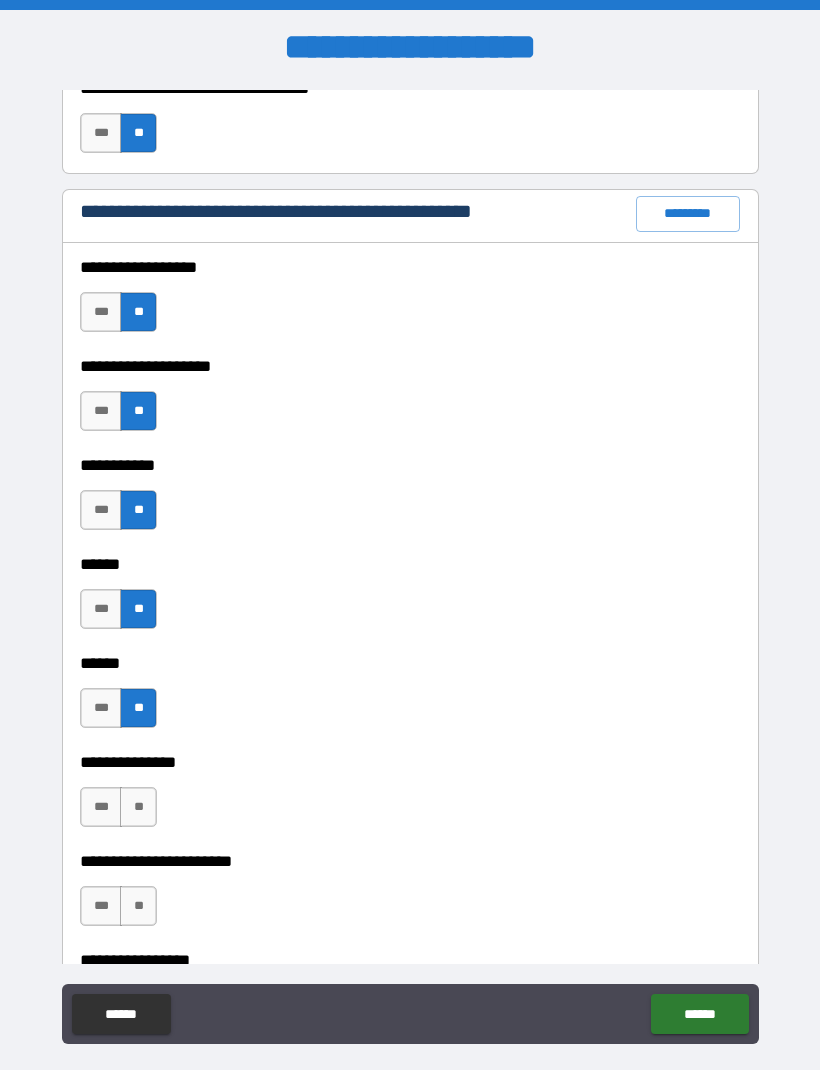 click on "**" at bounding box center (138, 807) 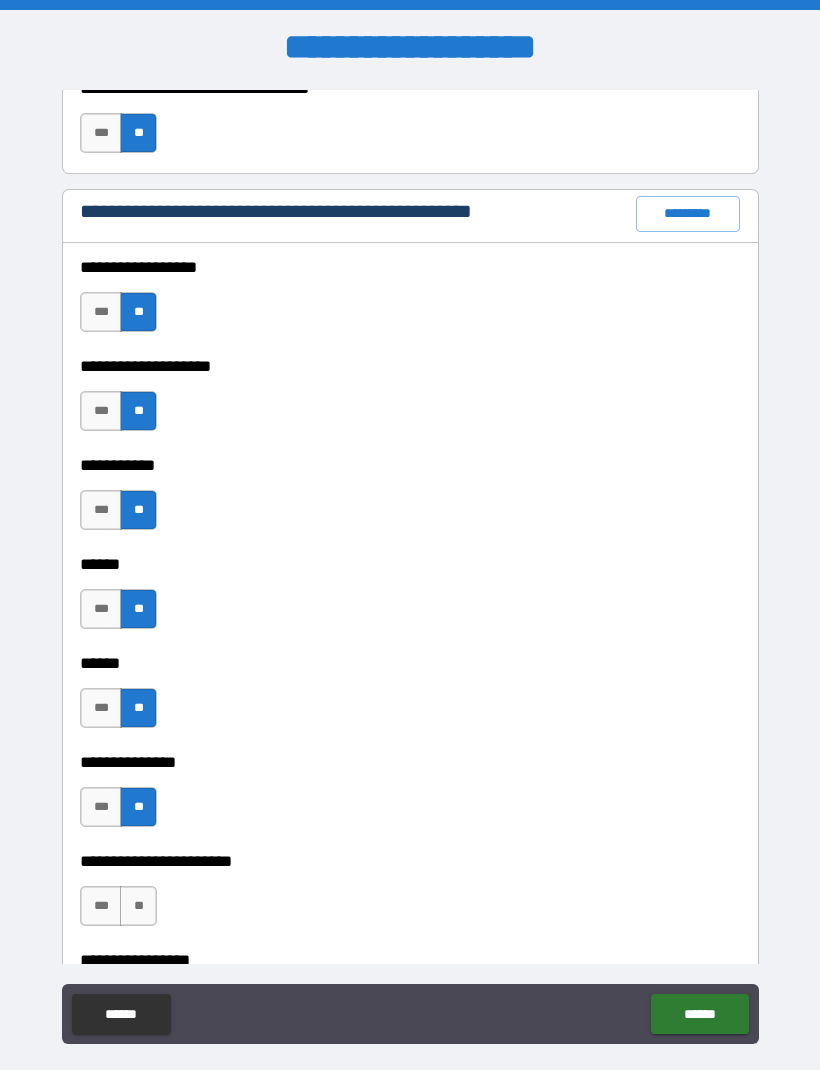 click on "**" at bounding box center (138, 906) 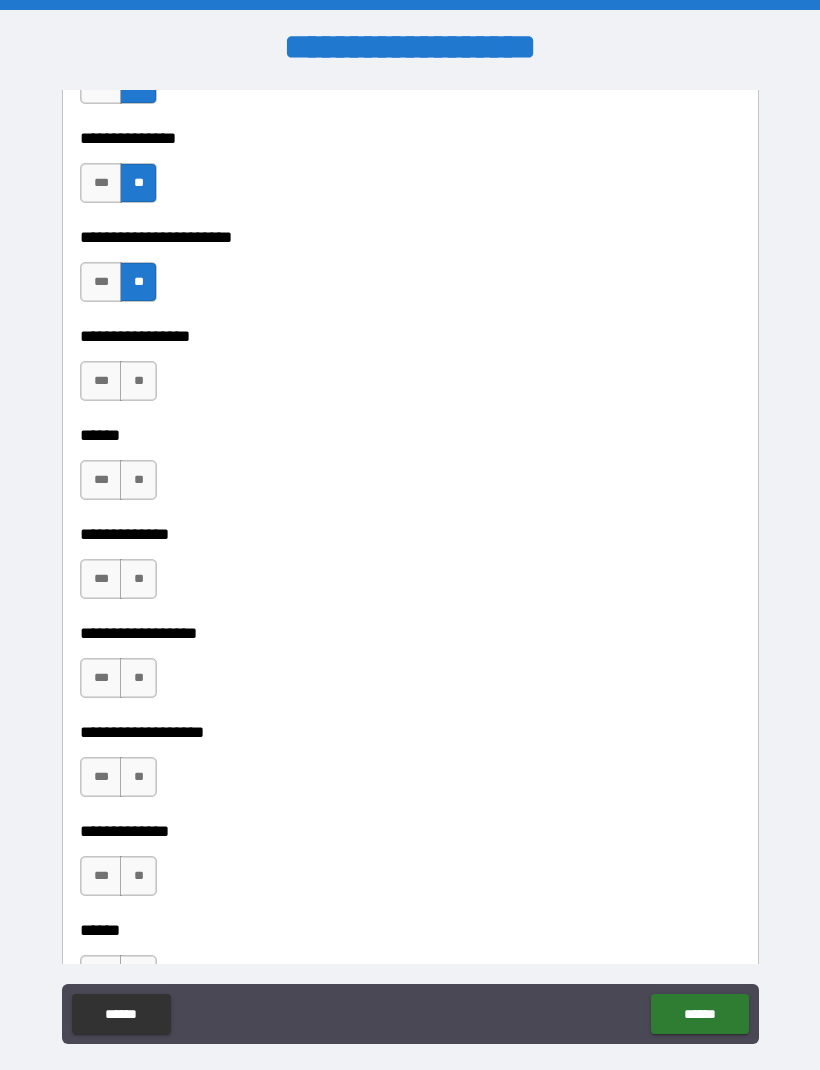 scroll, scrollTop: 3141, scrollLeft: 0, axis: vertical 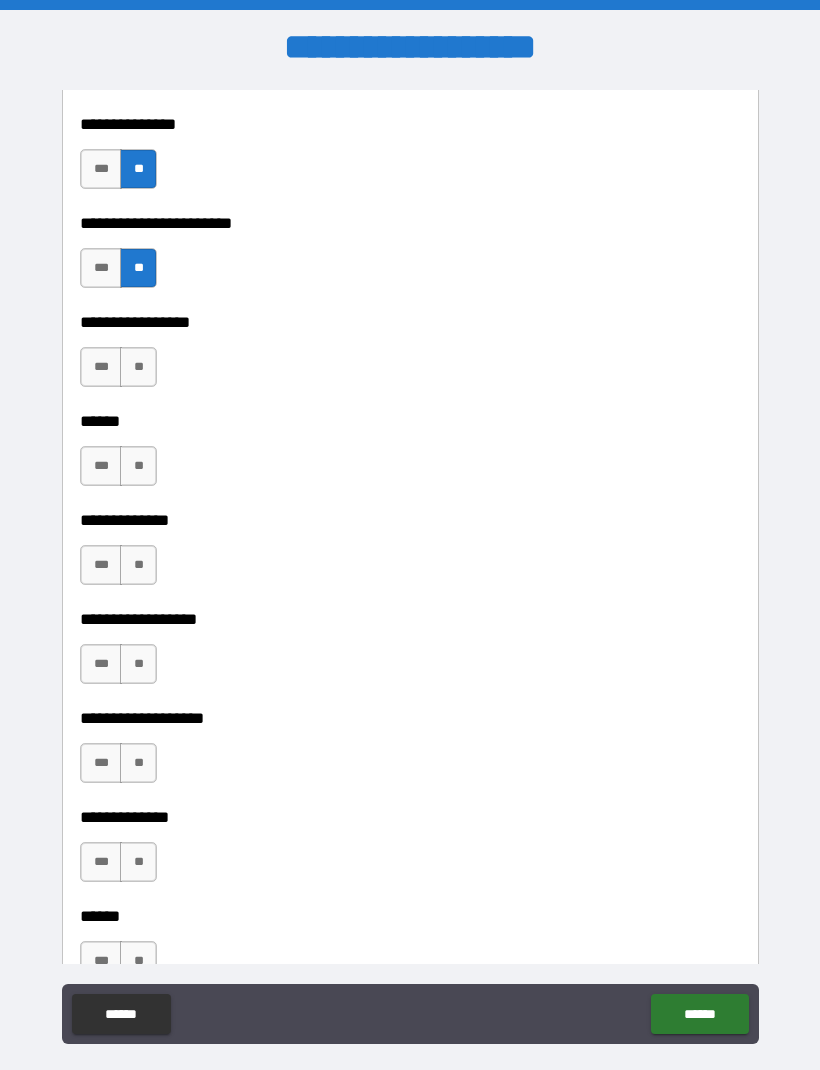 click on "**" at bounding box center [138, 367] 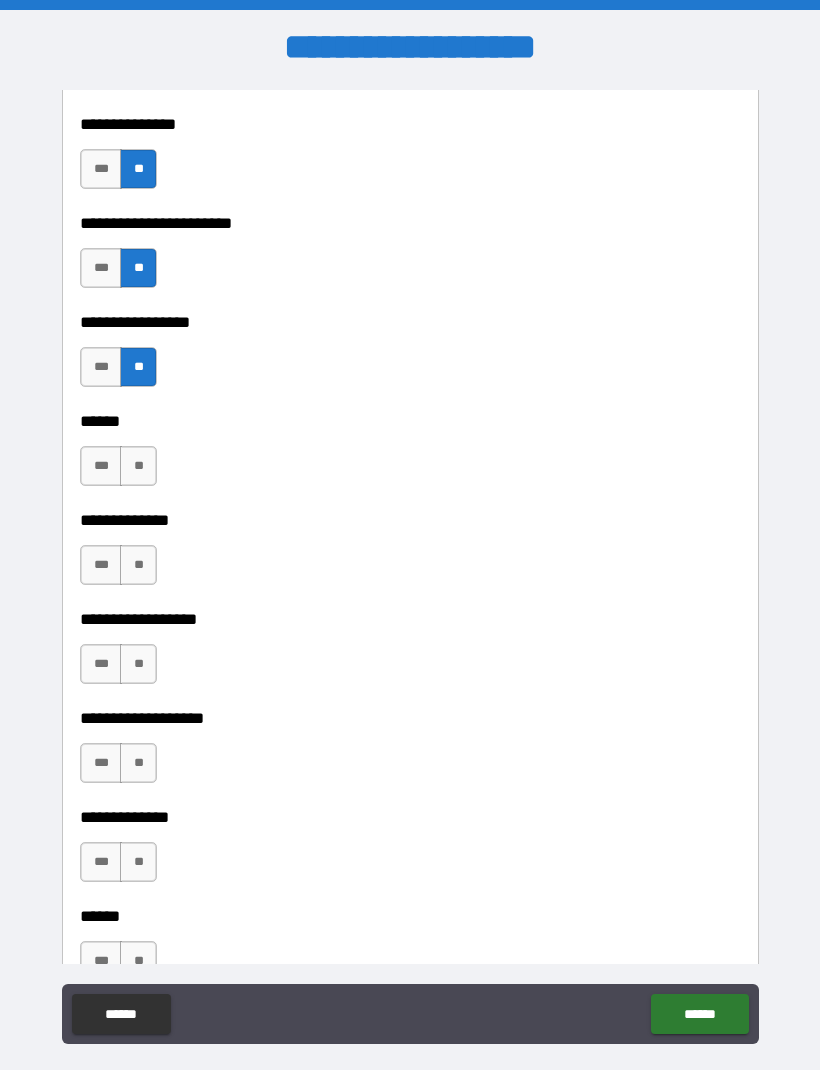 click on "**" at bounding box center [138, 466] 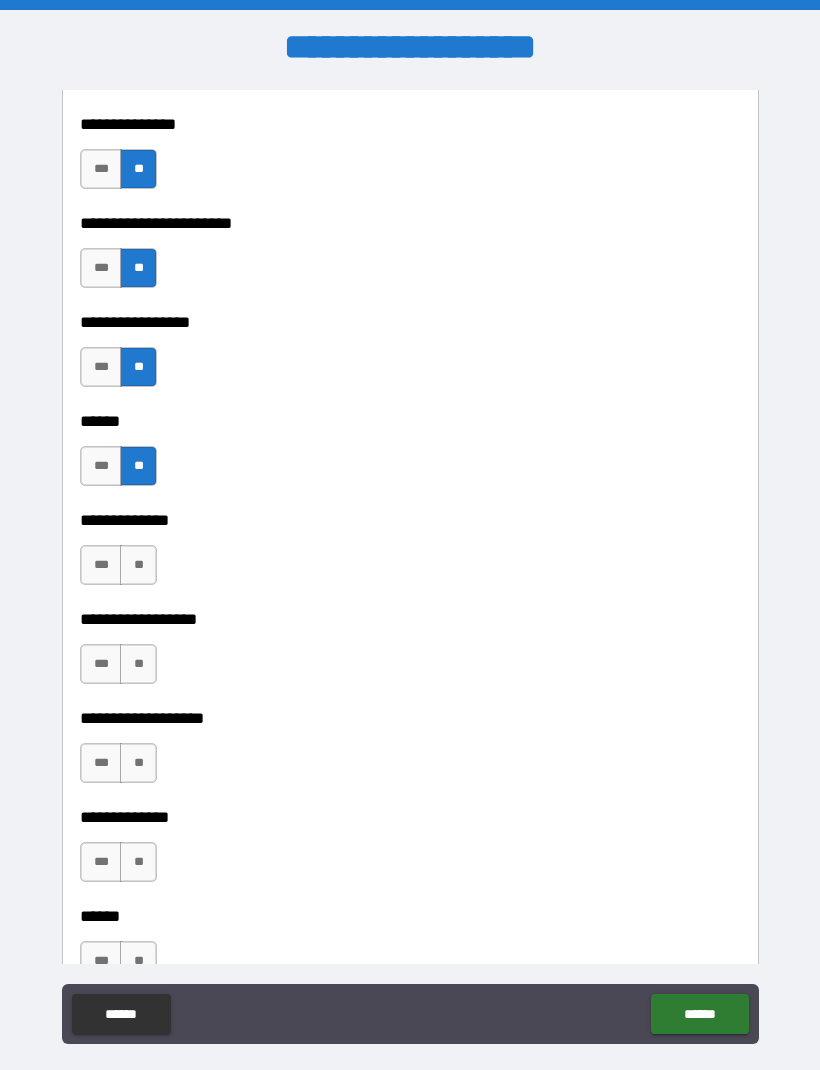 click on "**" at bounding box center [138, 565] 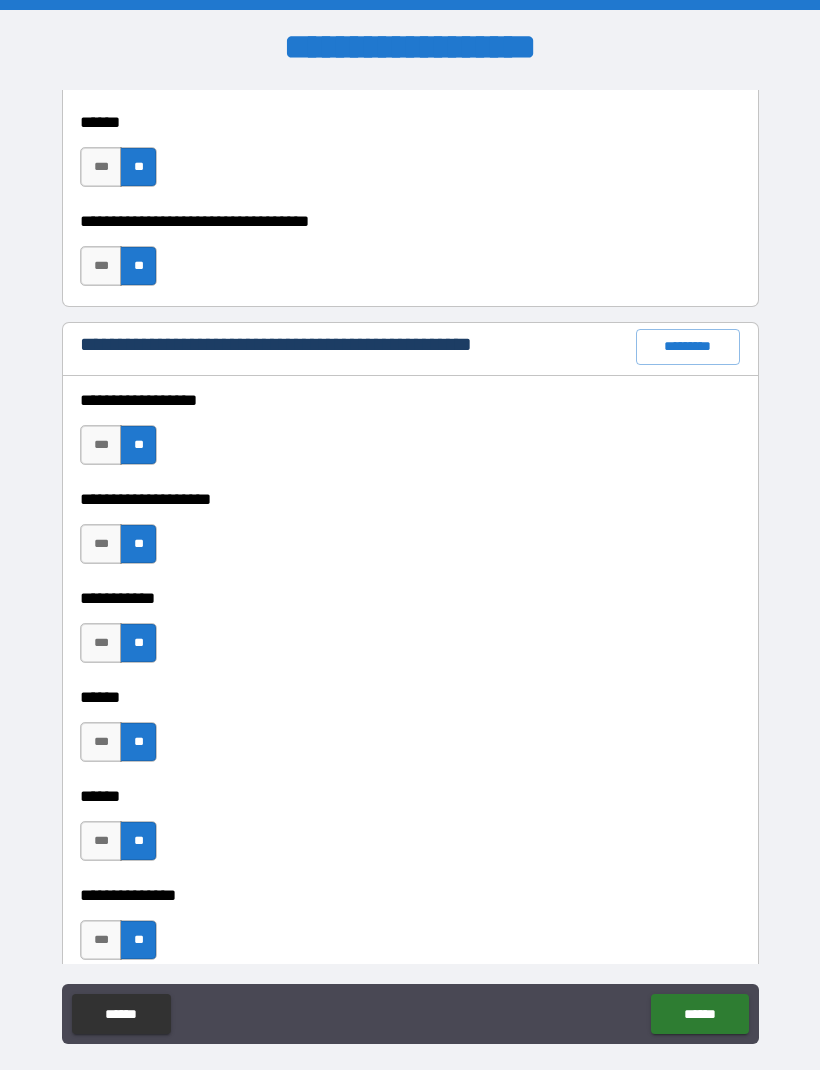 scroll, scrollTop: 2365, scrollLeft: 0, axis: vertical 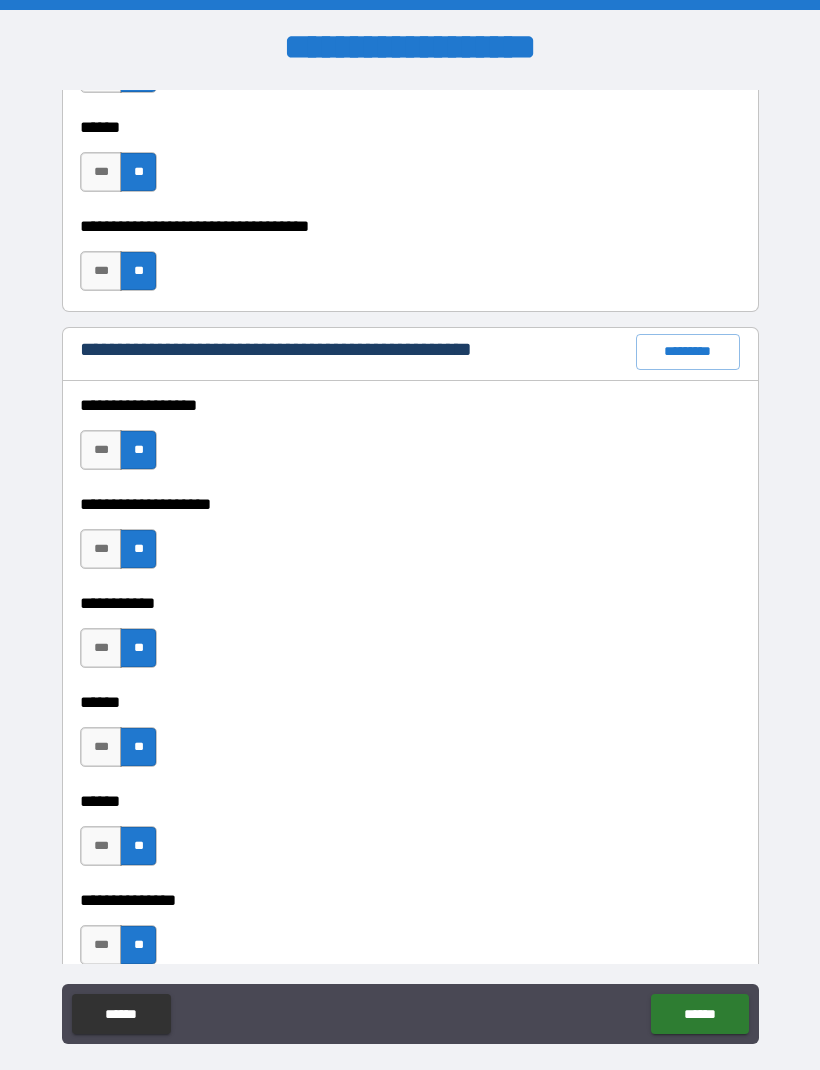 click on "*********" at bounding box center (688, 352) 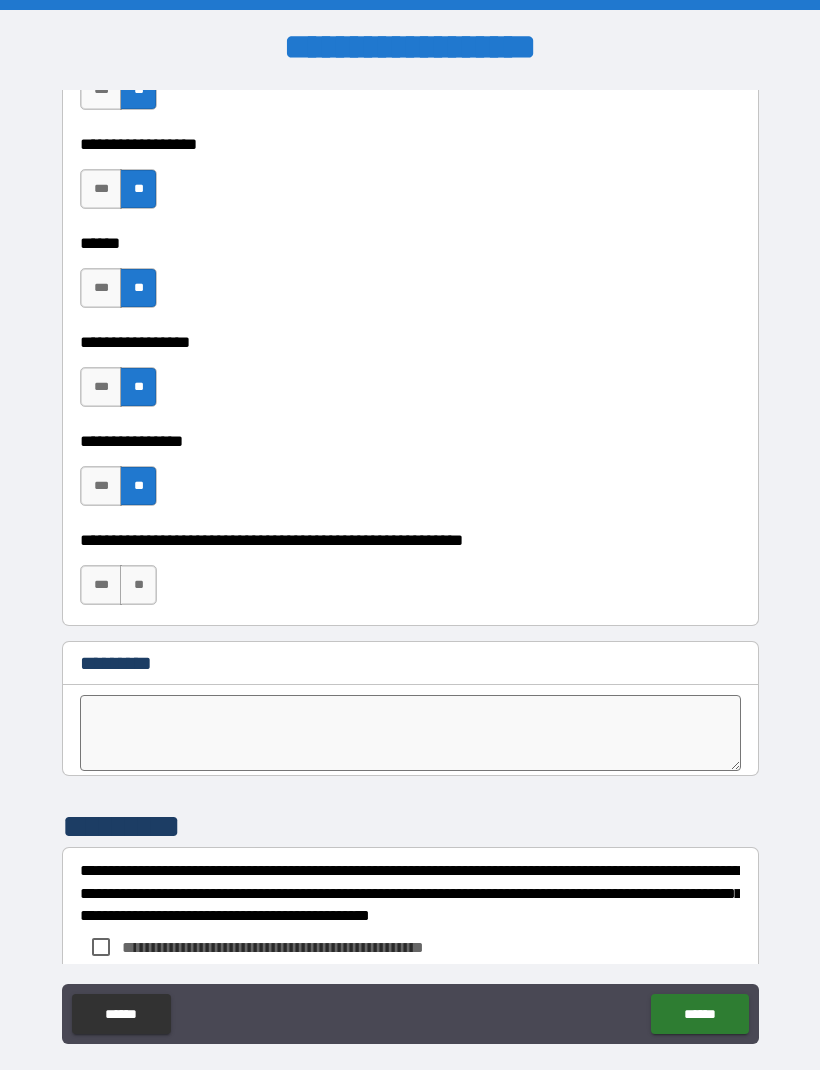 scroll, scrollTop: 9857, scrollLeft: 0, axis: vertical 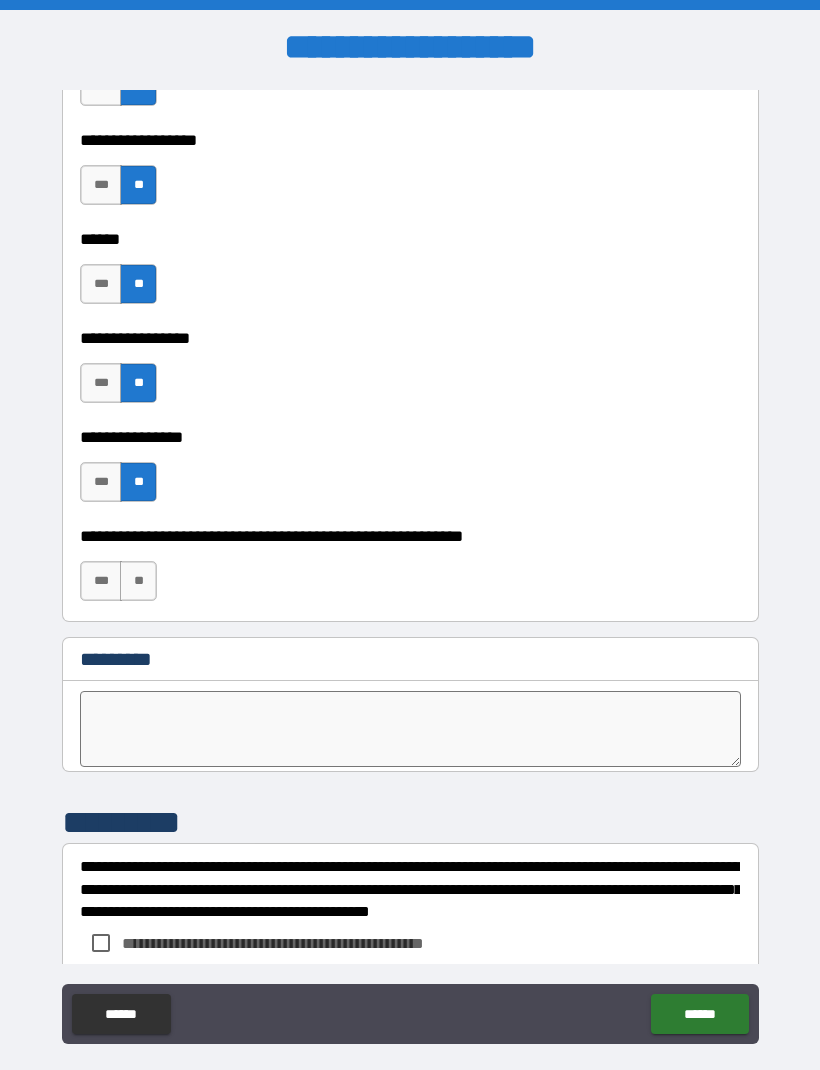 click on "**" at bounding box center [138, 581] 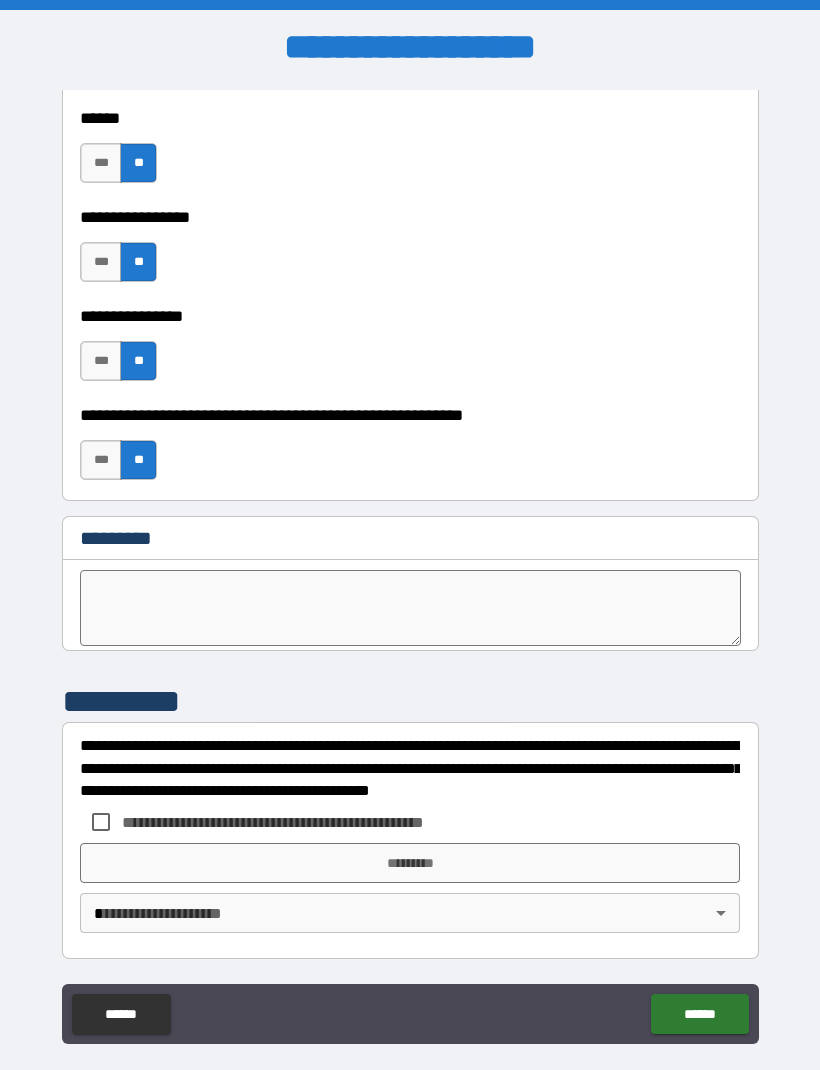 scroll, scrollTop: 9978, scrollLeft: 0, axis: vertical 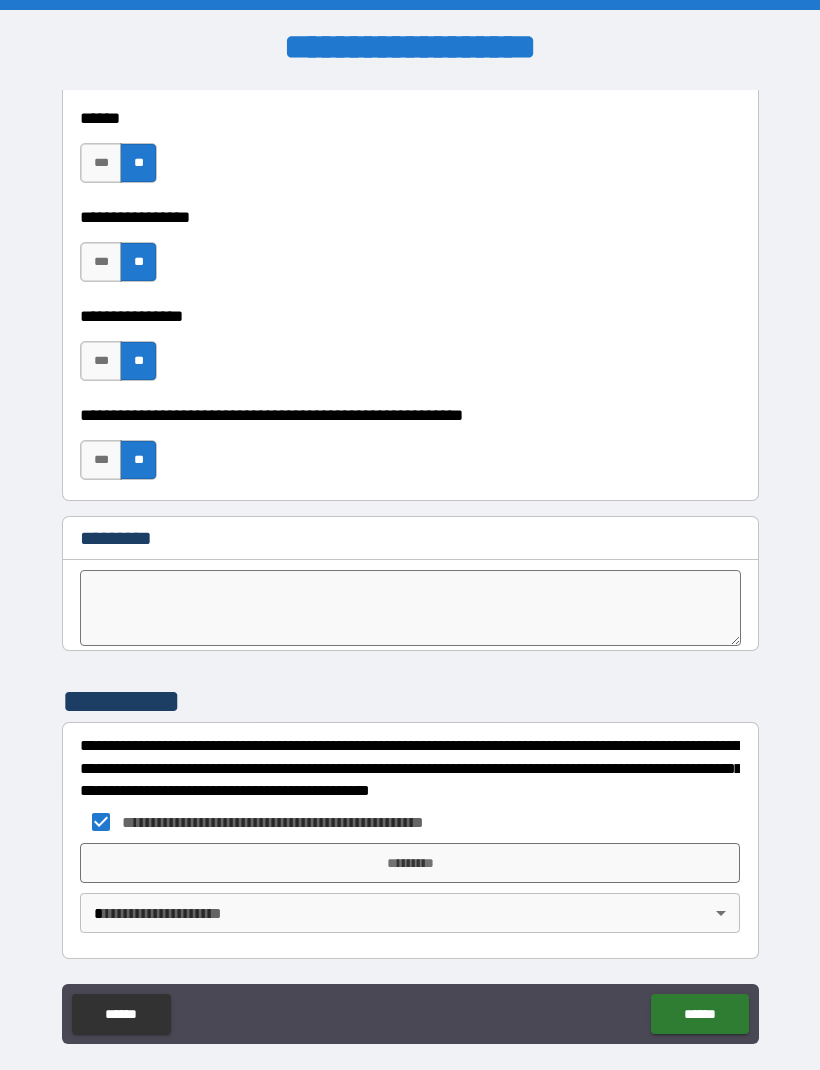 click on "*********" at bounding box center (410, 863) 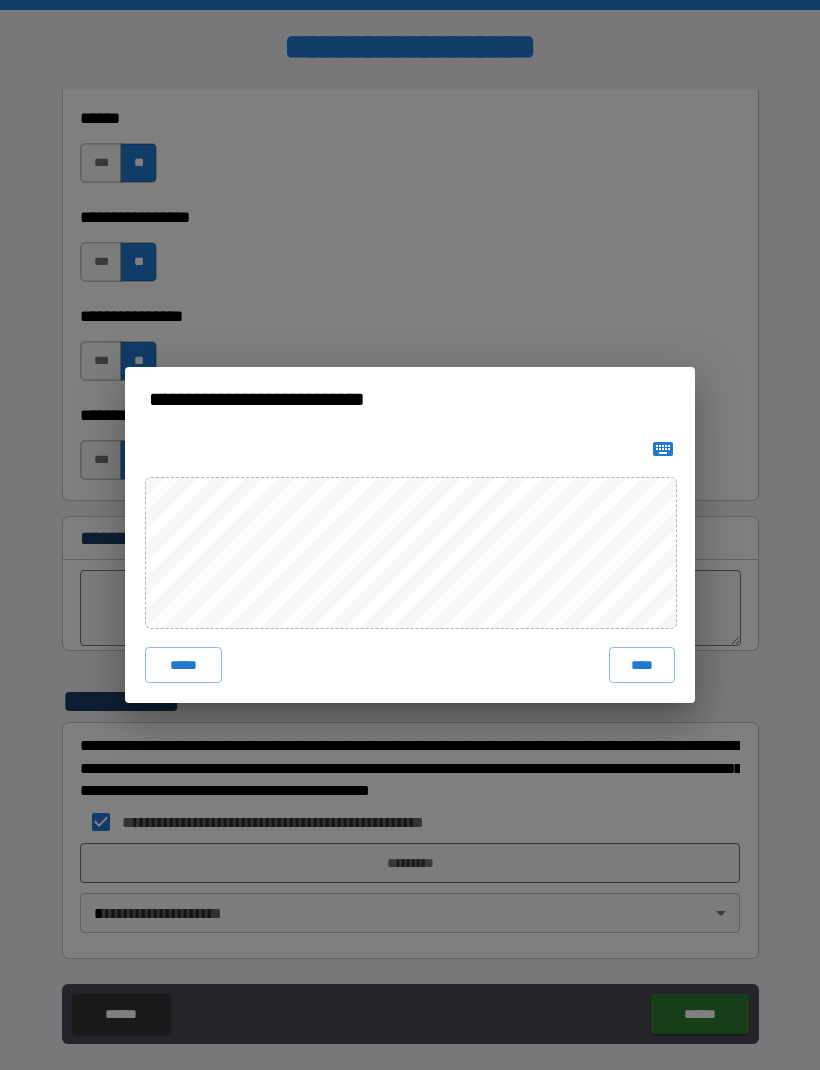 click on "****" at bounding box center [642, 665] 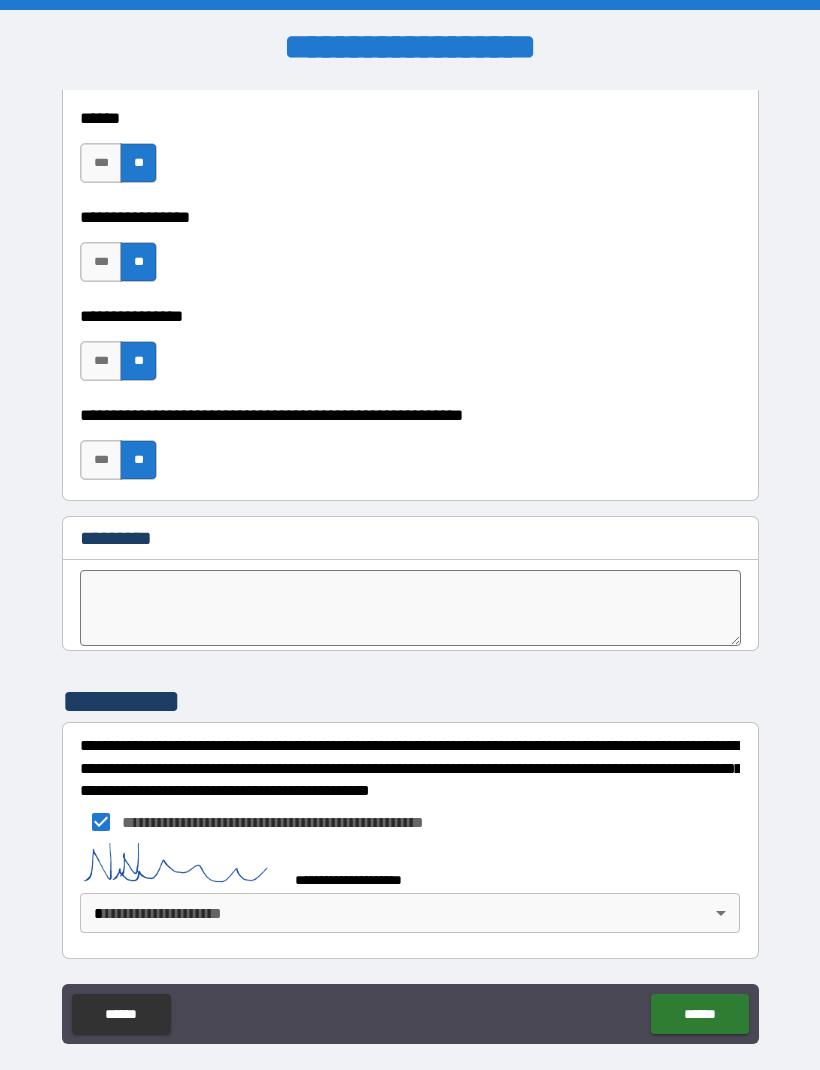 scroll, scrollTop: 9968, scrollLeft: 0, axis: vertical 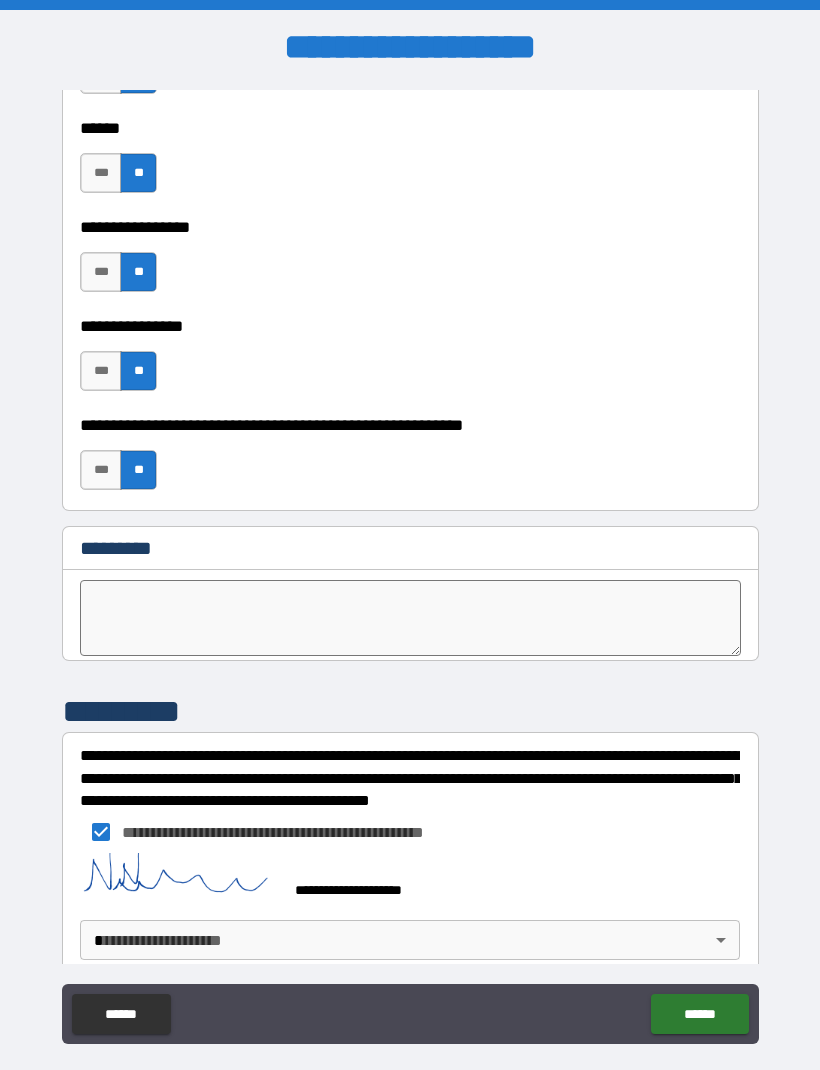 click on "**********" at bounding box center [410, 568] 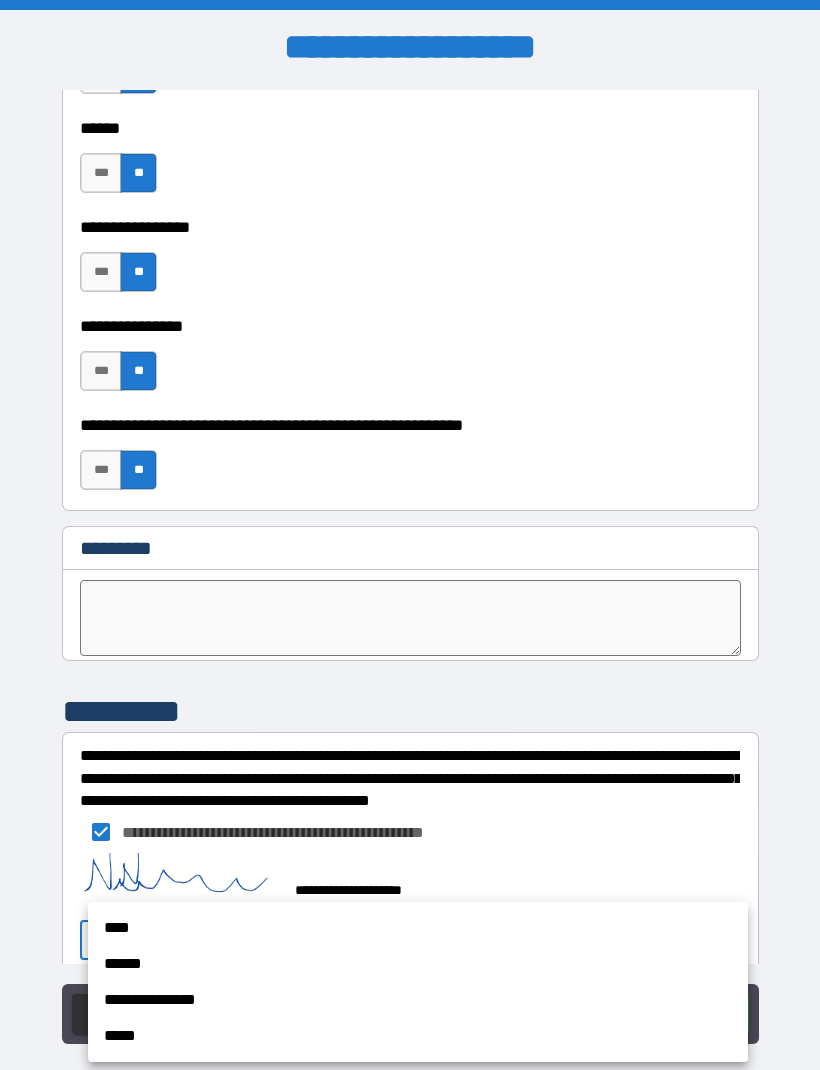 click on "**********" at bounding box center (418, 1000) 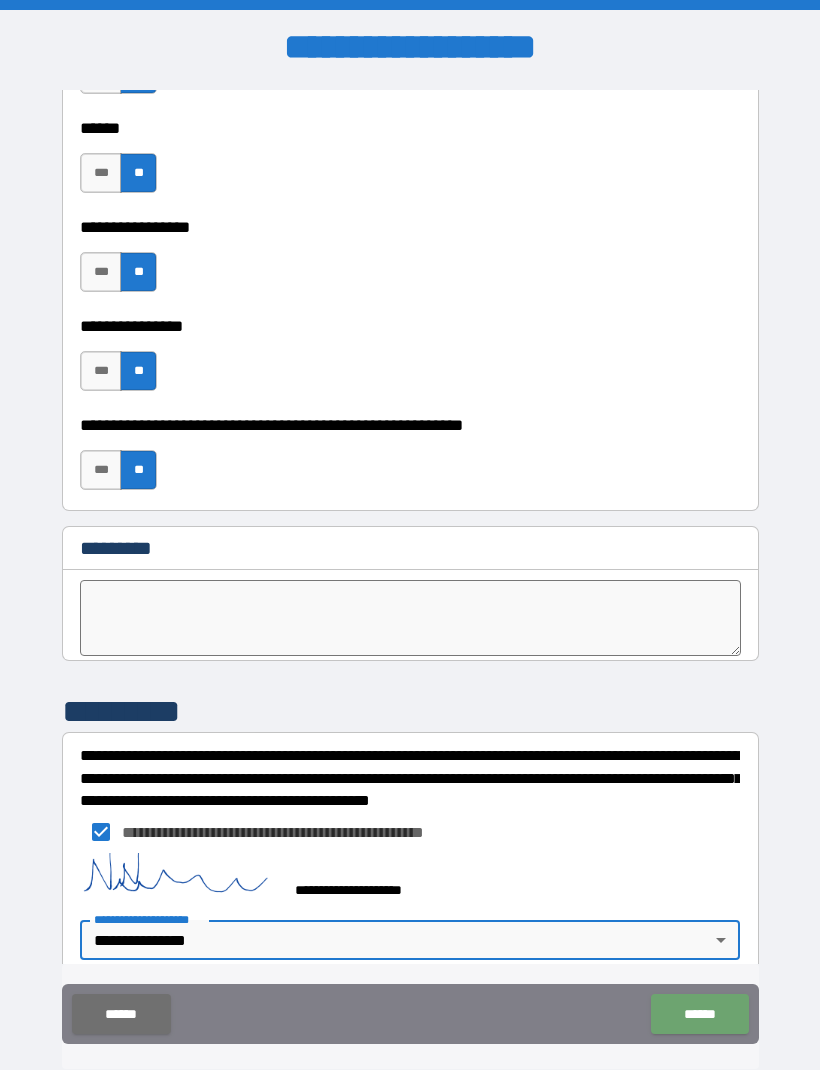click on "******" at bounding box center (699, 1014) 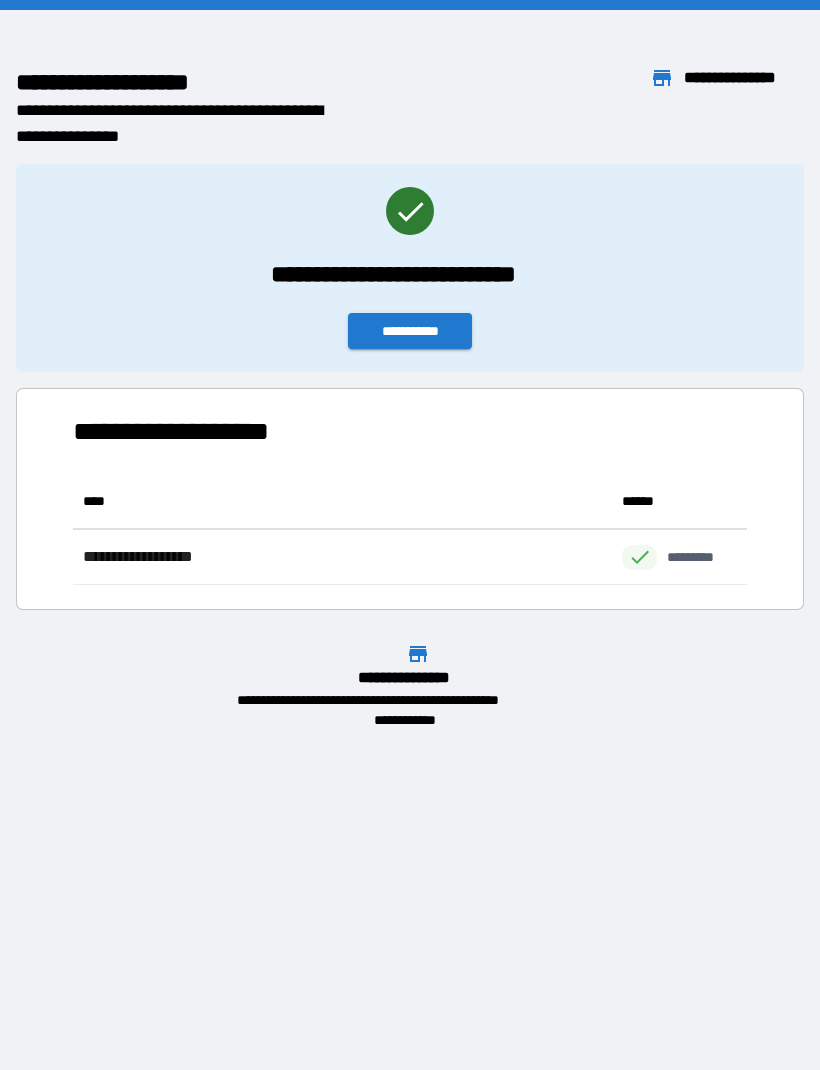 scroll, scrollTop: 1, scrollLeft: 1, axis: both 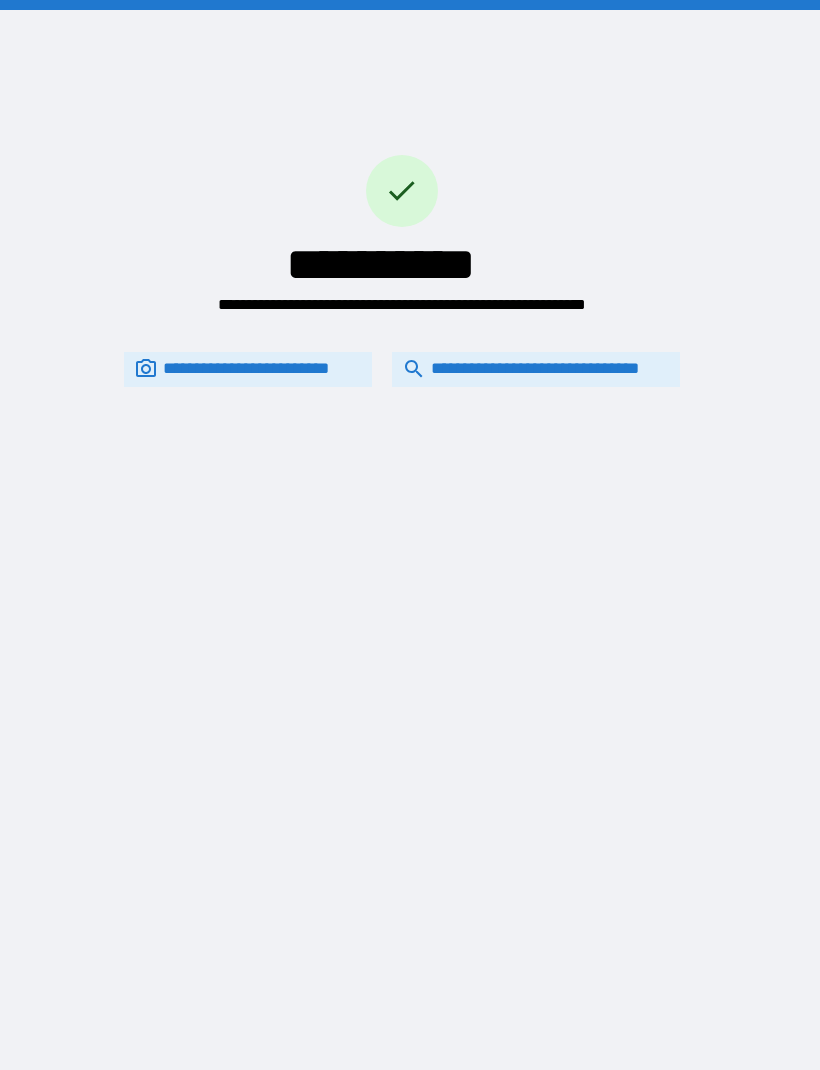 click on "**********" at bounding box center (536, 369) 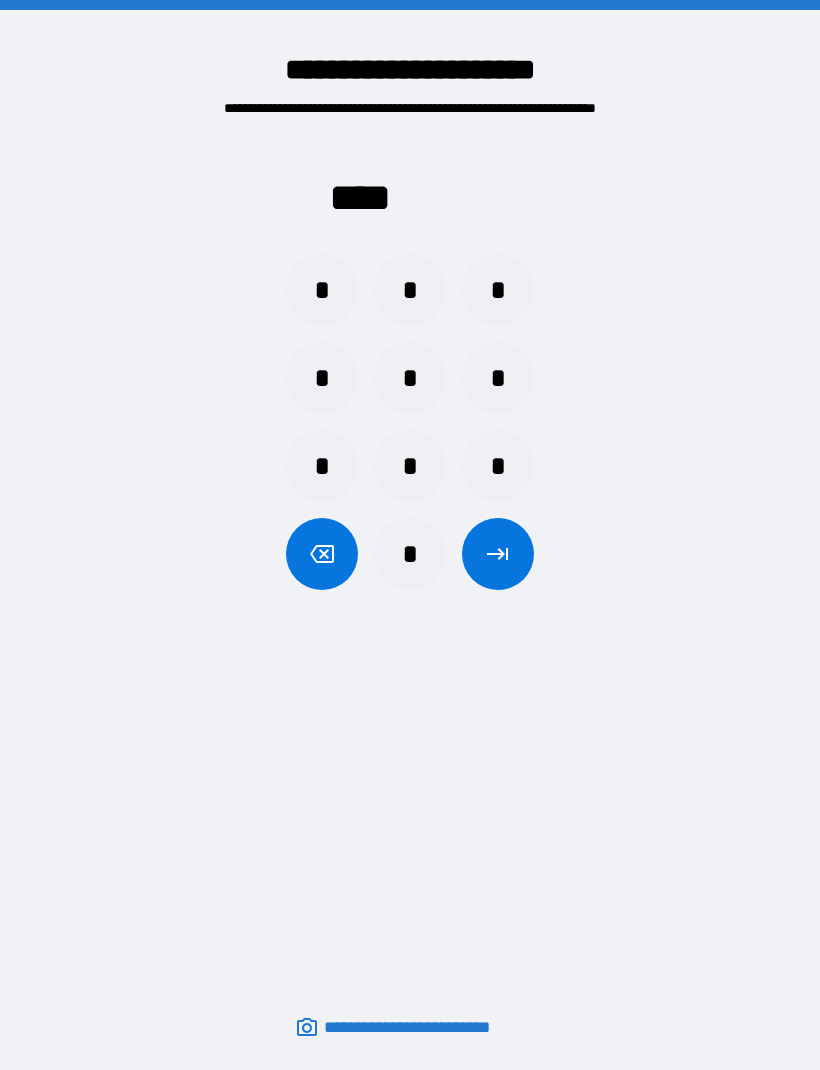 click on "*" at bounding box center [410, 290] 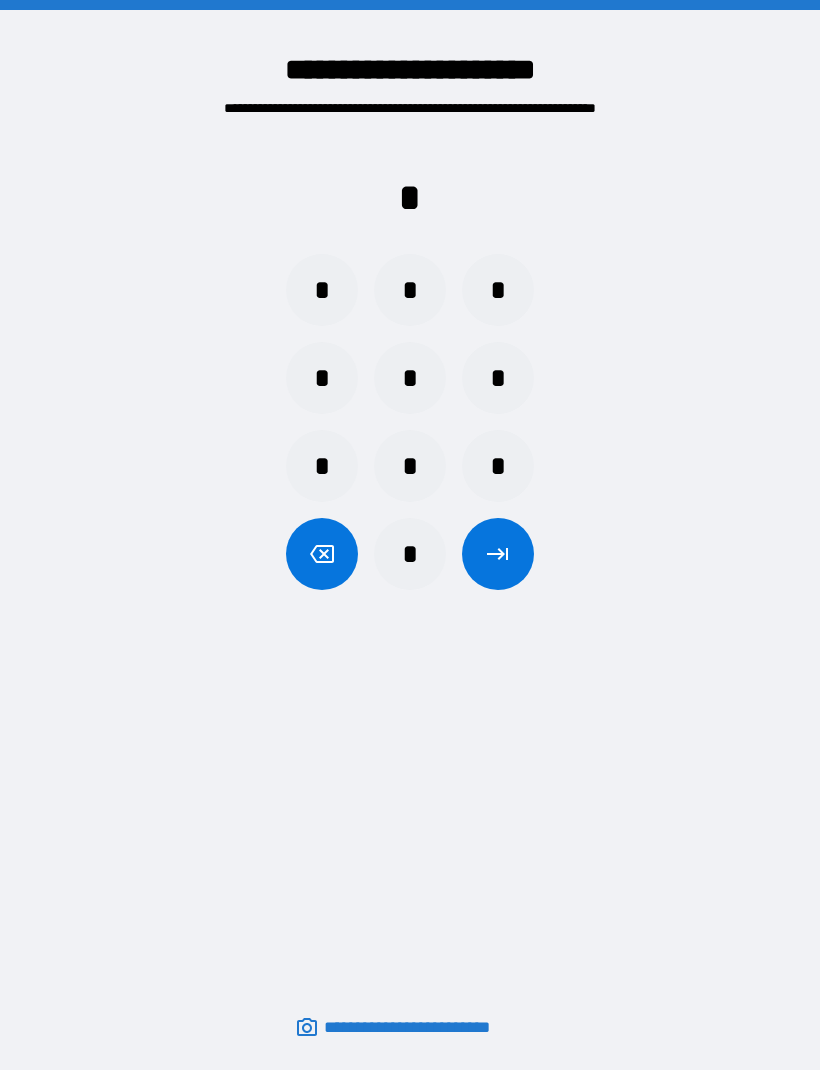 click on "*" at bounding box center [322, 290] 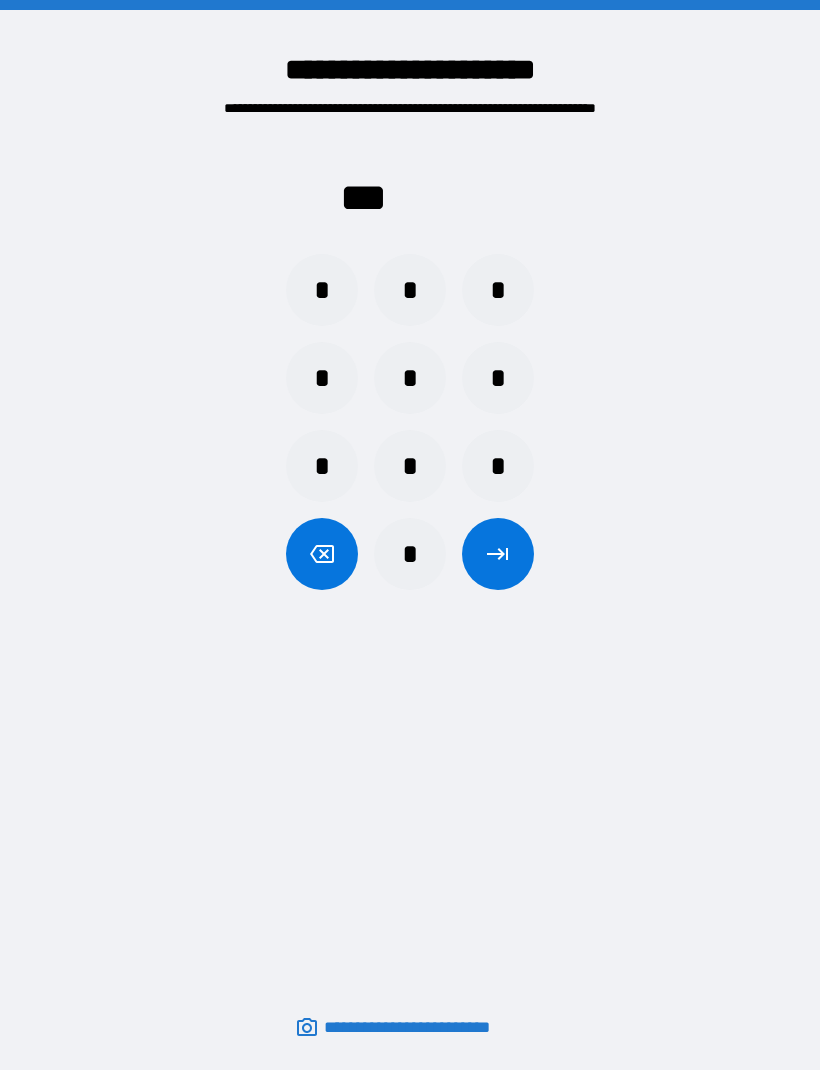 click on "*" at bounding box center [410, 290] 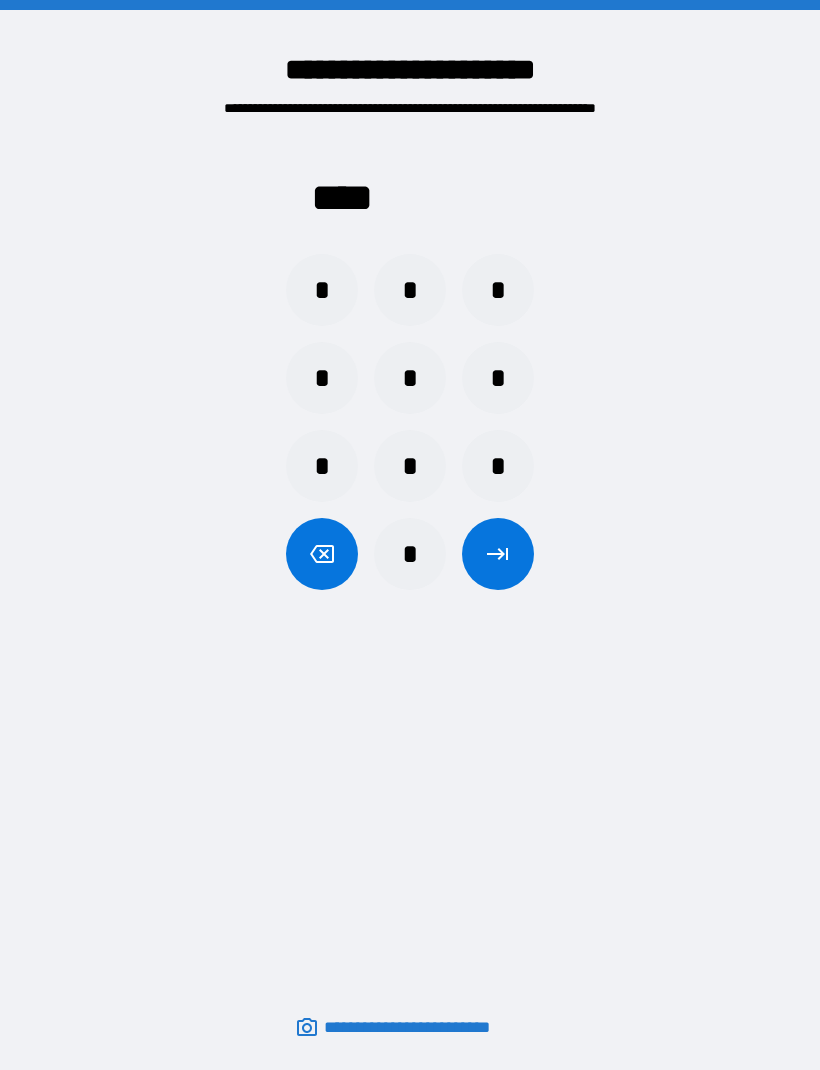 click at bounding box center [498, 554] 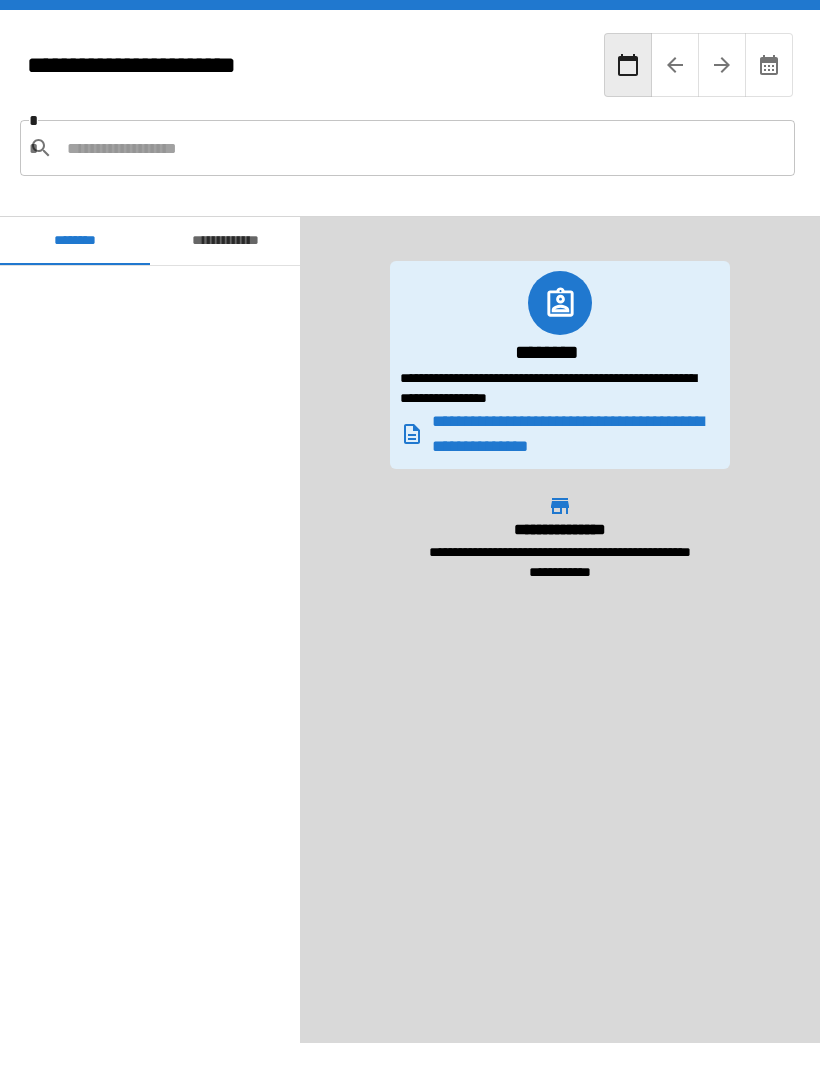 scroll, scrollTop: 590, scrollLeft: 0, axis: vertical 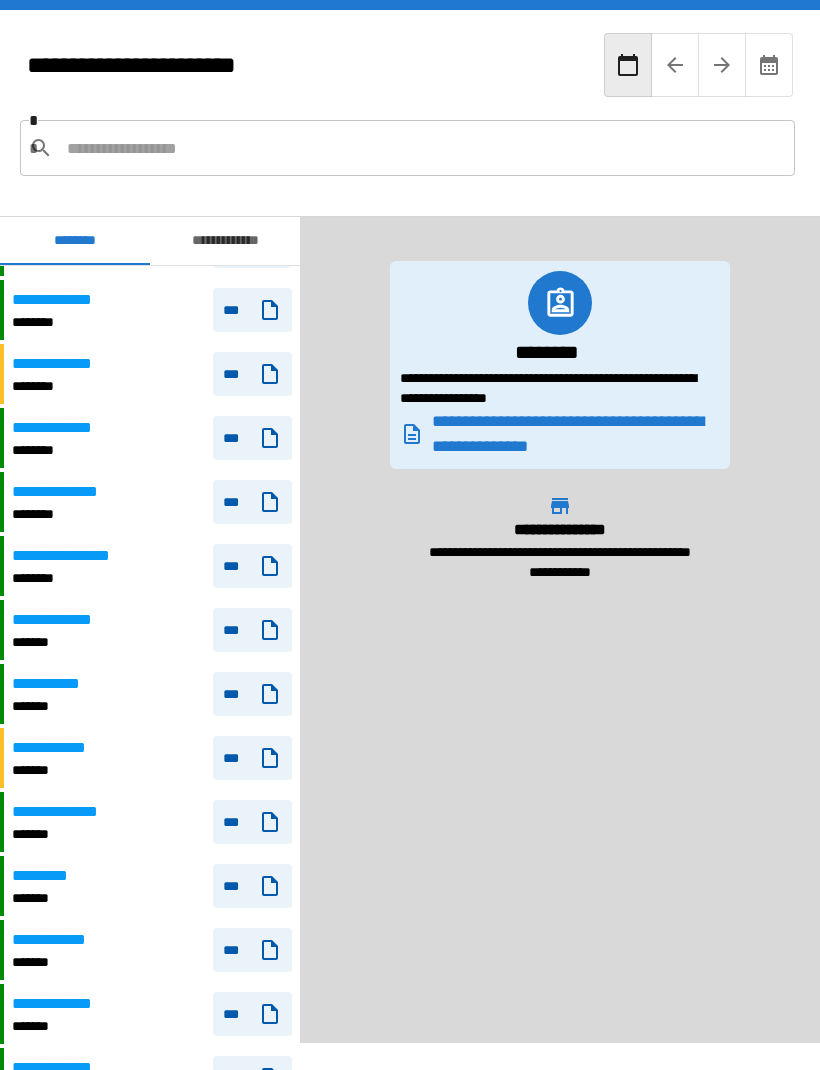 click on "**********" at bounding box center (225, 241) 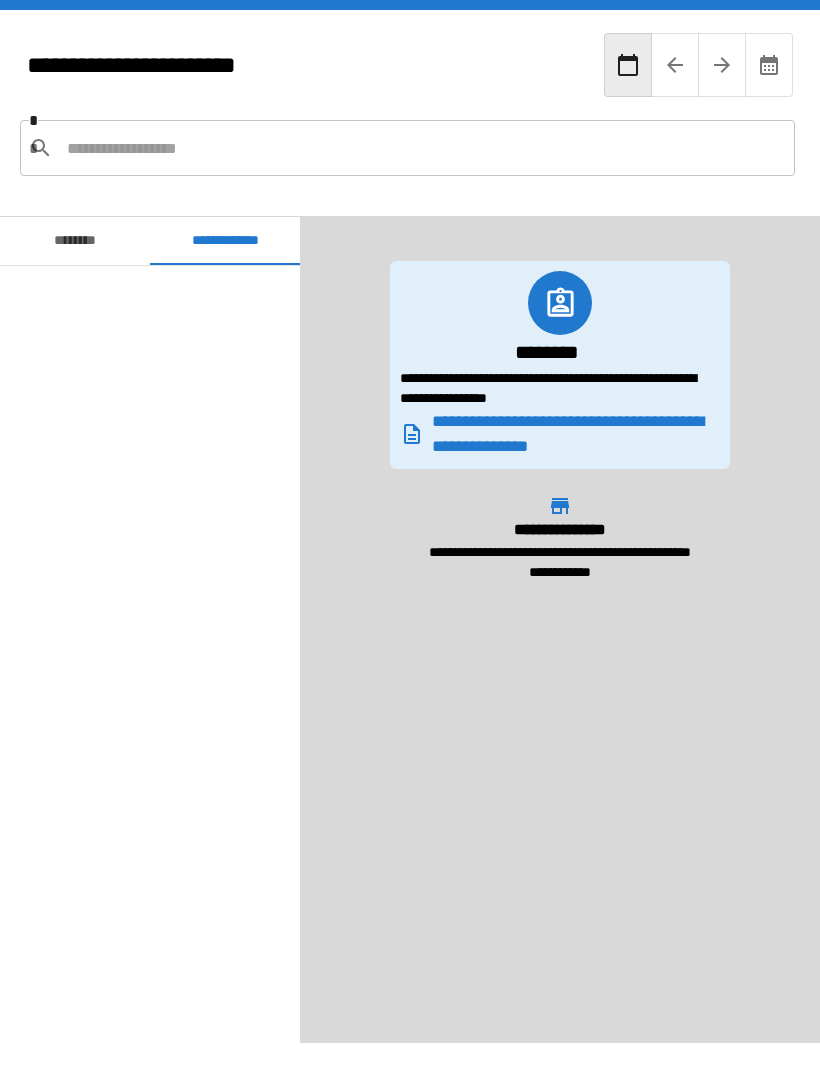 scroll, scrollTop: 0, scrollLeft: 0, axis: both 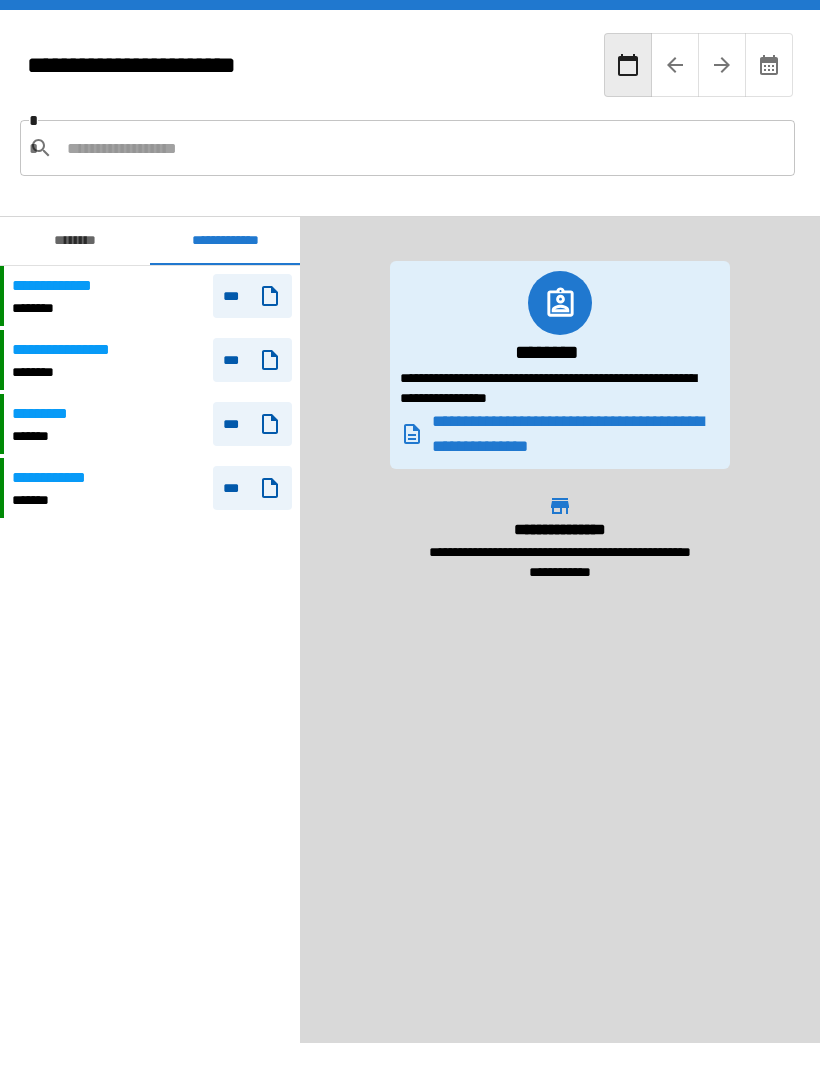click 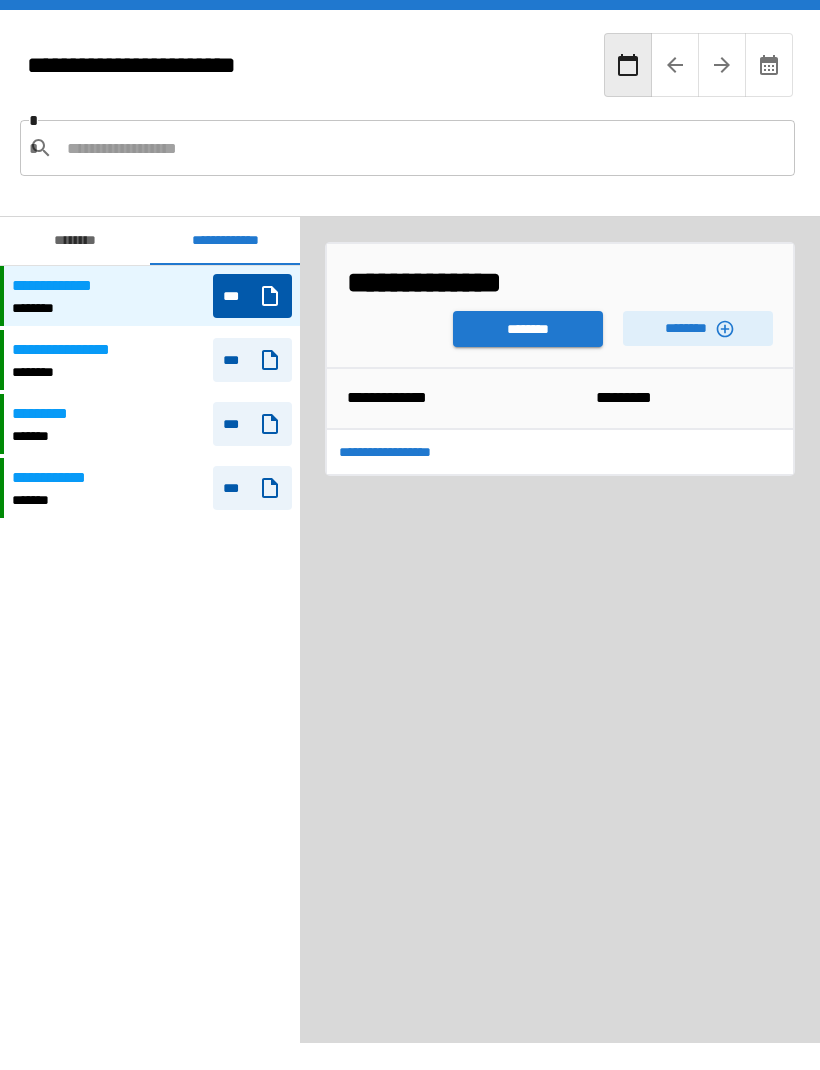click on "********" at bounding box center [528, 329] 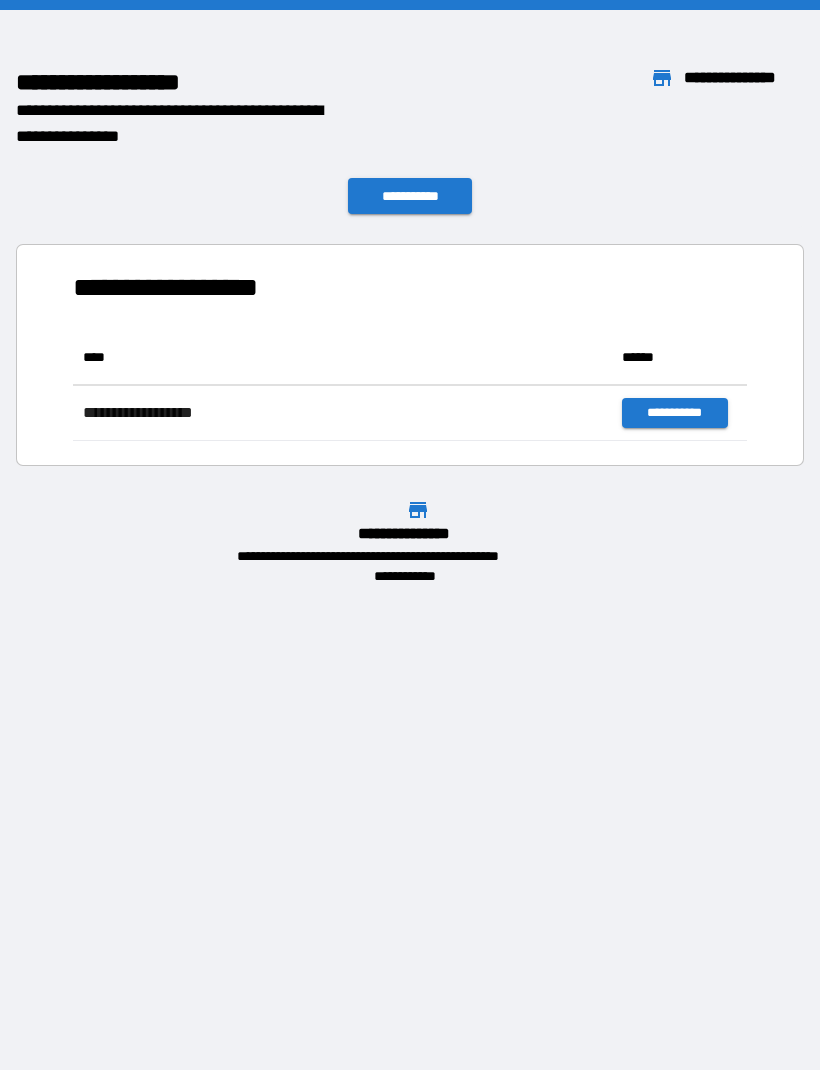 scroll, scrollTop: 111, scrollLeft: 674, axis: both 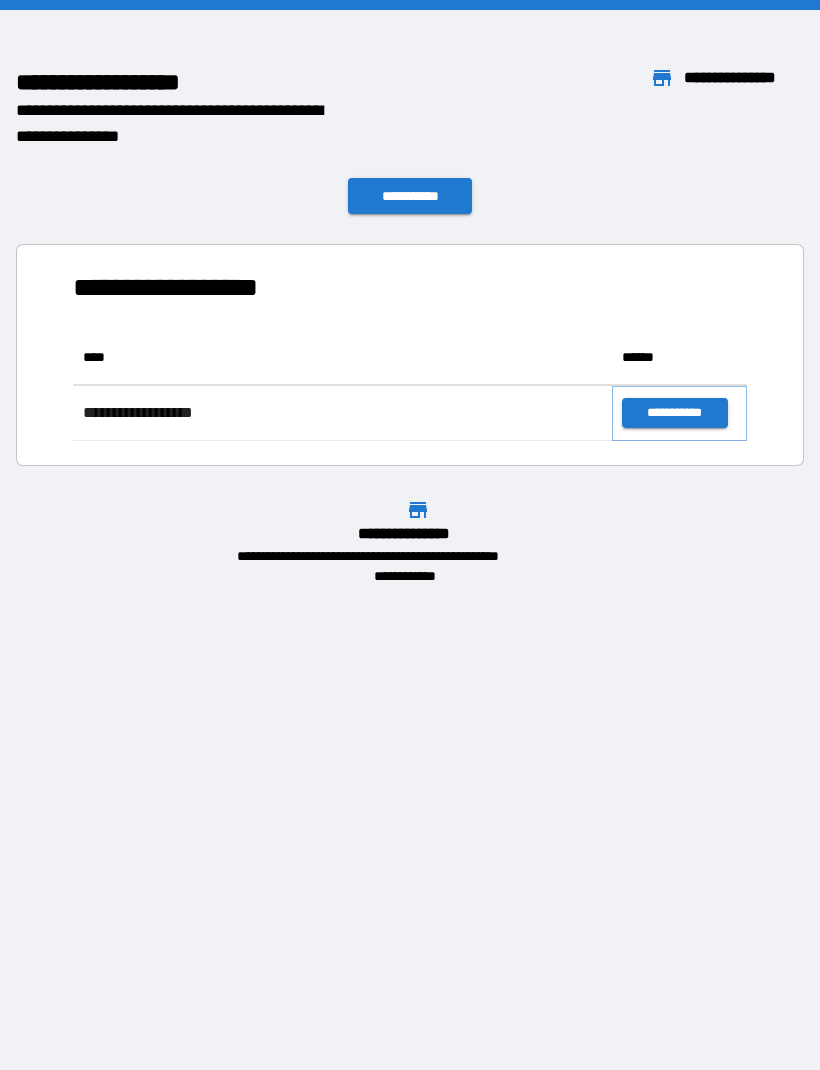 click on "**********" at bounding box center [674, 413] 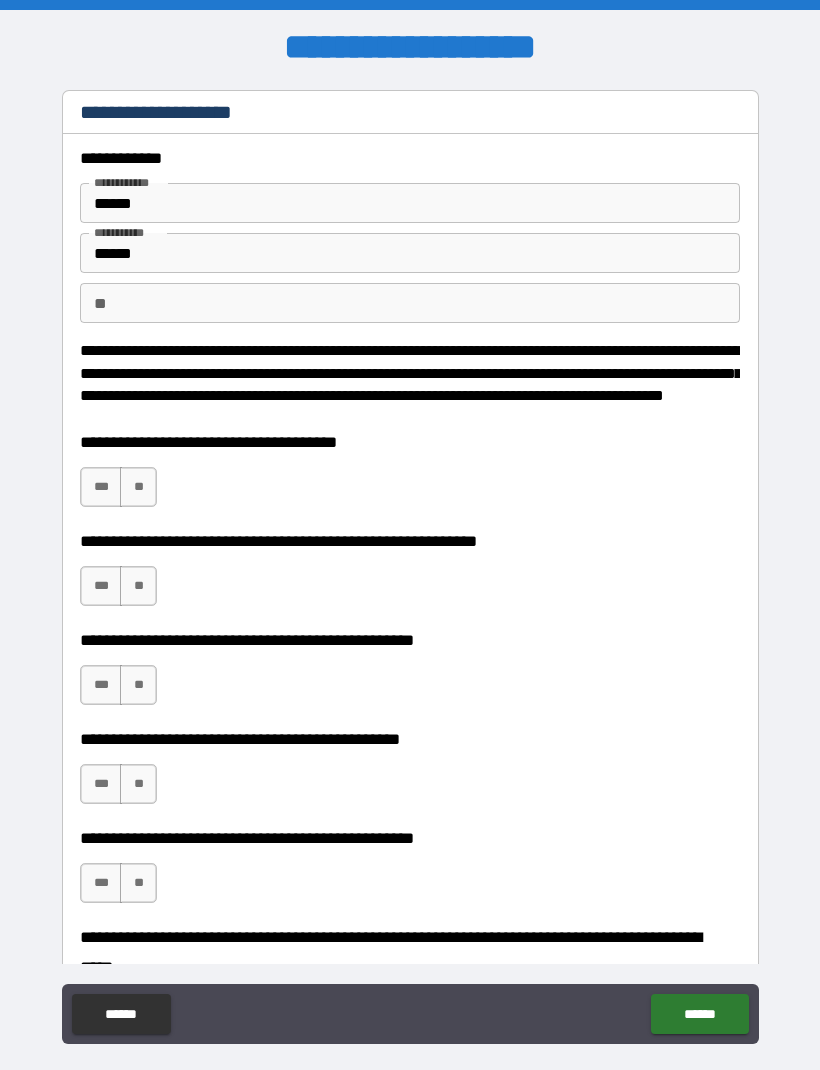 click on "**" at bounding box center [138, 487] 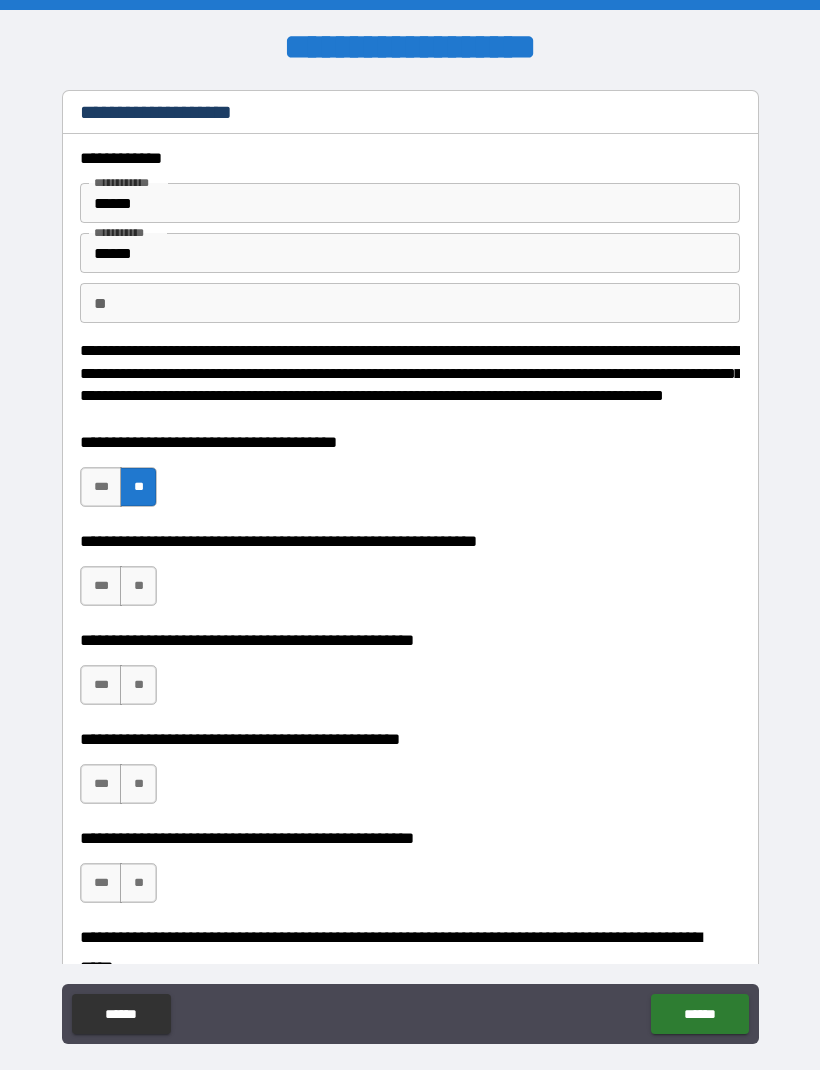 click on "**" at bounding box center (138, 586) 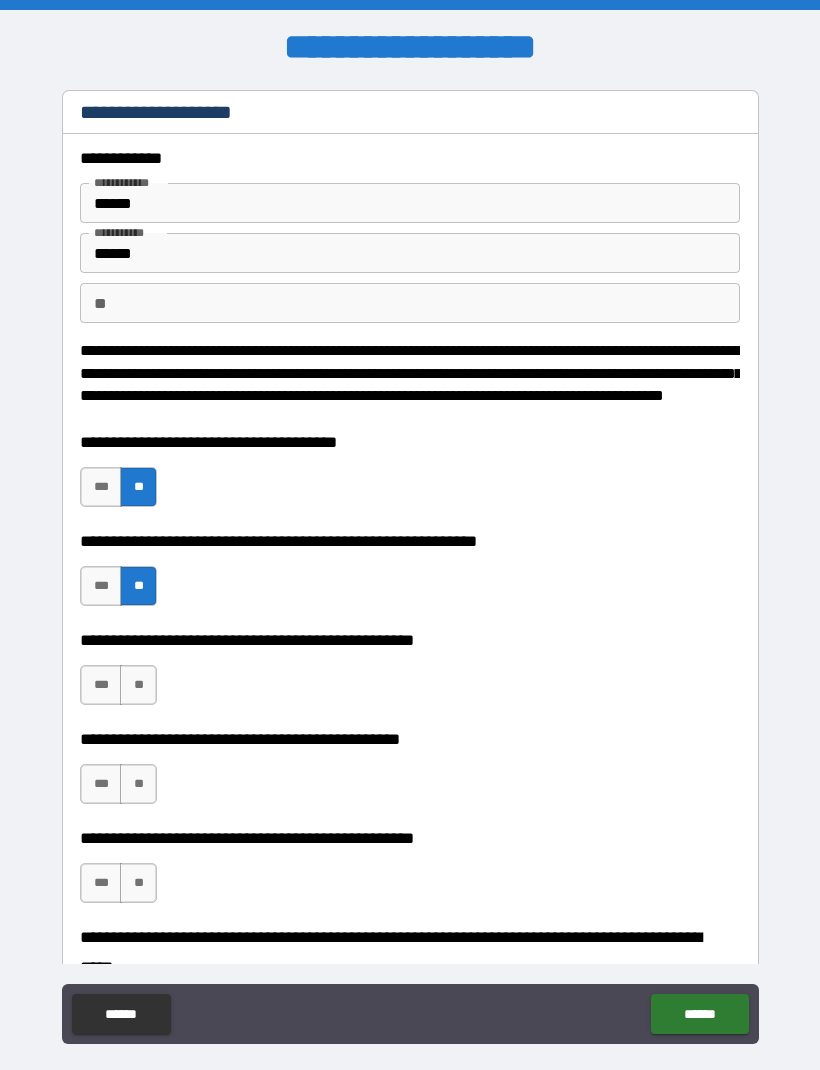 click on "**" at bounding box center (138, 685) 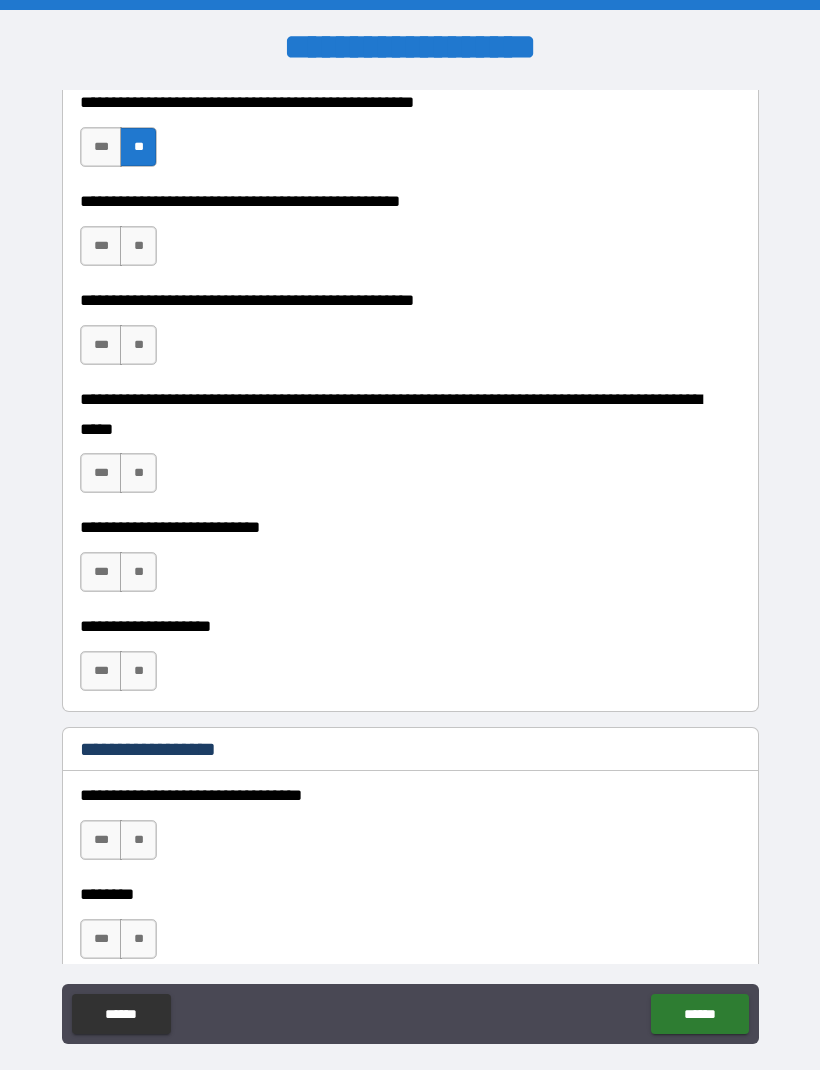 scroll, scrollTop: 544, scrollLeft: 0, axis: vertical 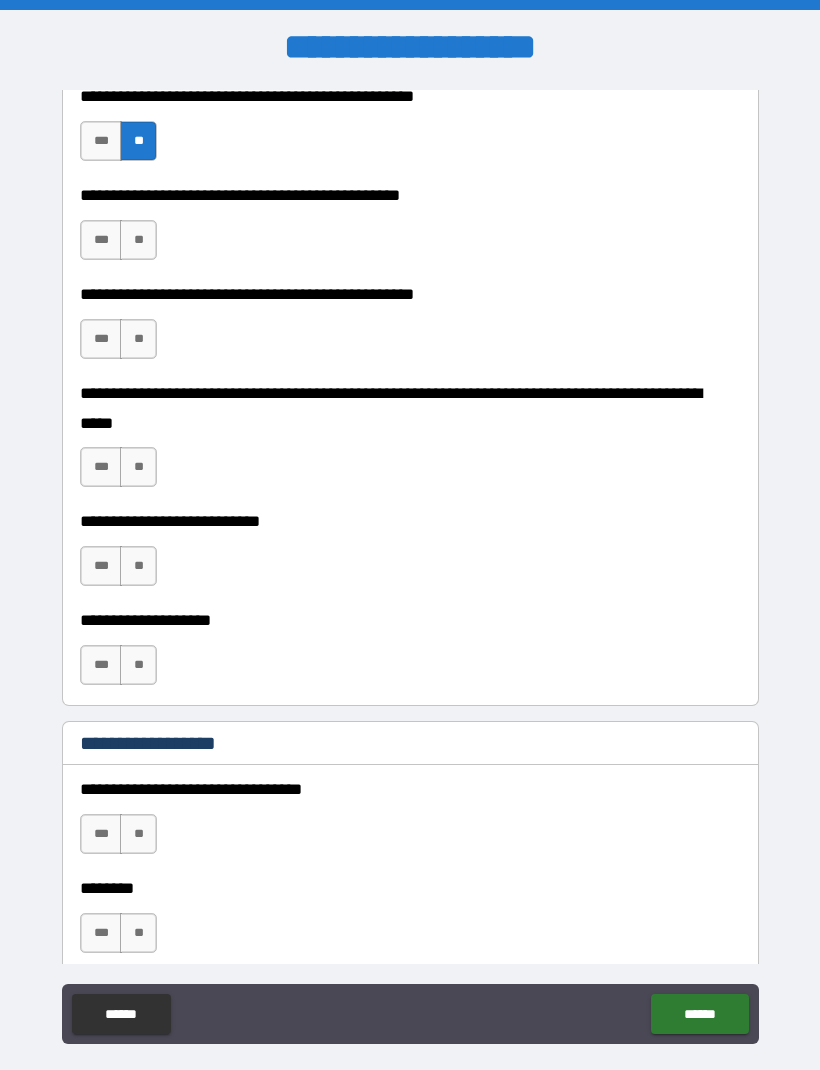 click on "**" at bounding box center [138, 240] 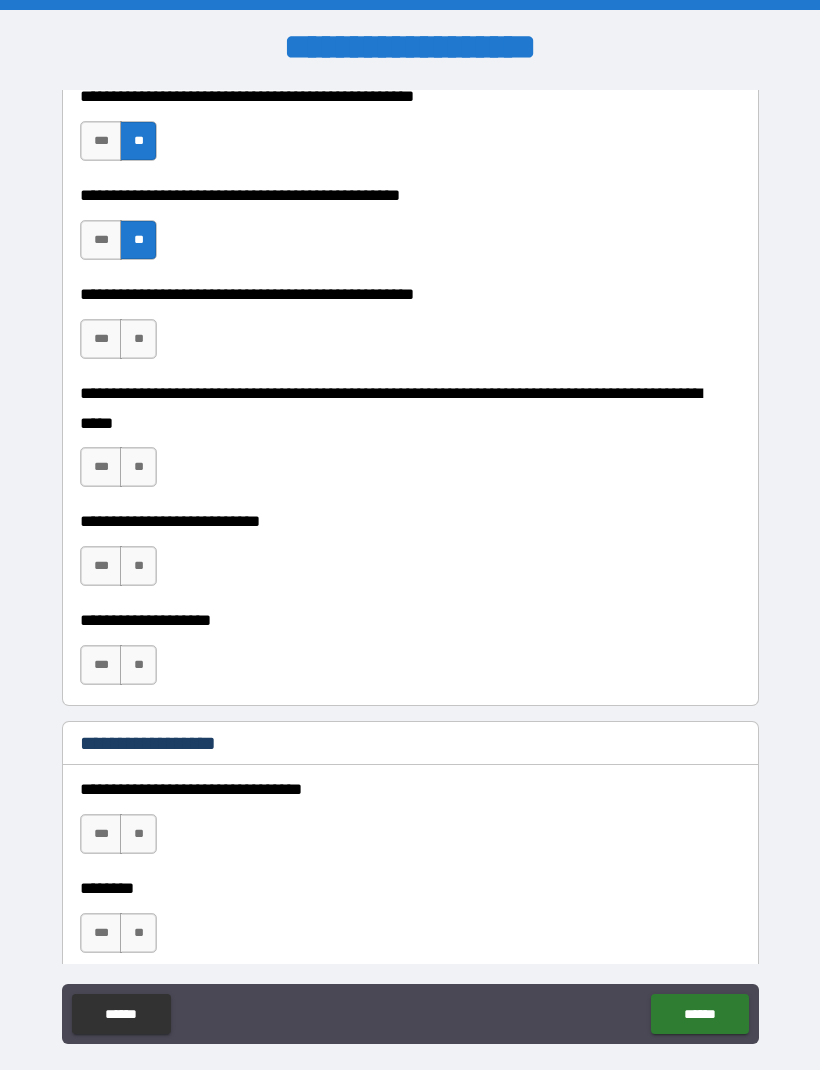 click on "**" at bounding box center (138, 339) 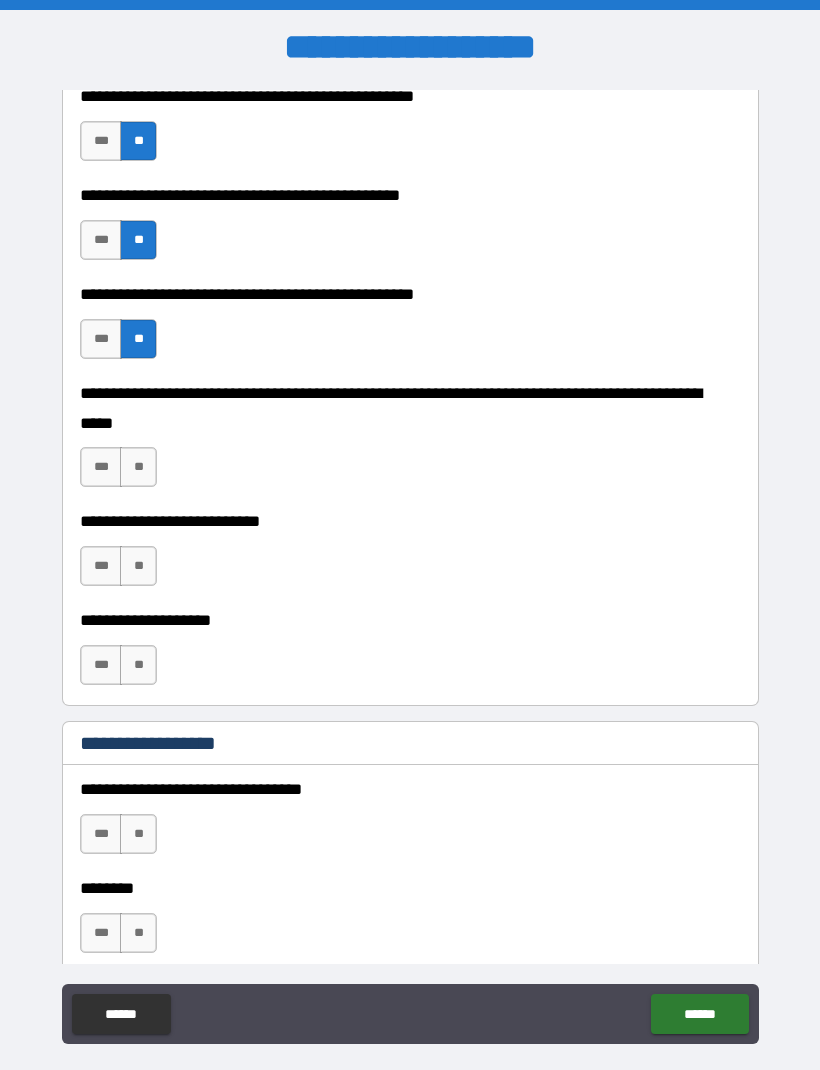 click on "**" at bounding box center [138, 467] 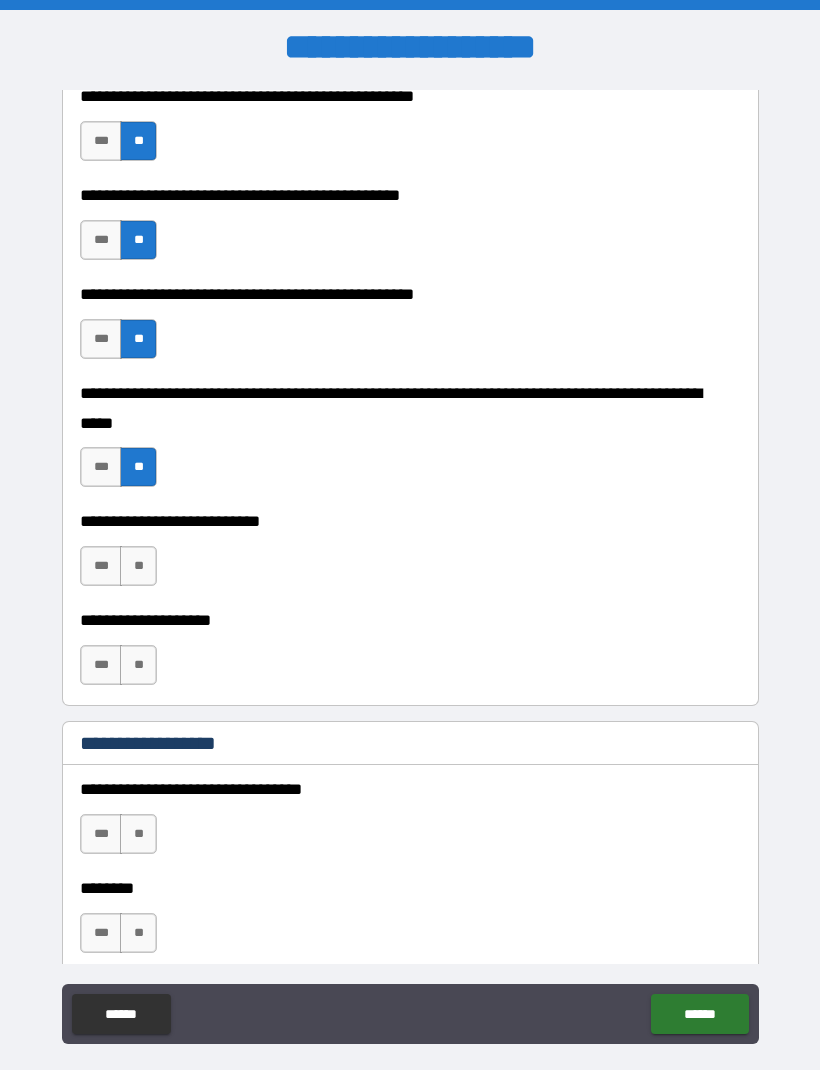 click on "**" at bounding box center (138, 566) 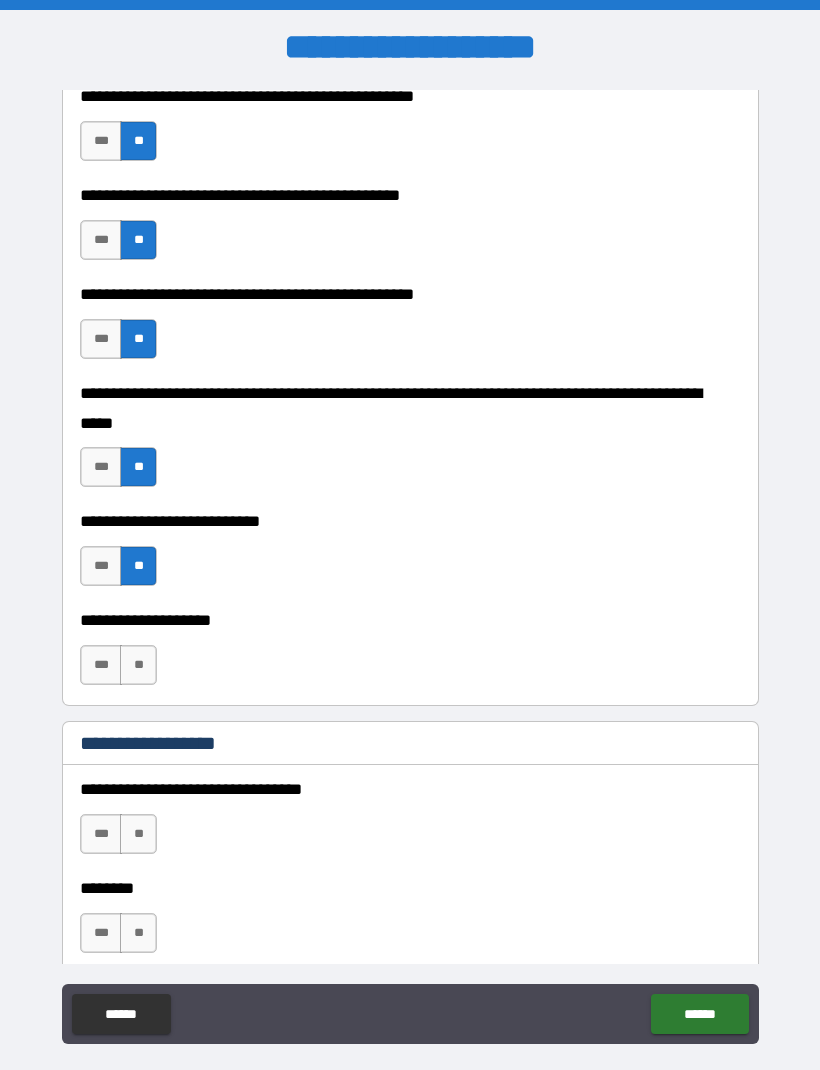 click on "**" at bounding box center [138, 665] 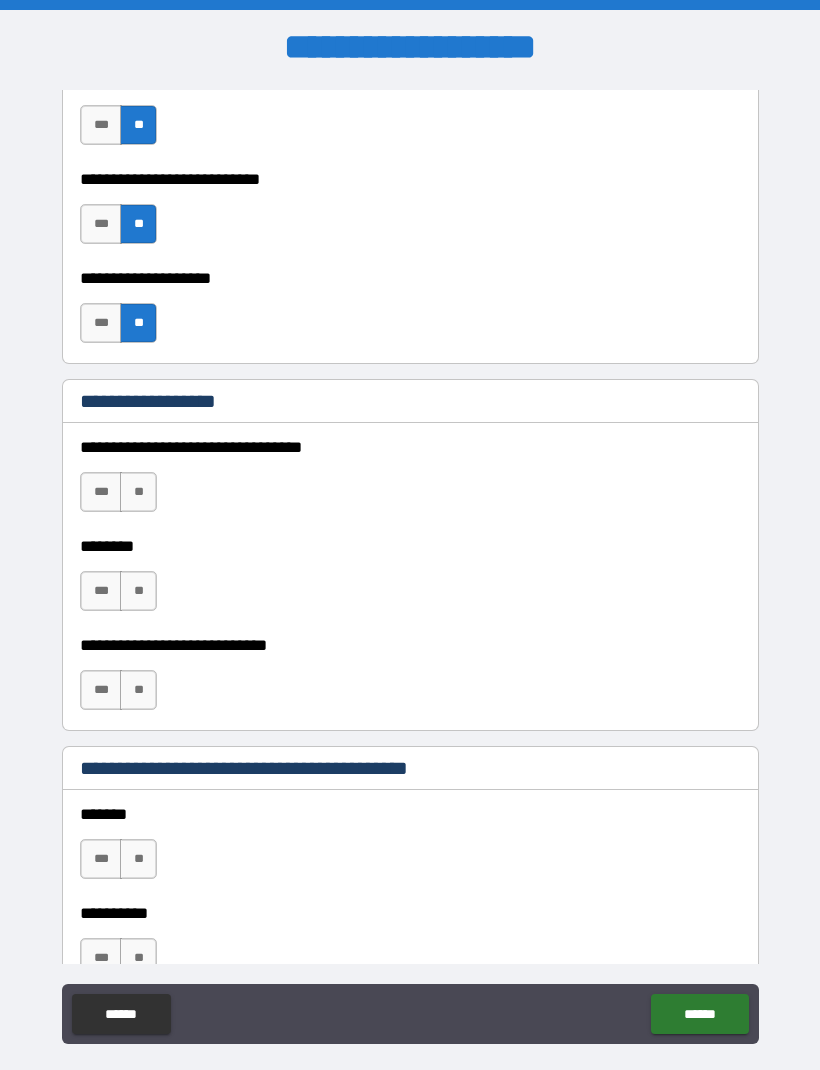 scroll, scrollTop: 949, scrollLeft: 0, axis: vertical 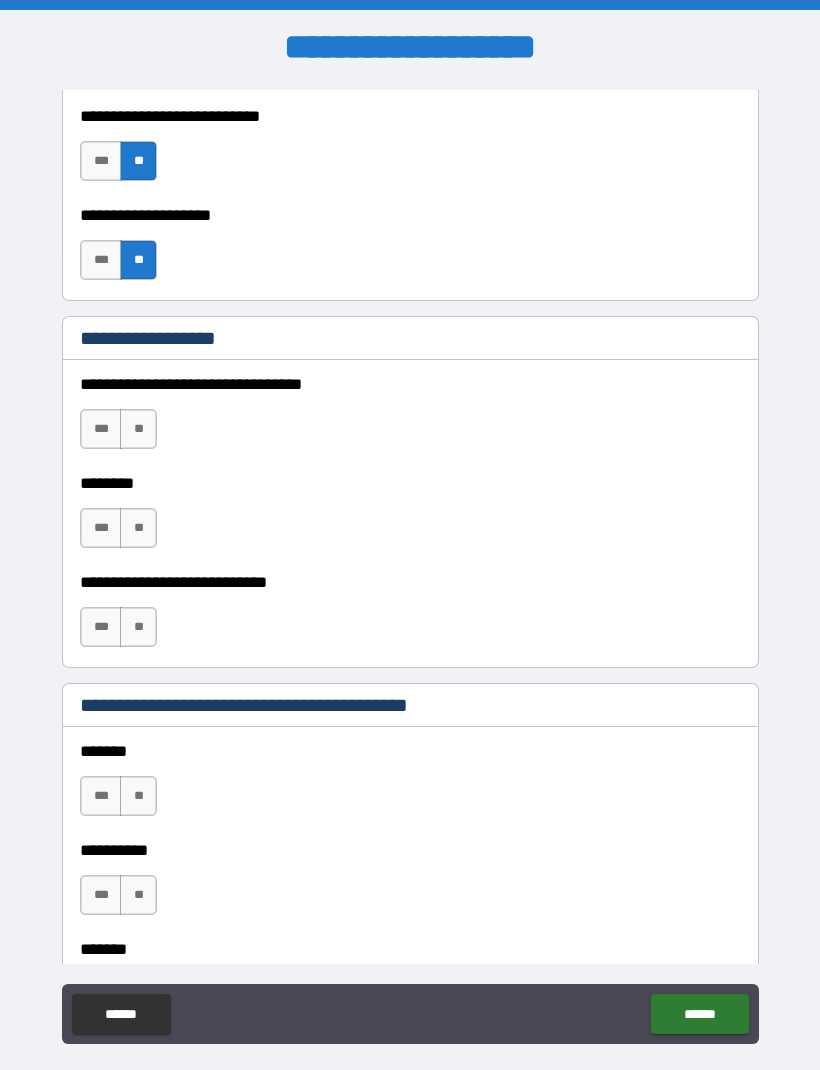 click on "**" at bounding box center (138, 429) 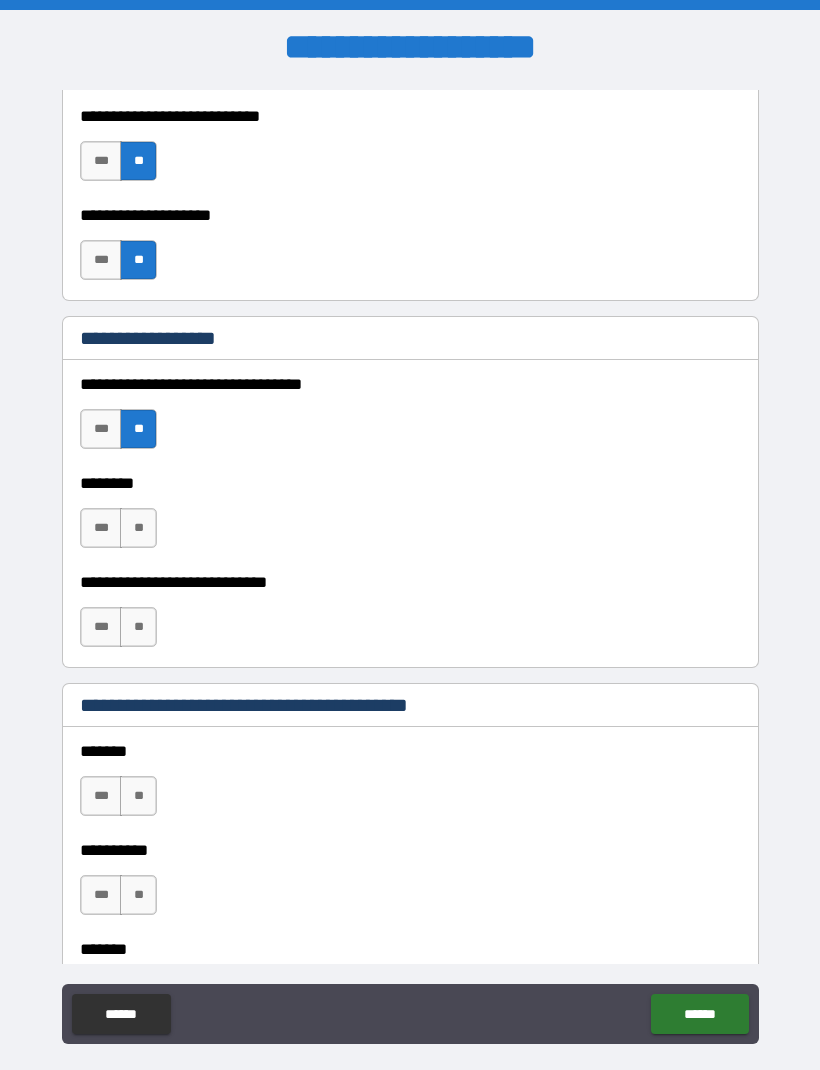 click on "**" at bounding box center (138, 528) 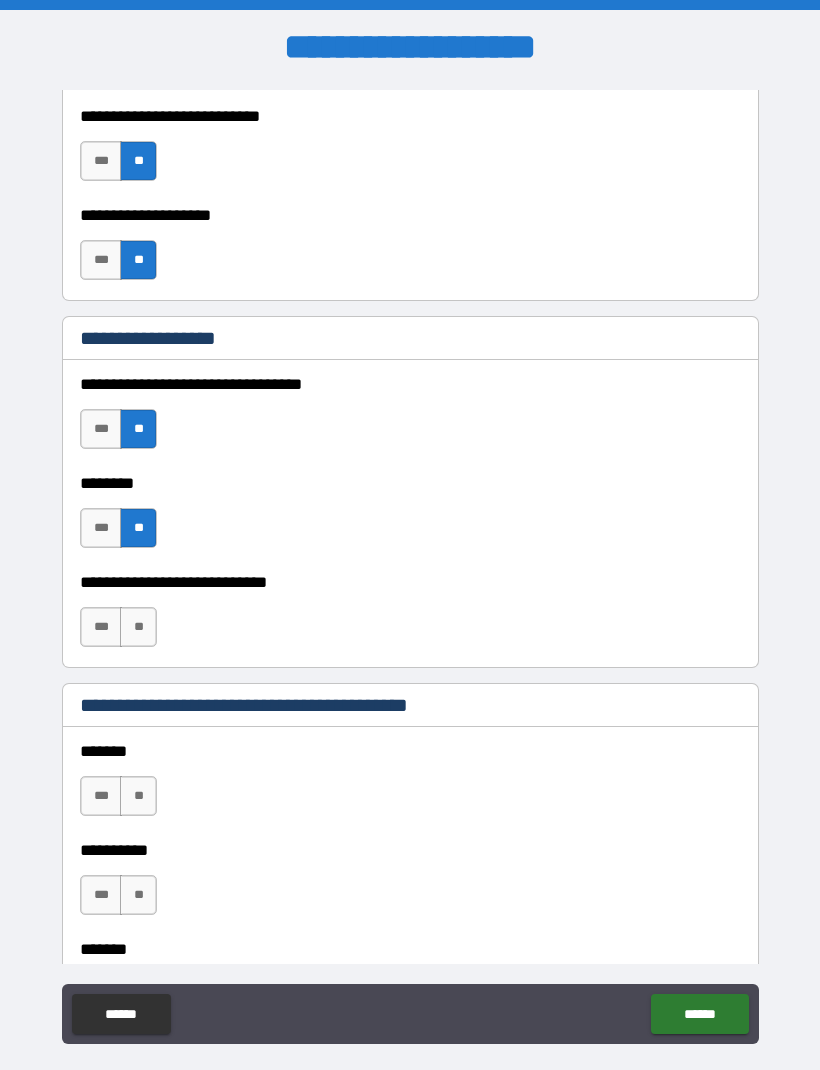 click on "**" at bounding box center (138, 627) 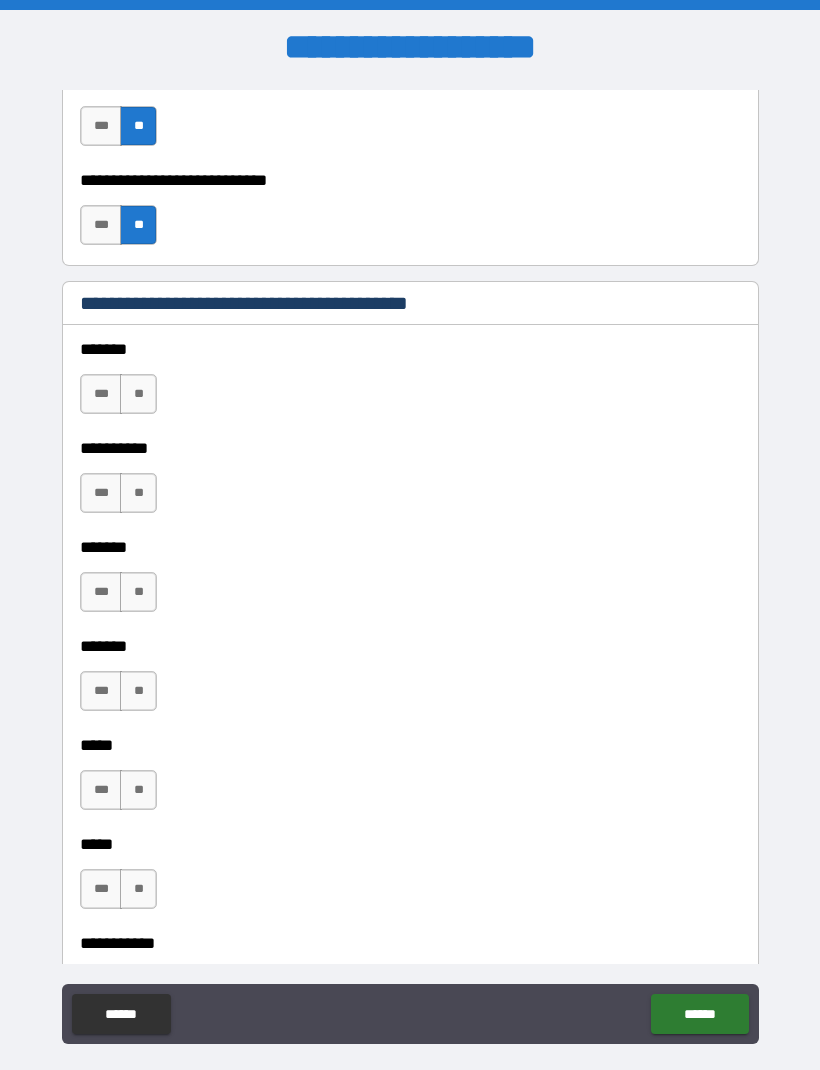 scroll, scrollTop: 1358, scrollLeft: 0, axis: vertical 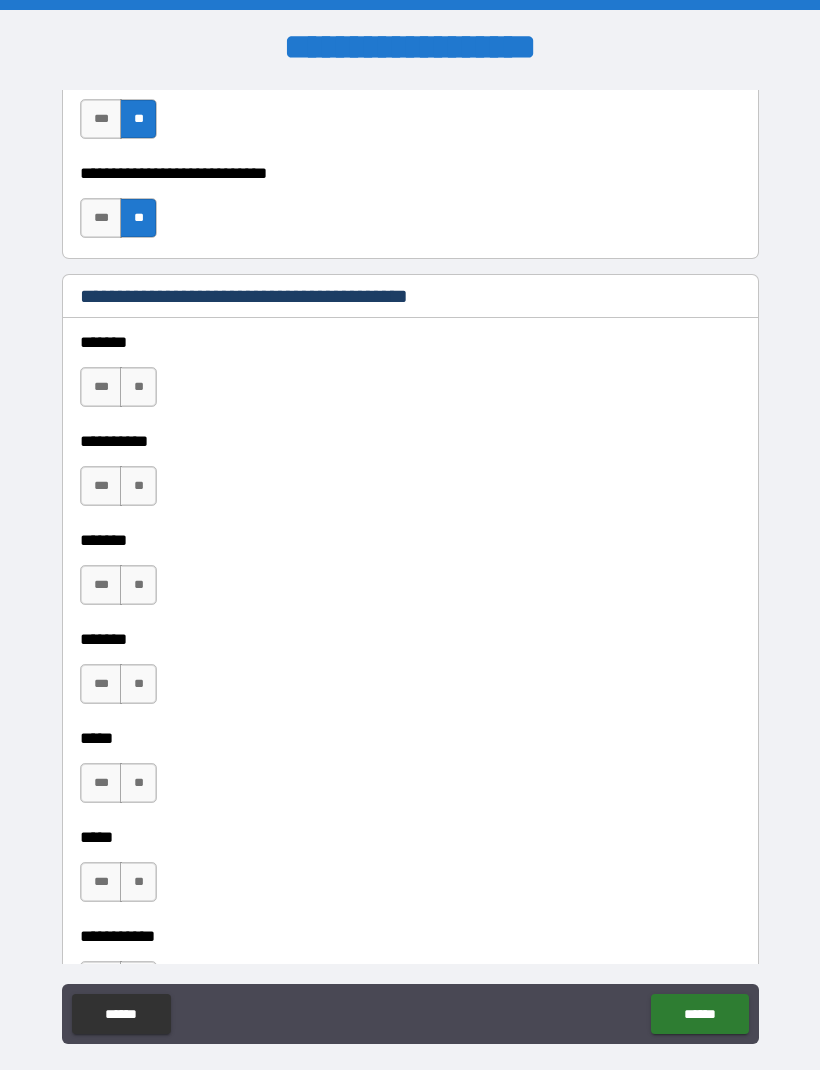click on "**" at bounding box center (138, 387) 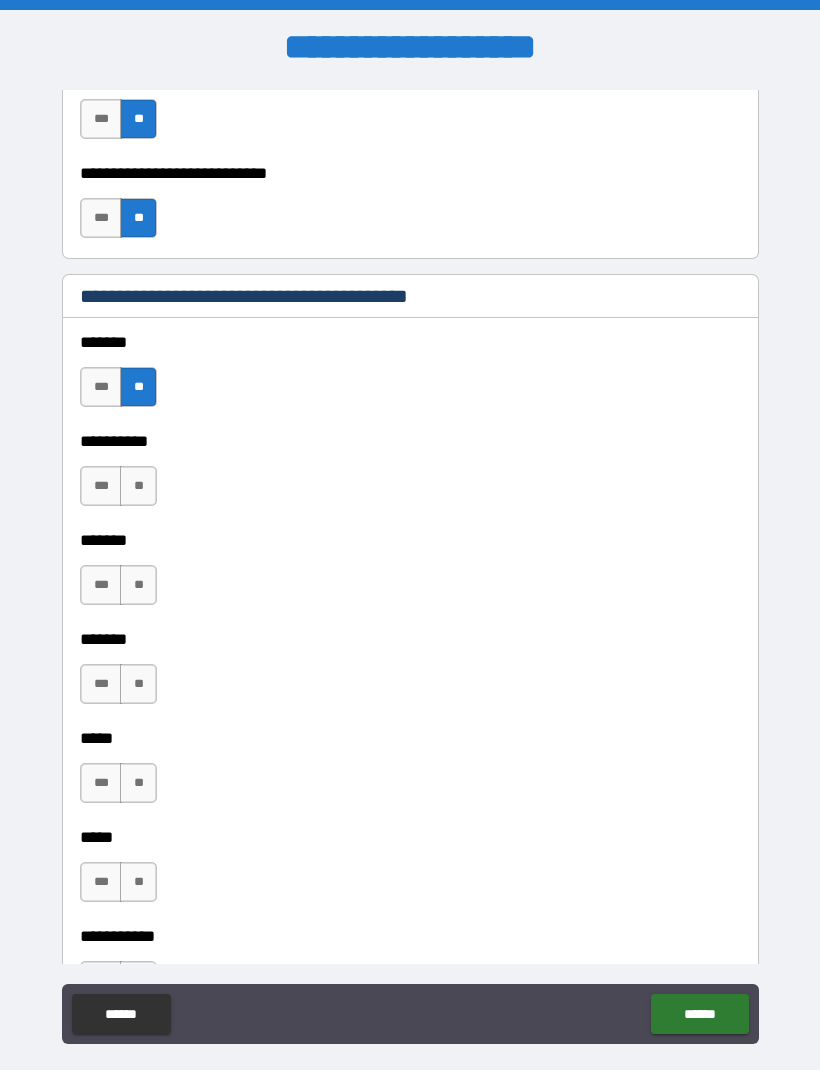click on "**" at bounding box center [138, 486] 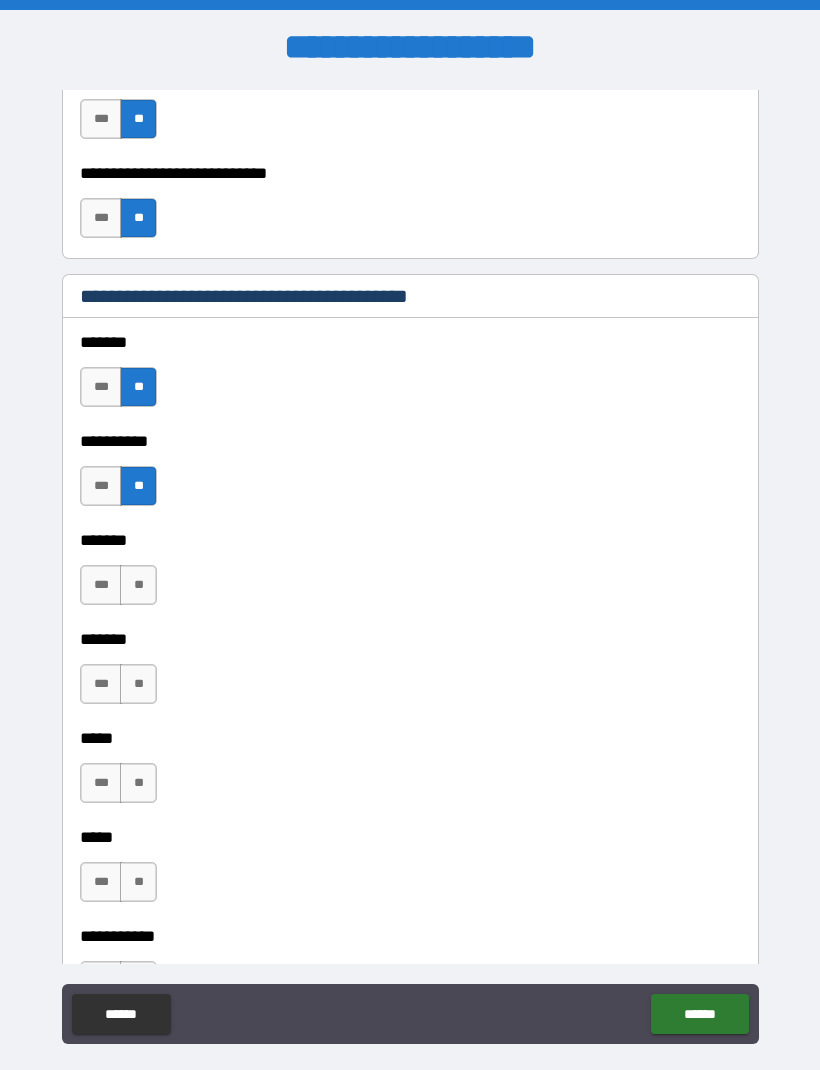 click on "*** **" at bounding box center (118, 585) 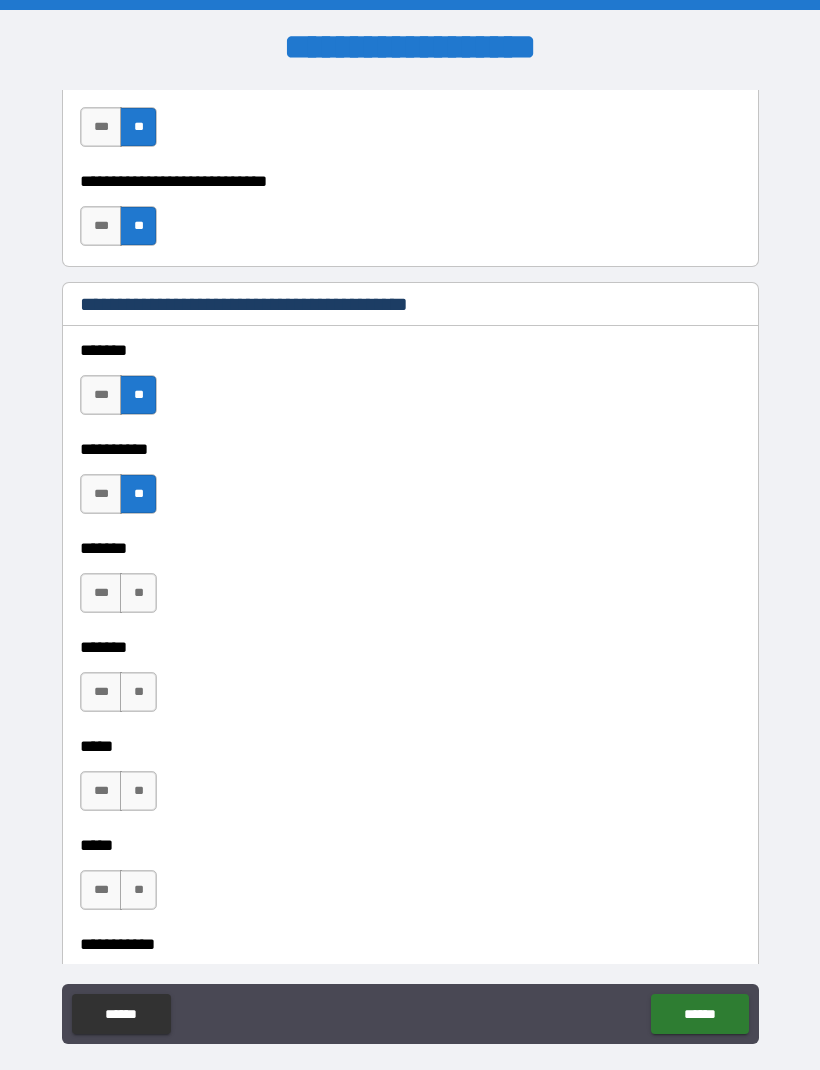 scroll, scrollTop: 1376, scrollLeft: 0, axis: vertical 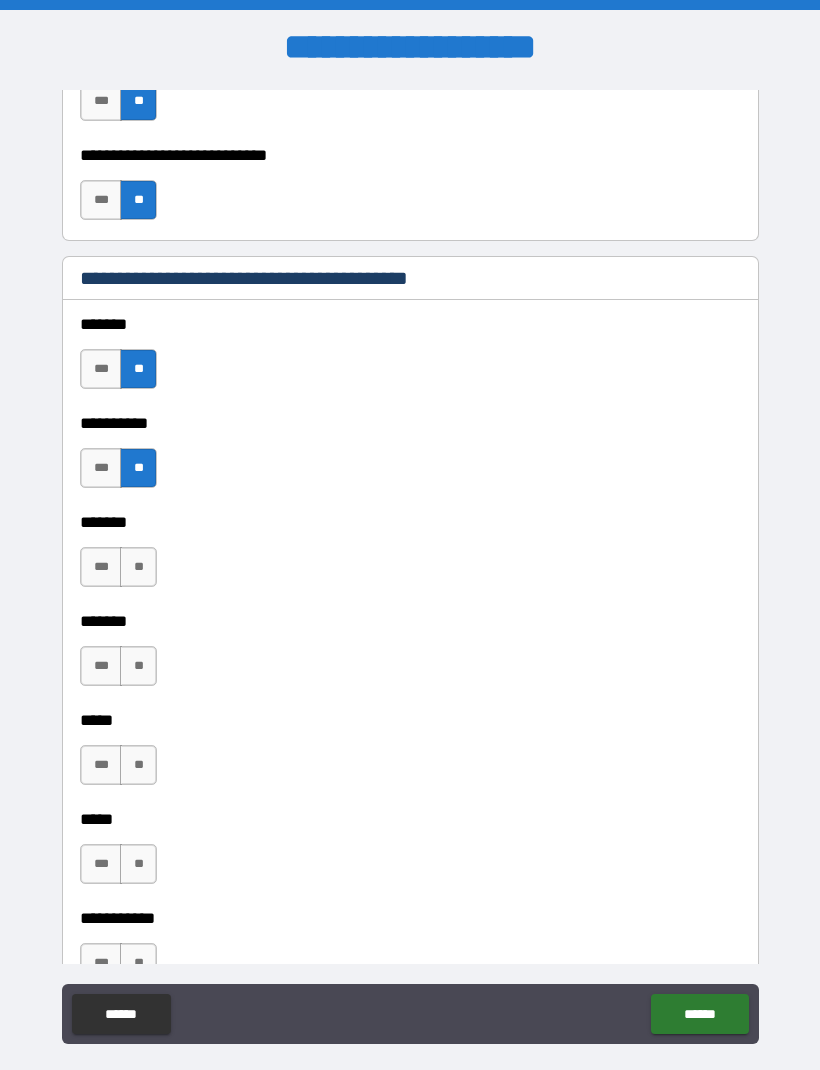click on "**" at bounding box center [138, 567] 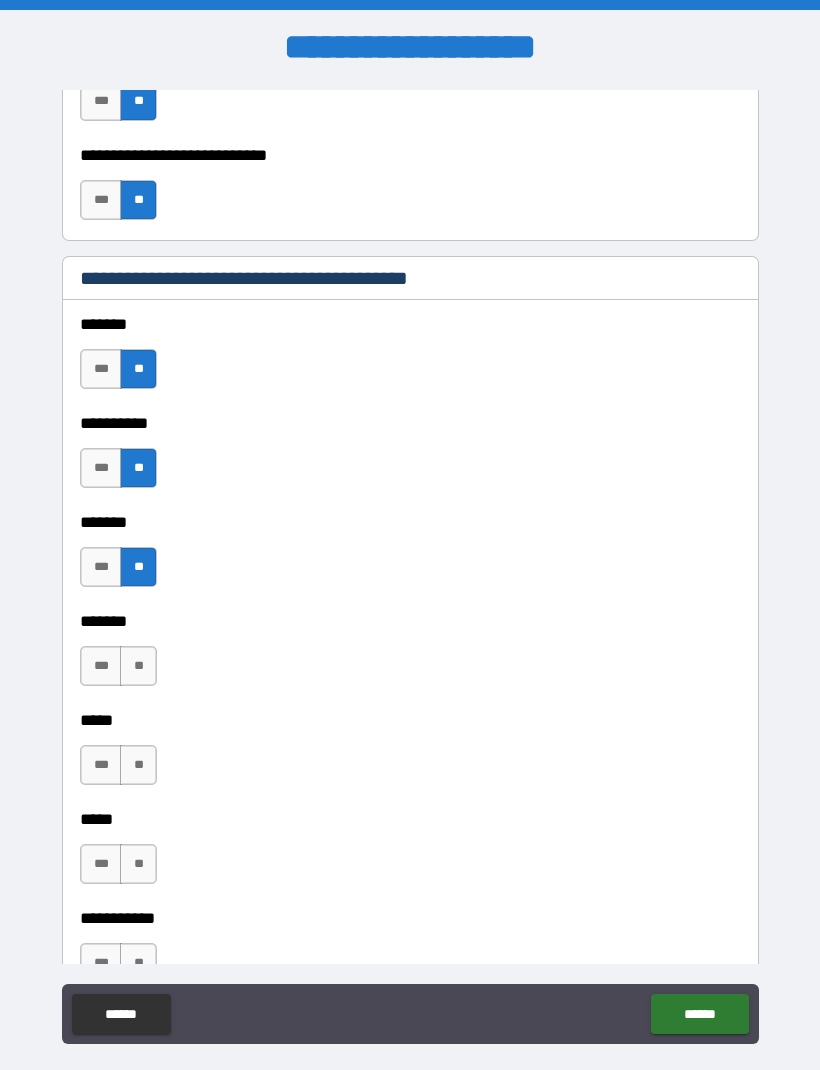 click on "**" at bounding box center (138, 666) 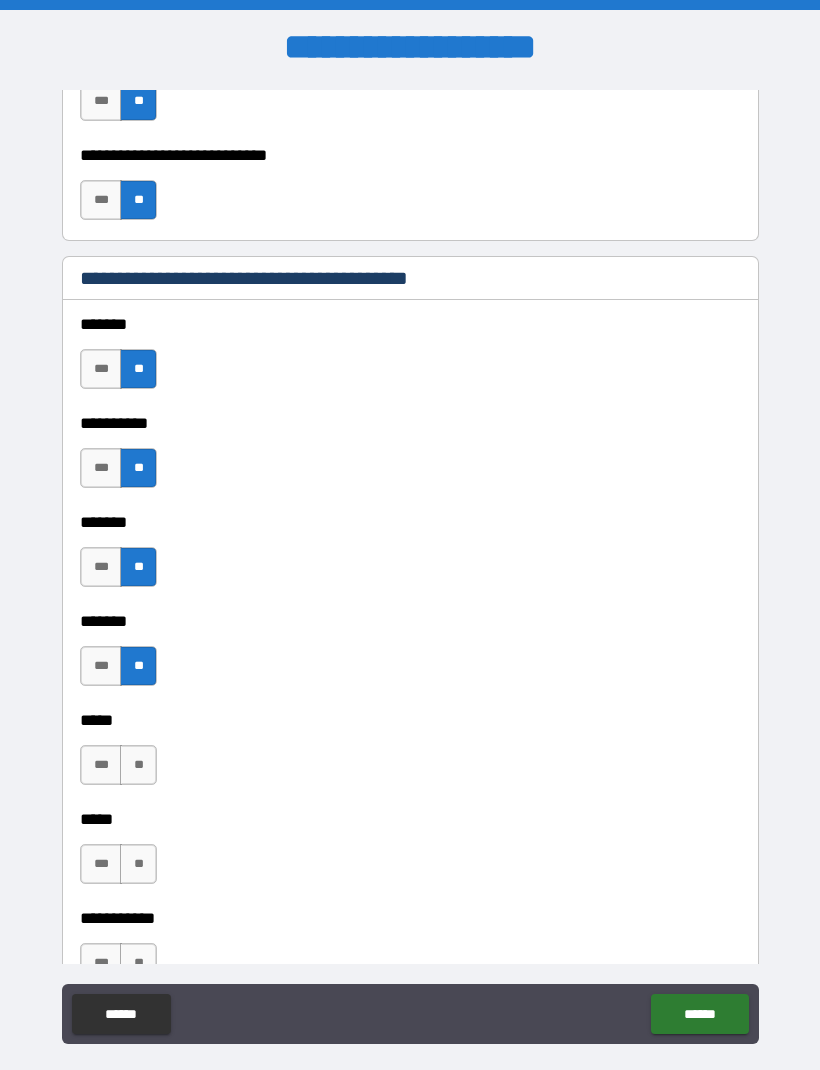 click on "**" at bounding box center (138, 765) 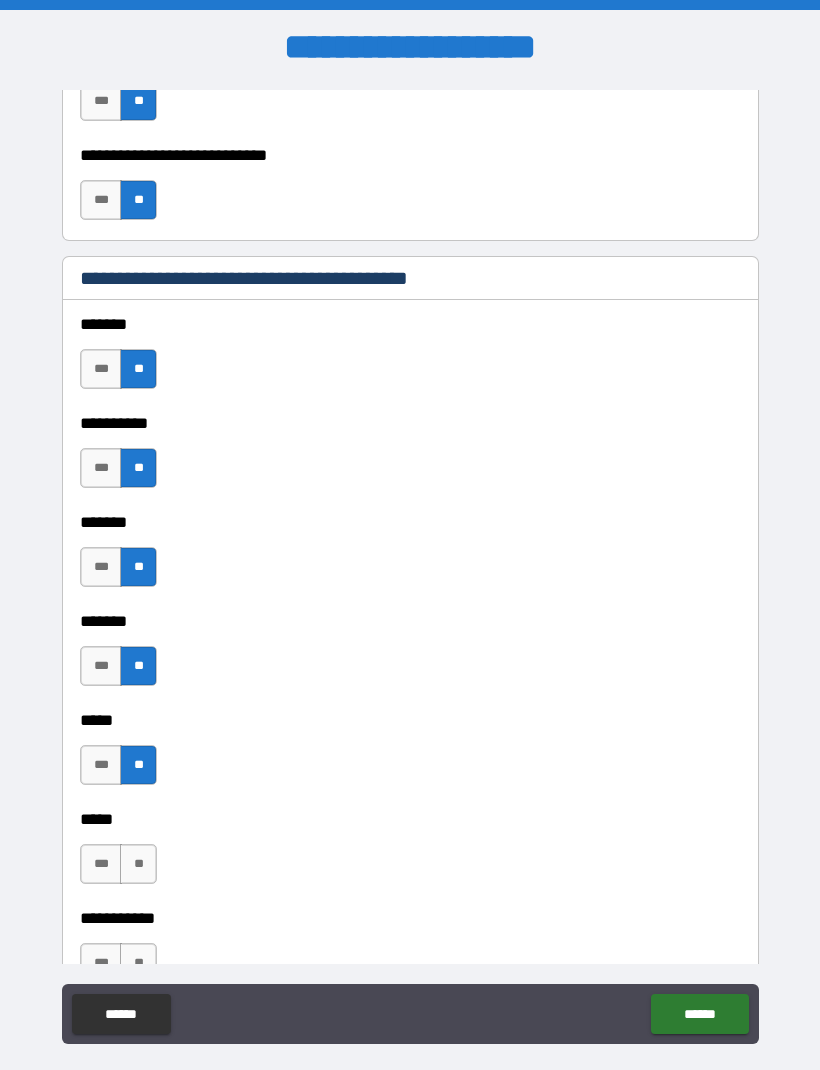 click on "**" at bounding box center (138, 864) 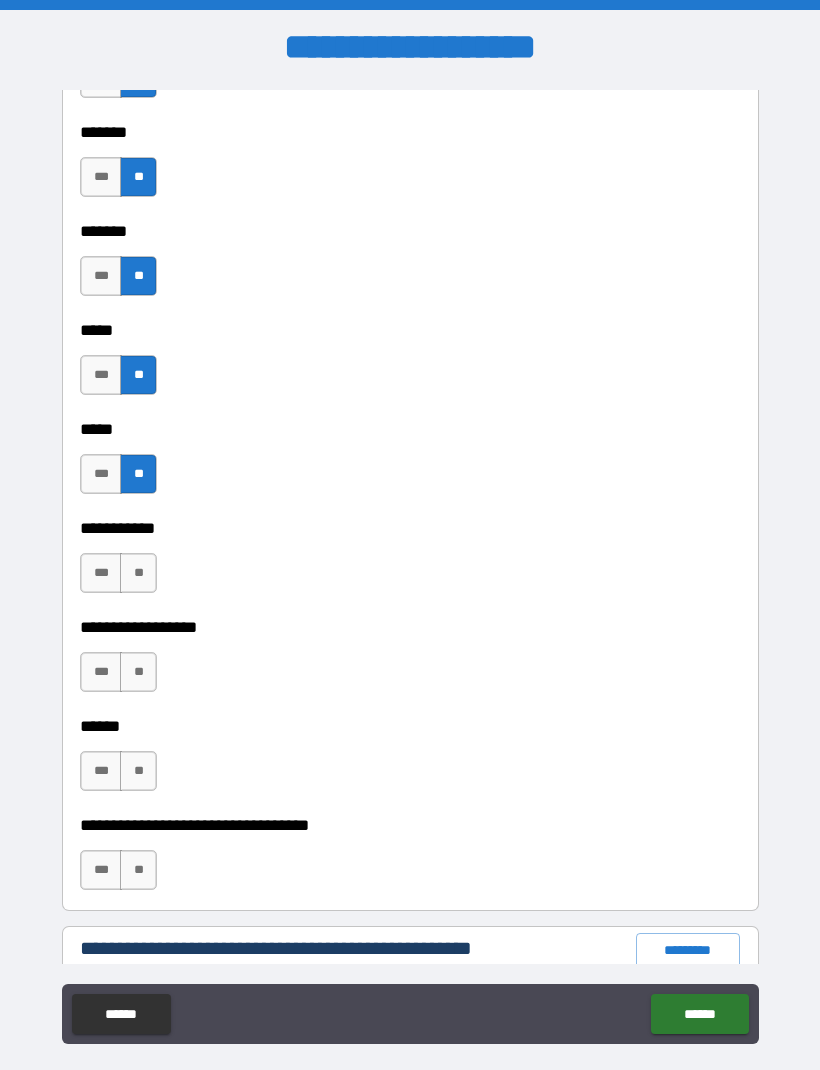 scroll, scrollTop: 1779, scrollLeft: 0, axis: vertical 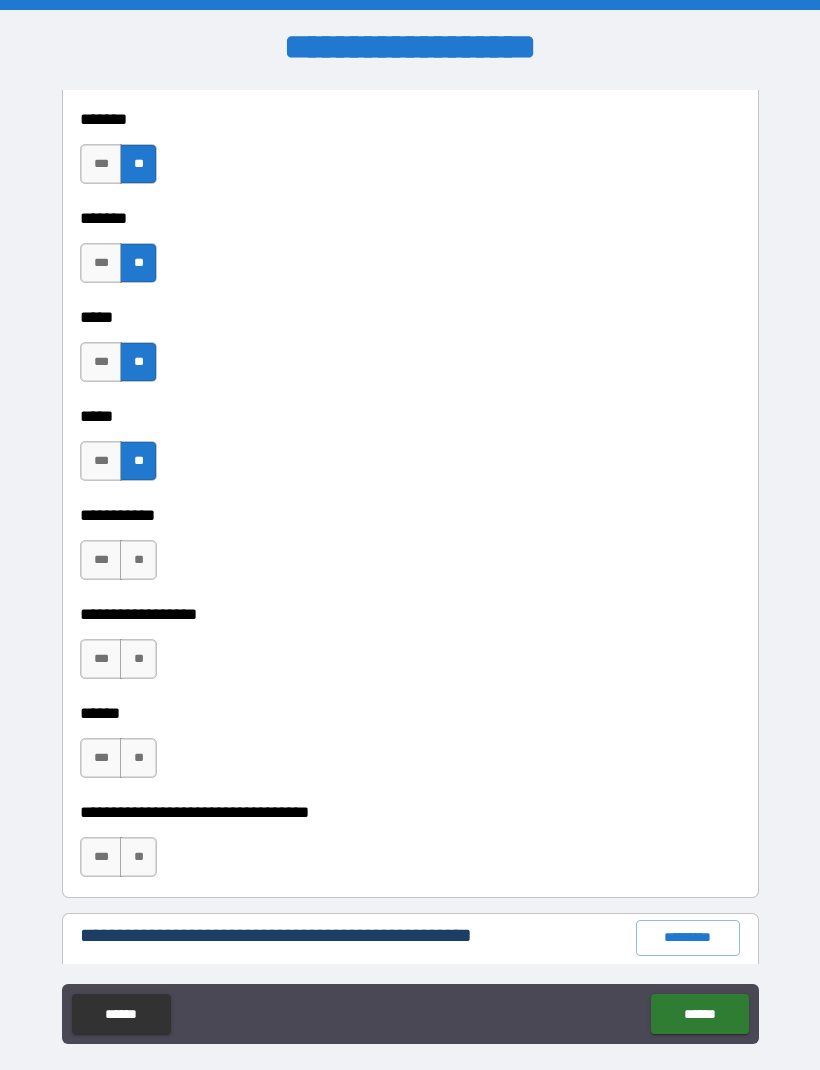 click on "**" at bounding box center (138, 560) 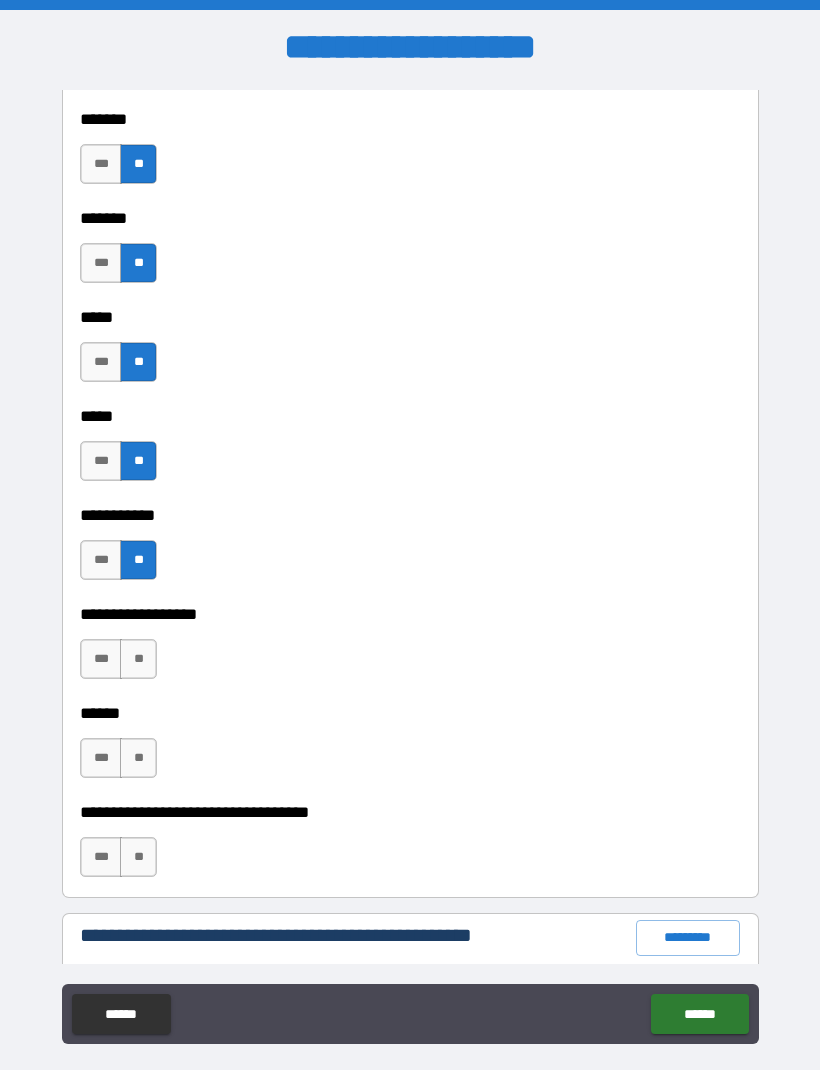 click on "**" at bounding box center (138, 659) 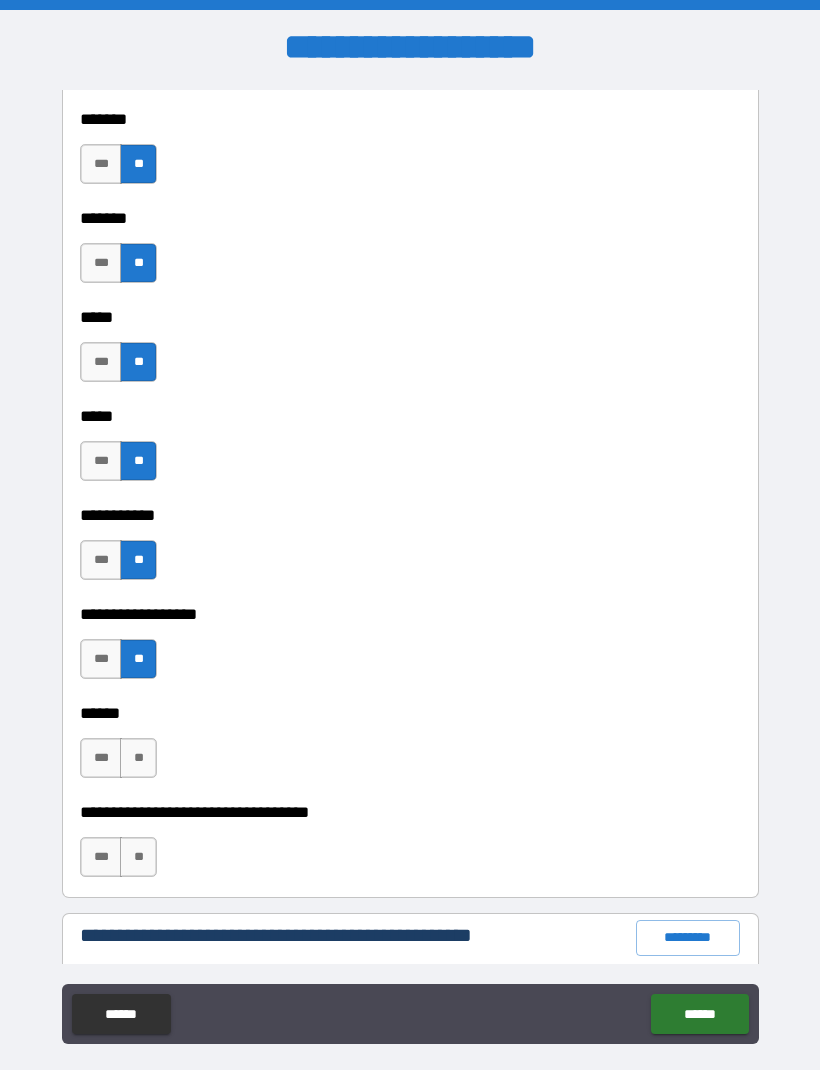 click on "**" at bounding box center [138, 758] 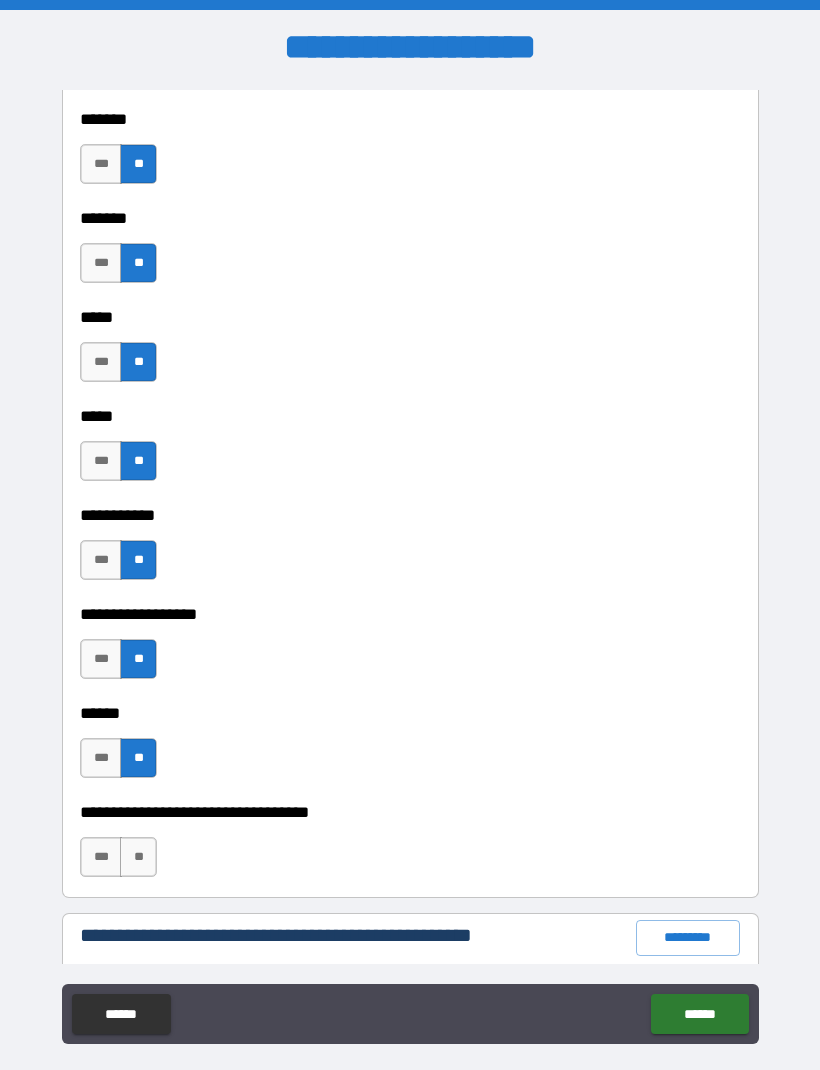 click on "**" at bounding box center [138, 857] 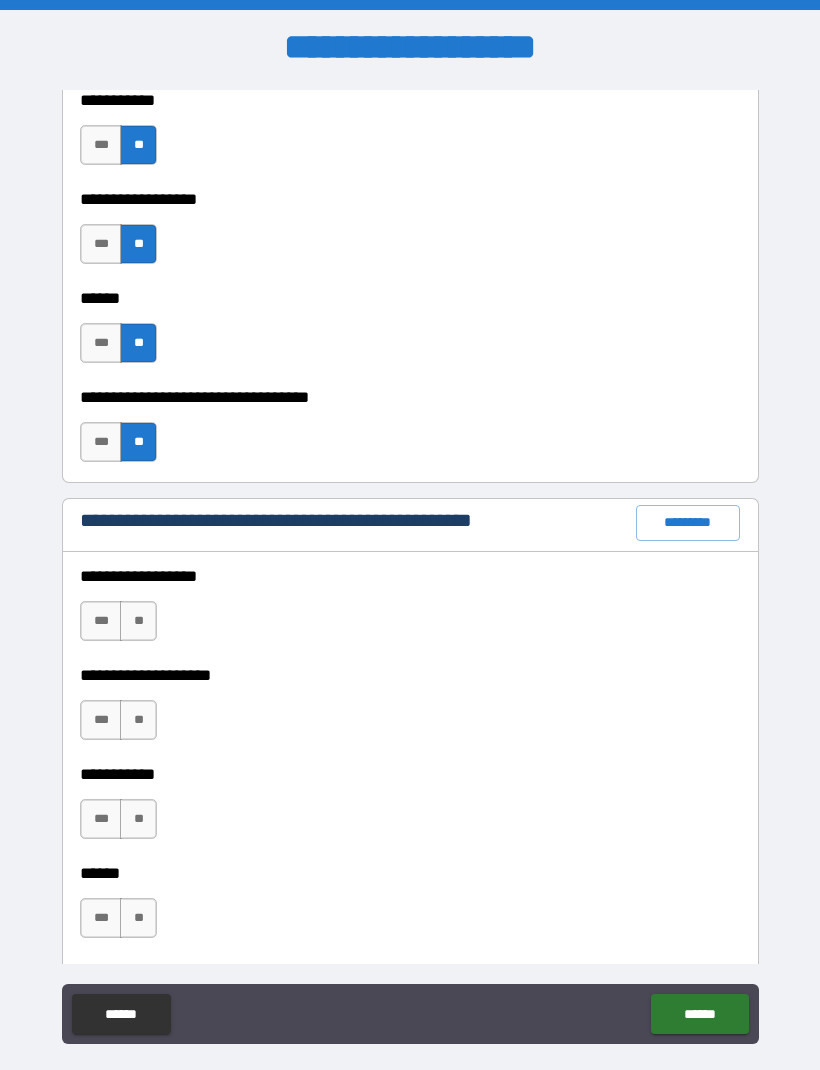 scroll, scrollTop: 2272, scrollLeft: 0, axis: vertical 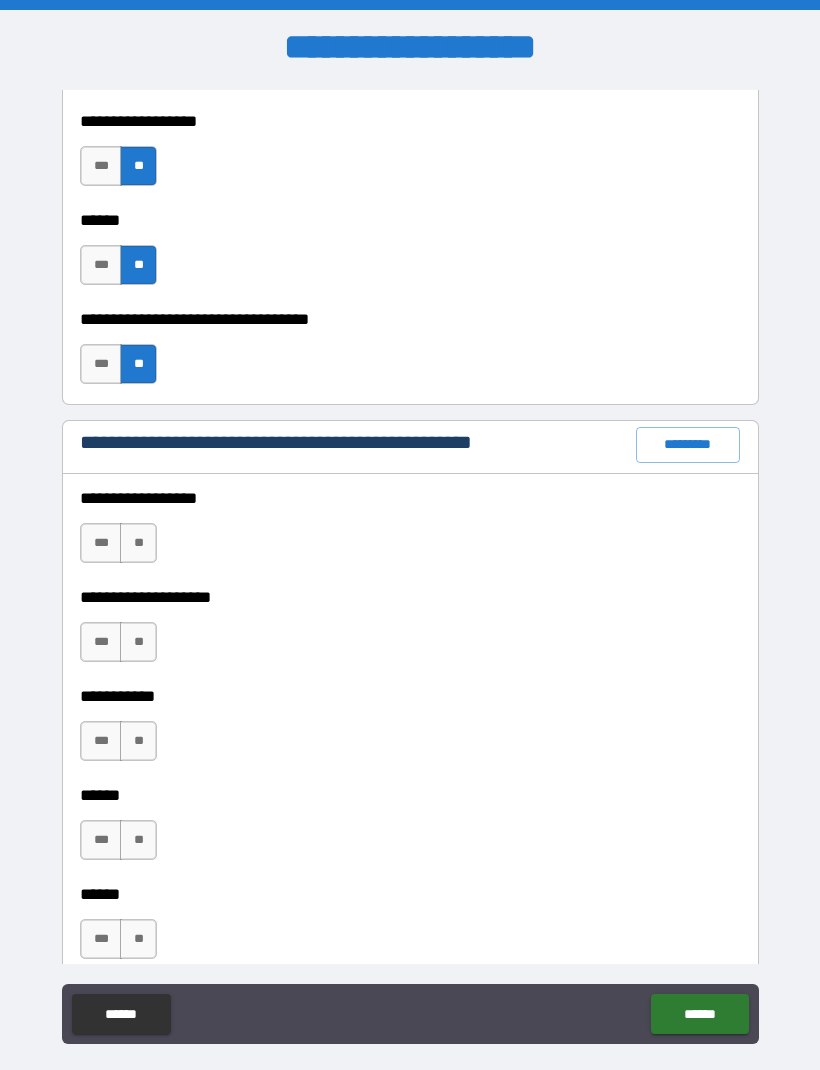 click on "*********" at bounding box center (688, 445) 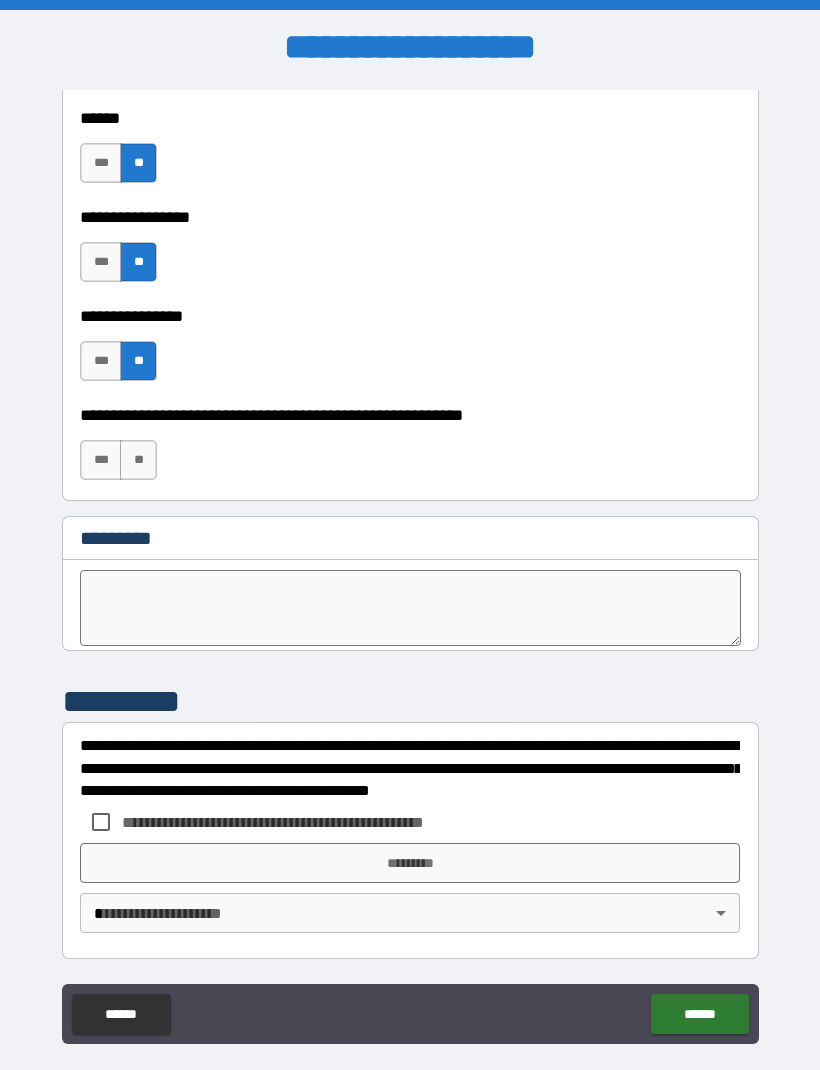 scroll, scrollTop: 9978, scrollLeft: 0, axis: vertical 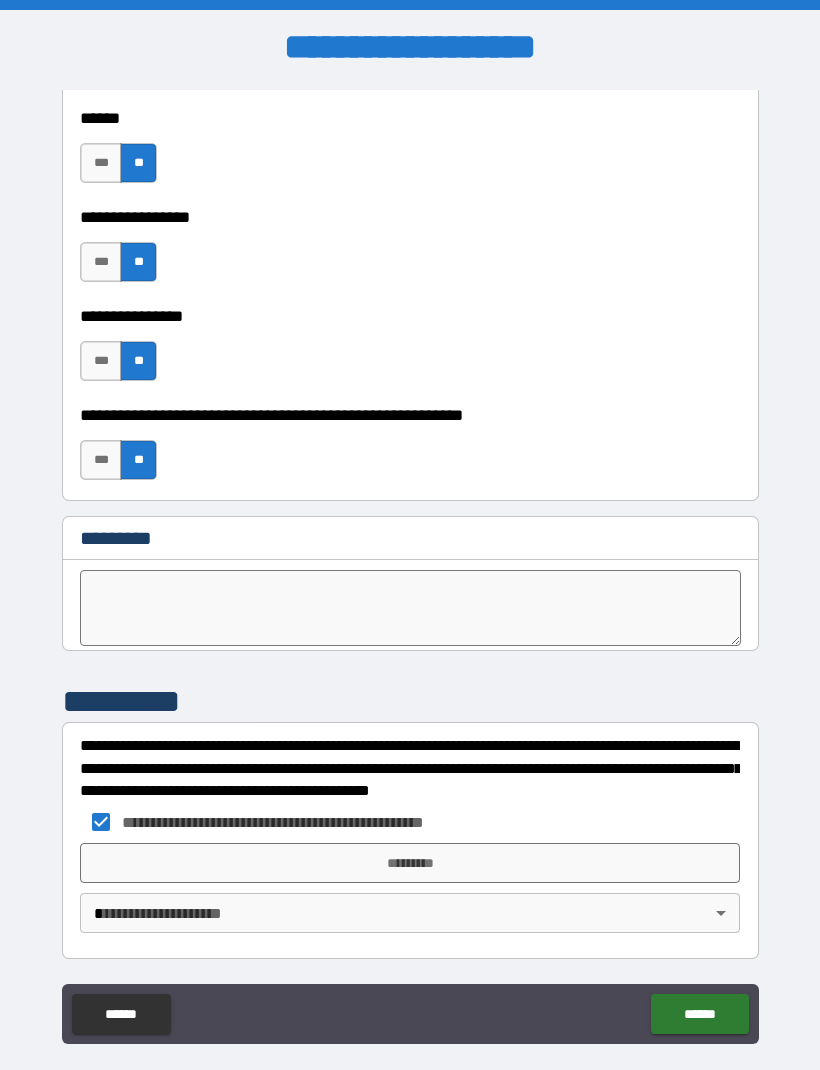 click on "*********" at bounding box center (410, 863) 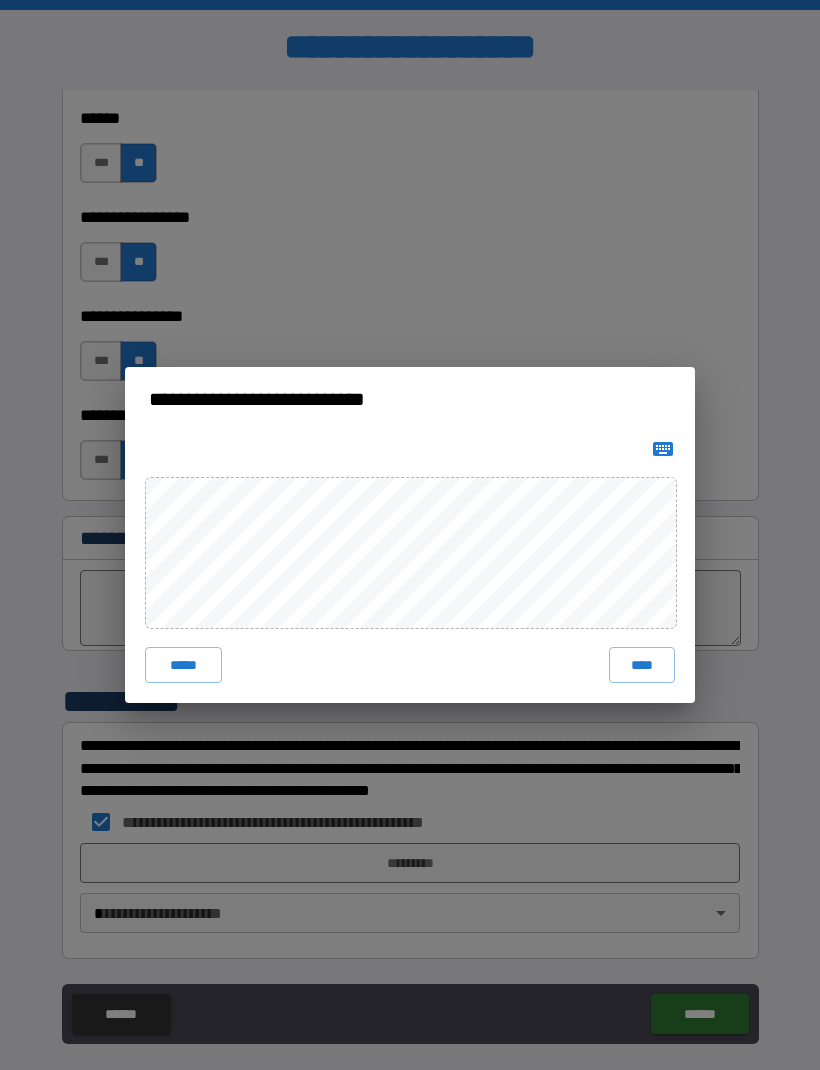 click on "****" at bounding box center (642, 665) 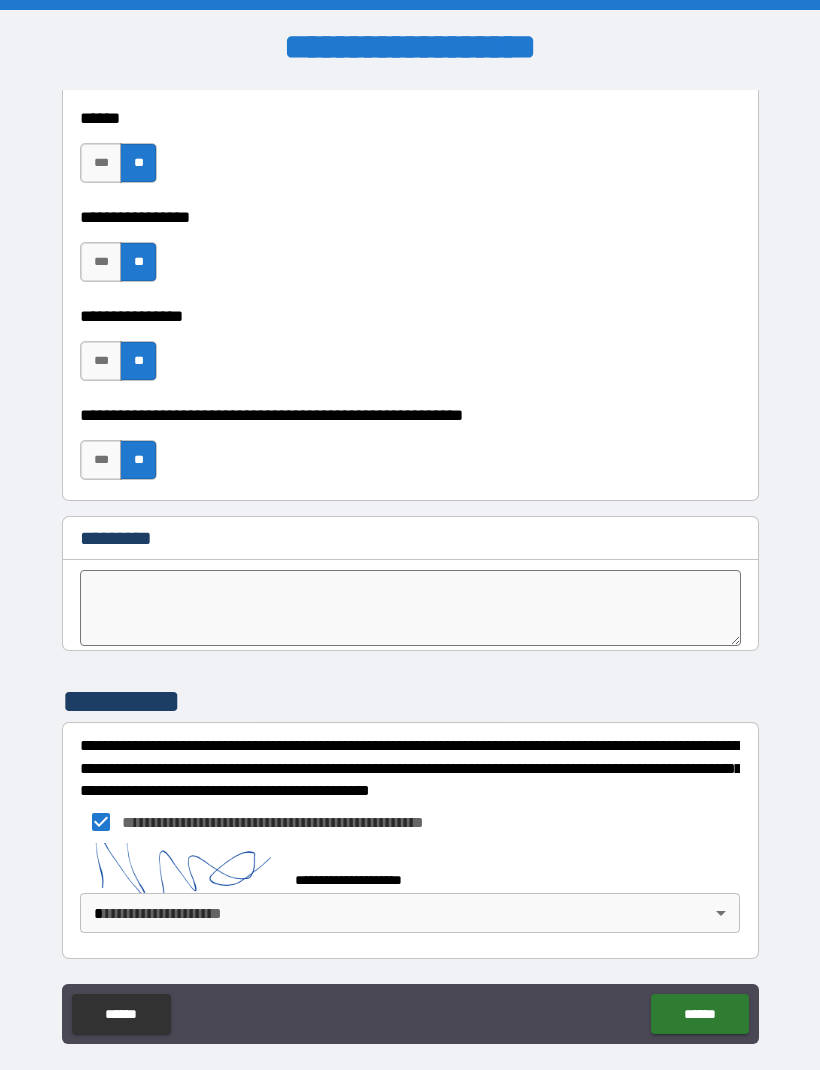 scroll, scrollTop: 9968, scrollLeft: 0, axis: vertical 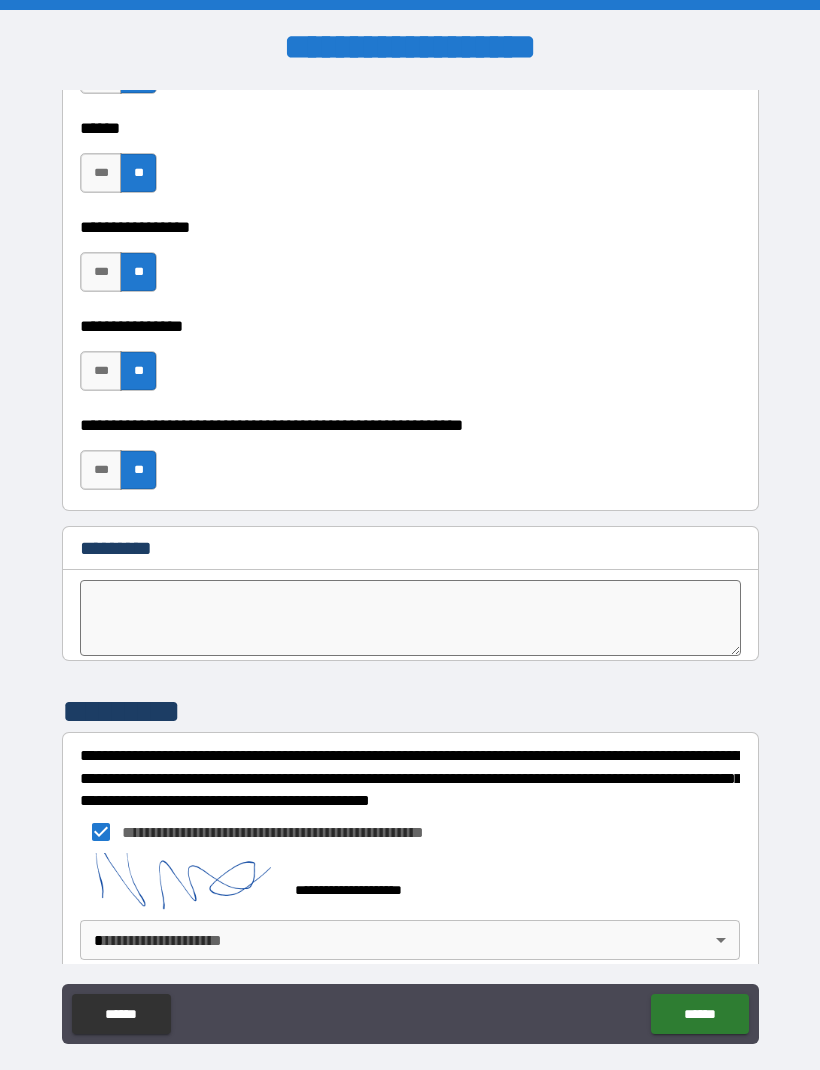 click on "**********" at bounding box center [410, 568] 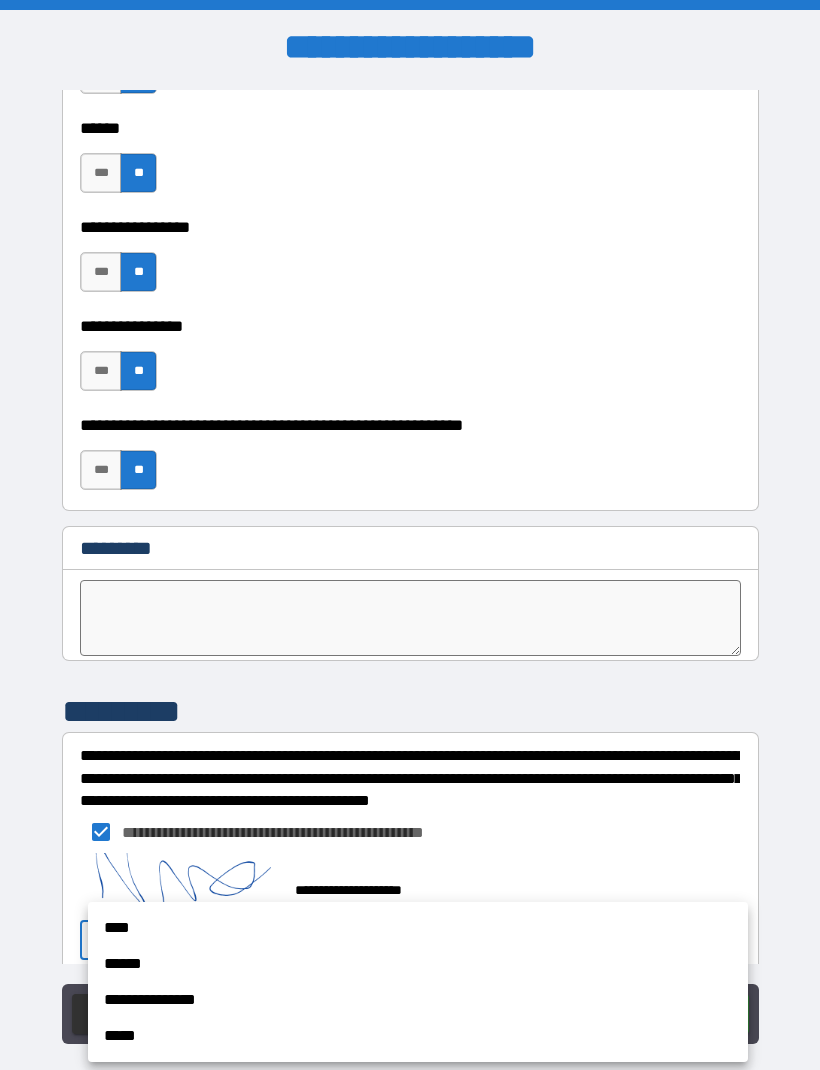 click on "**********" at bounding box center [418, 1000] 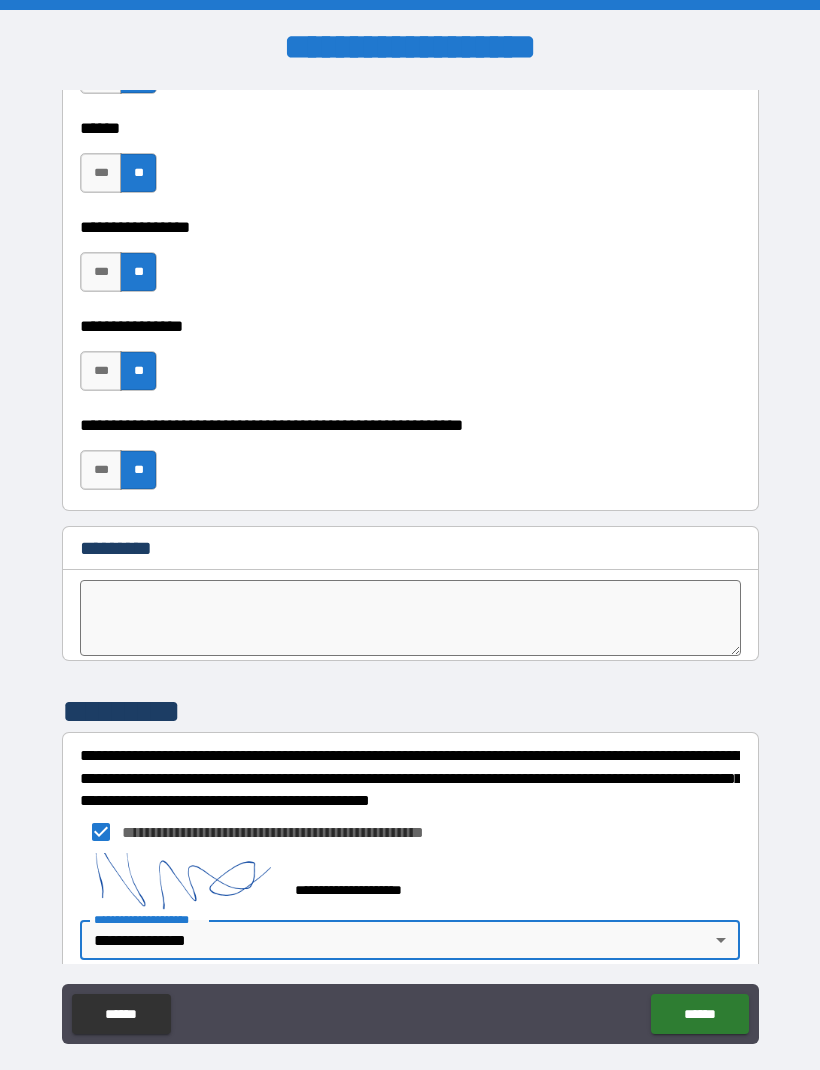 click on "******" at bounding box center (699, 1014) 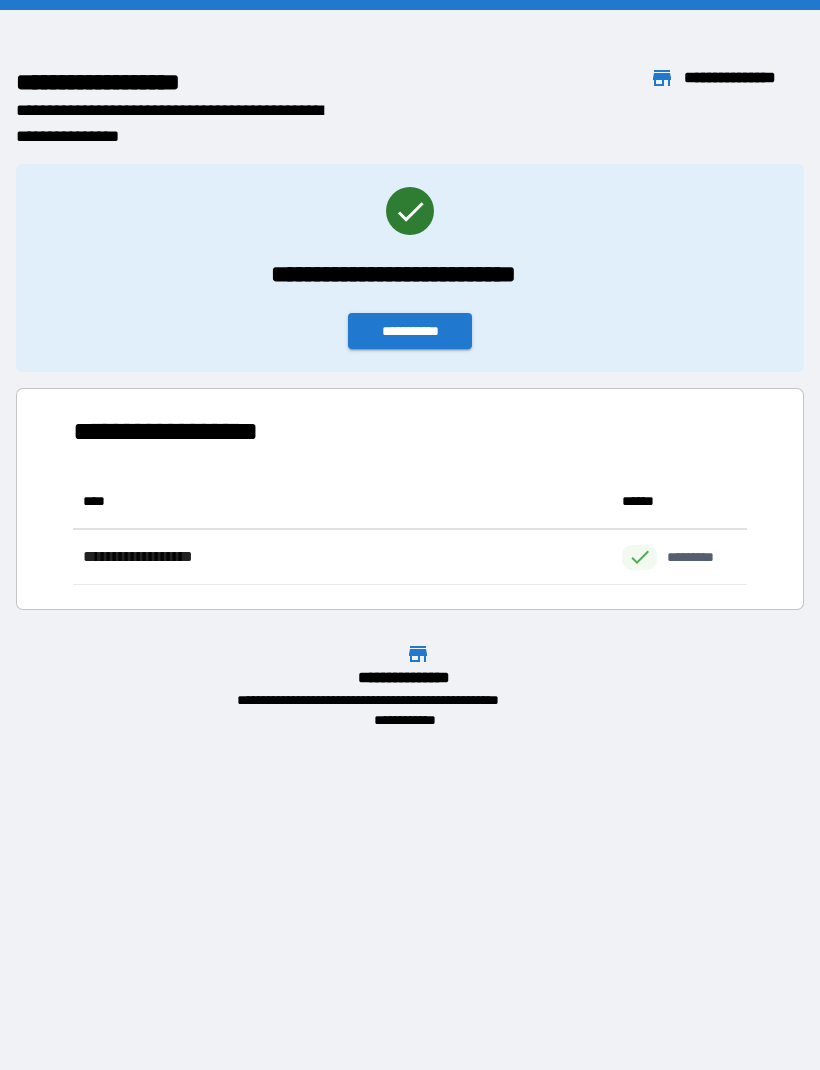 scroll, scrollTop: 1, scrollLeft: 1, axis: both 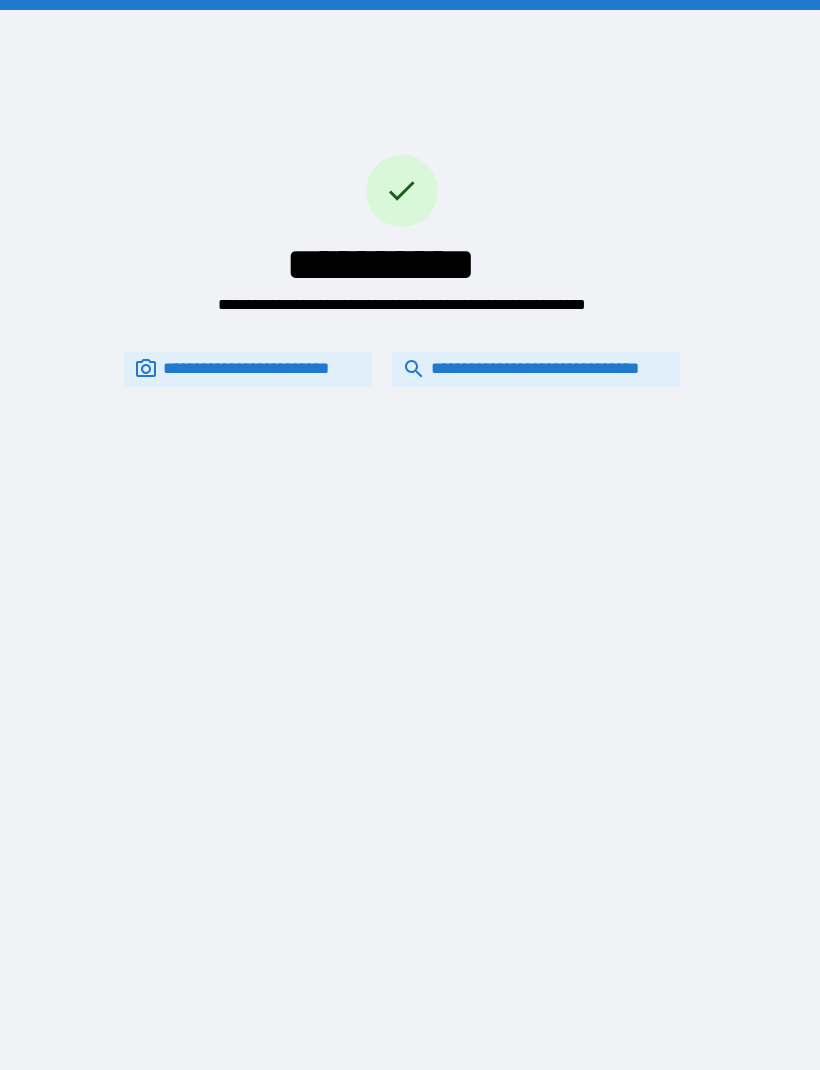 click on "**********" at bounding box center (536, 369) 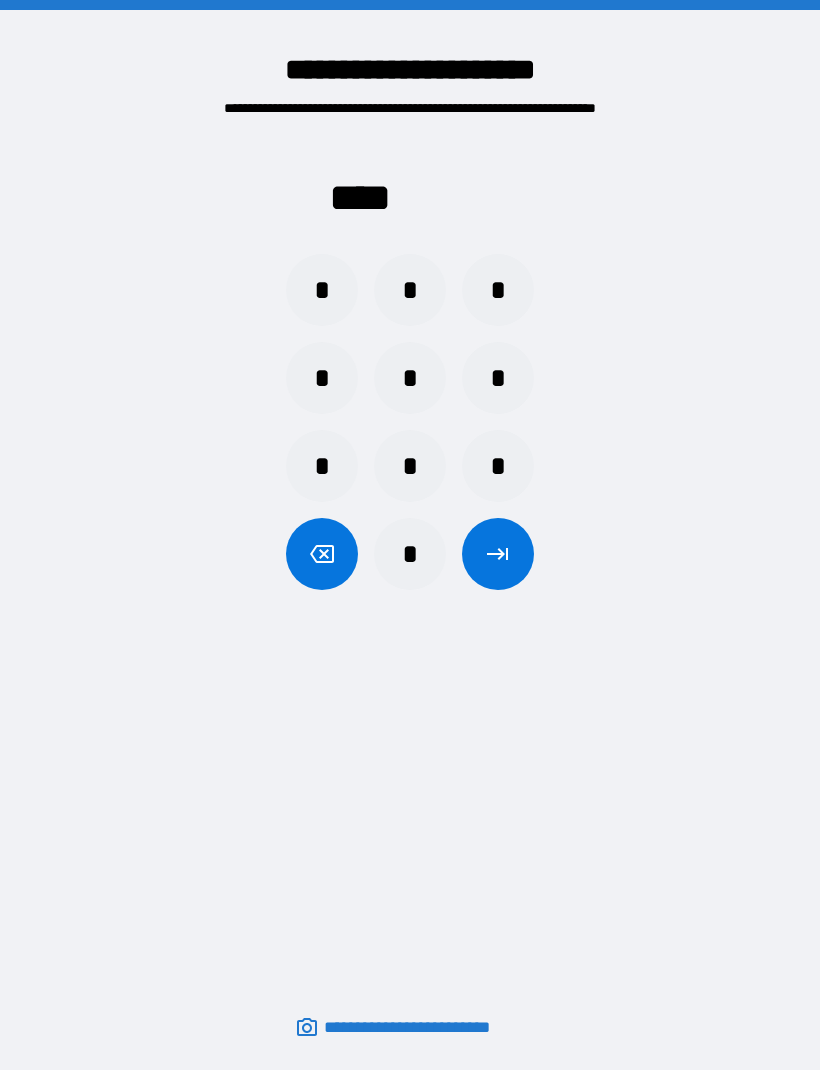 click on "*" at bounding box center [410, 290] 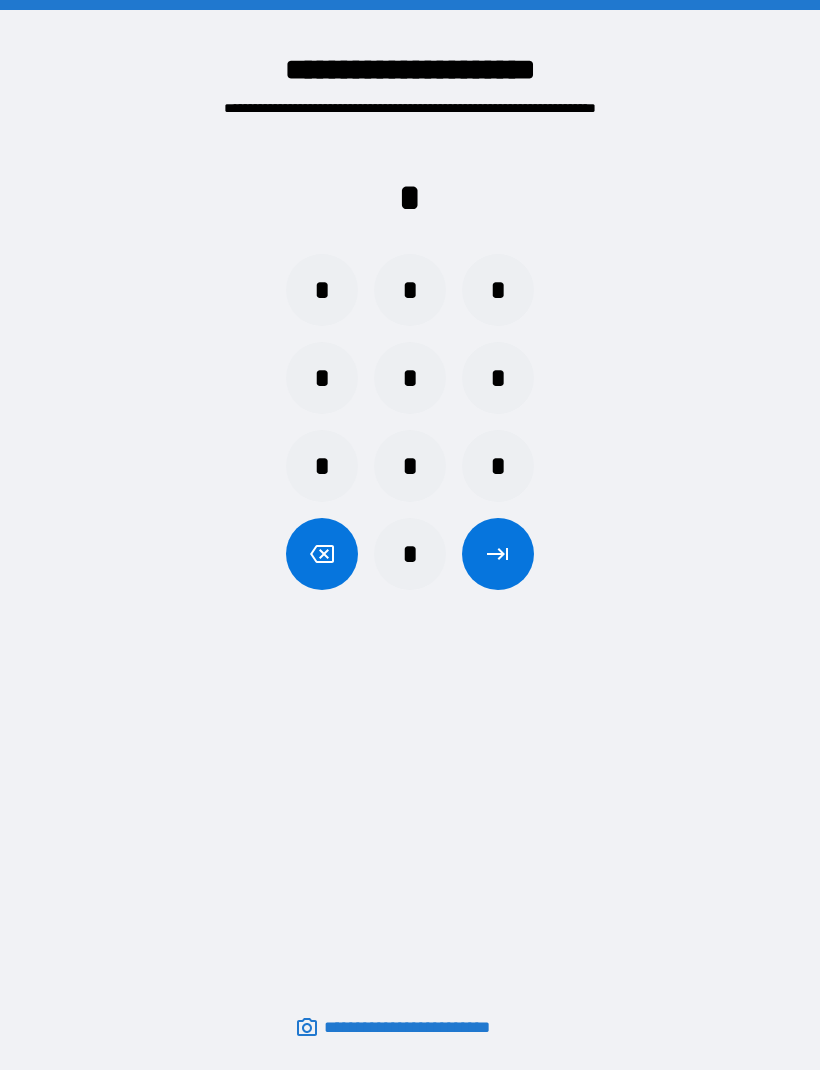 click on "*" at bounding box center [322, 290] 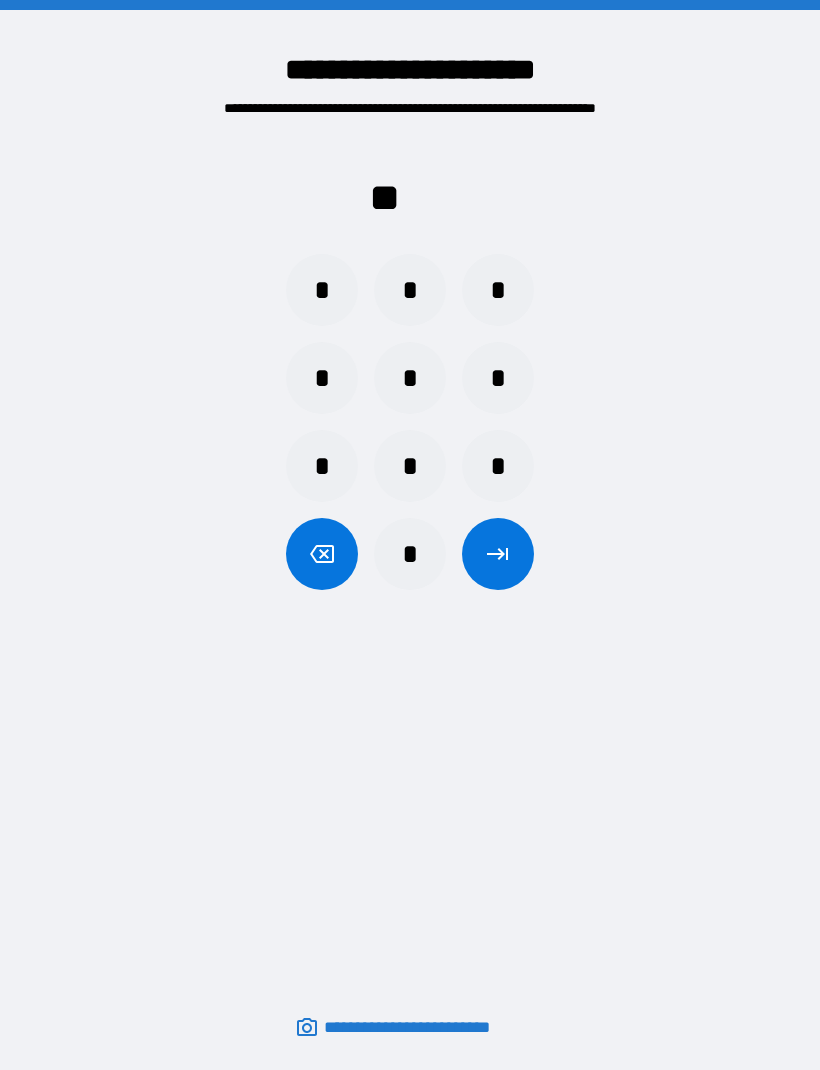 click on "*" at bounding box center [410, 290] 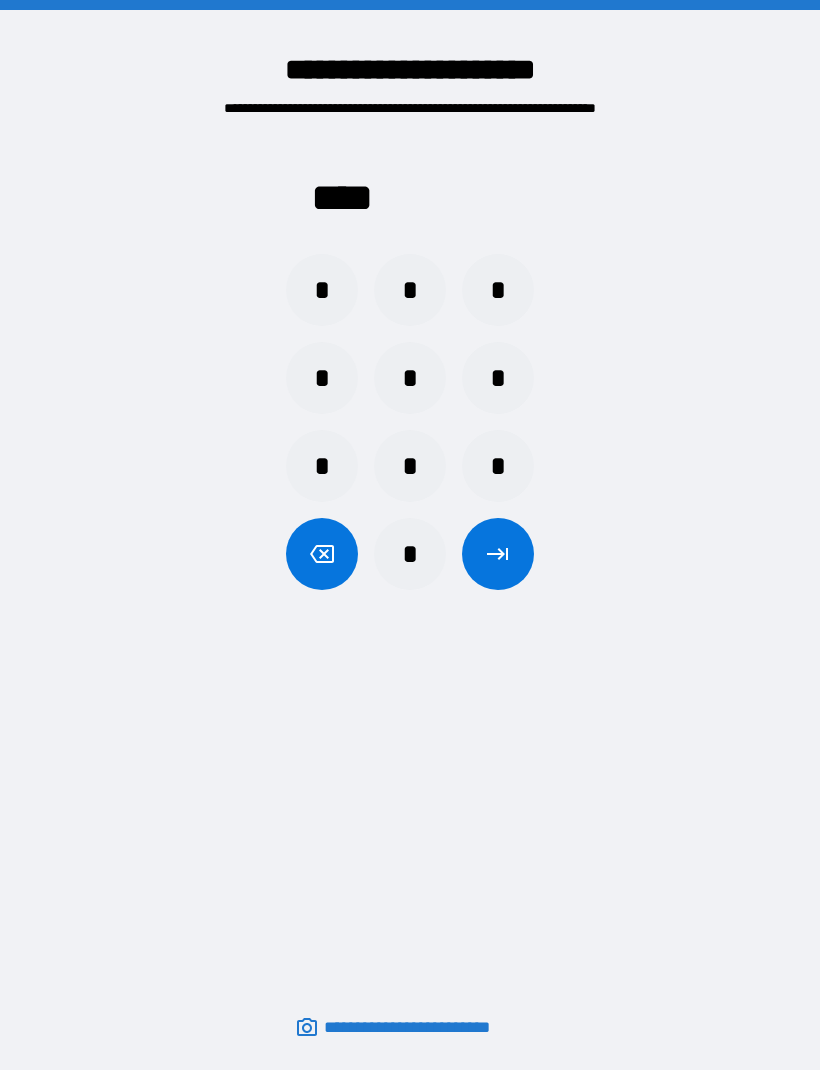 click 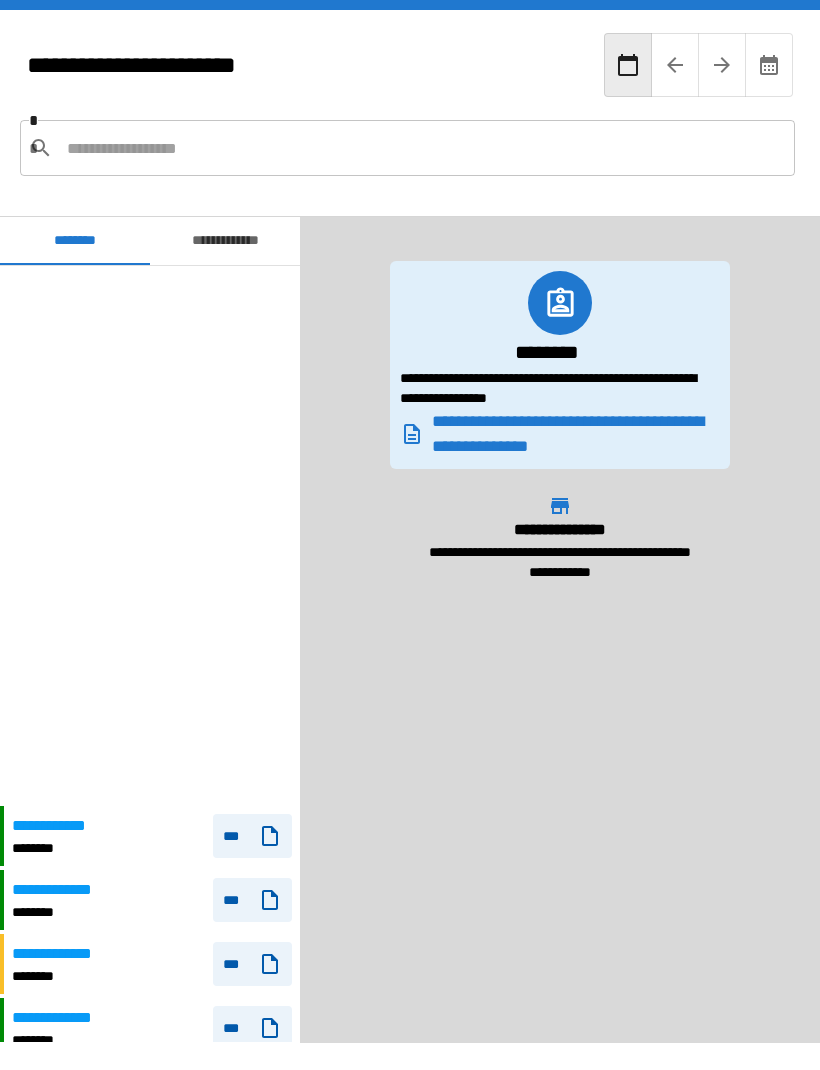 scroll, scrollTop: 590, scrollLeft: 0, axis: vertical 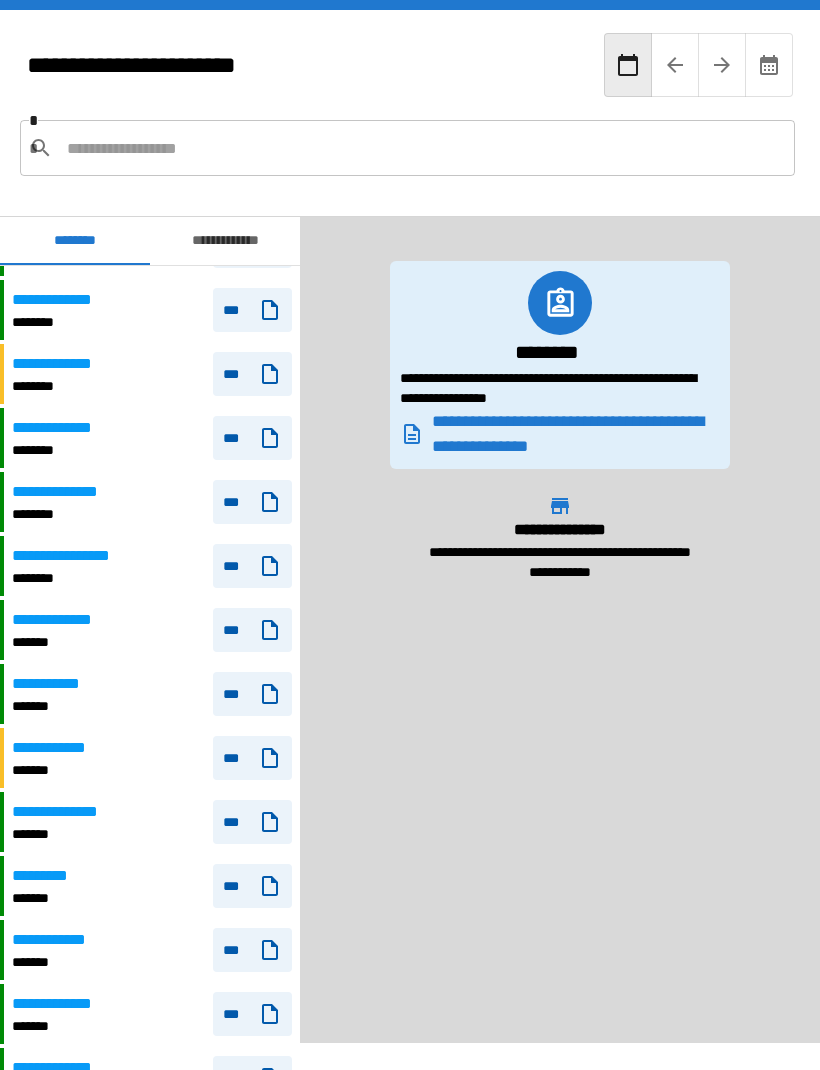click on "**********" at bounding box center [225, 241] 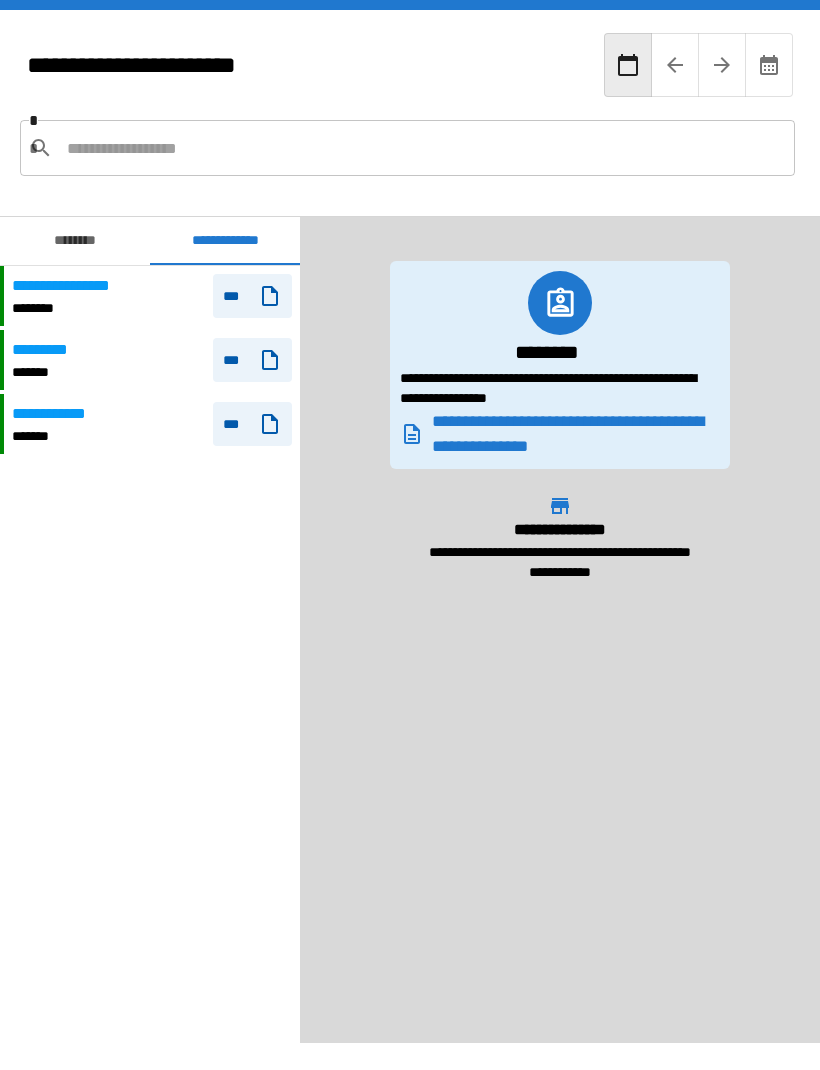scroll, scrollTop: 0, scrollLeft: 0, axis: both 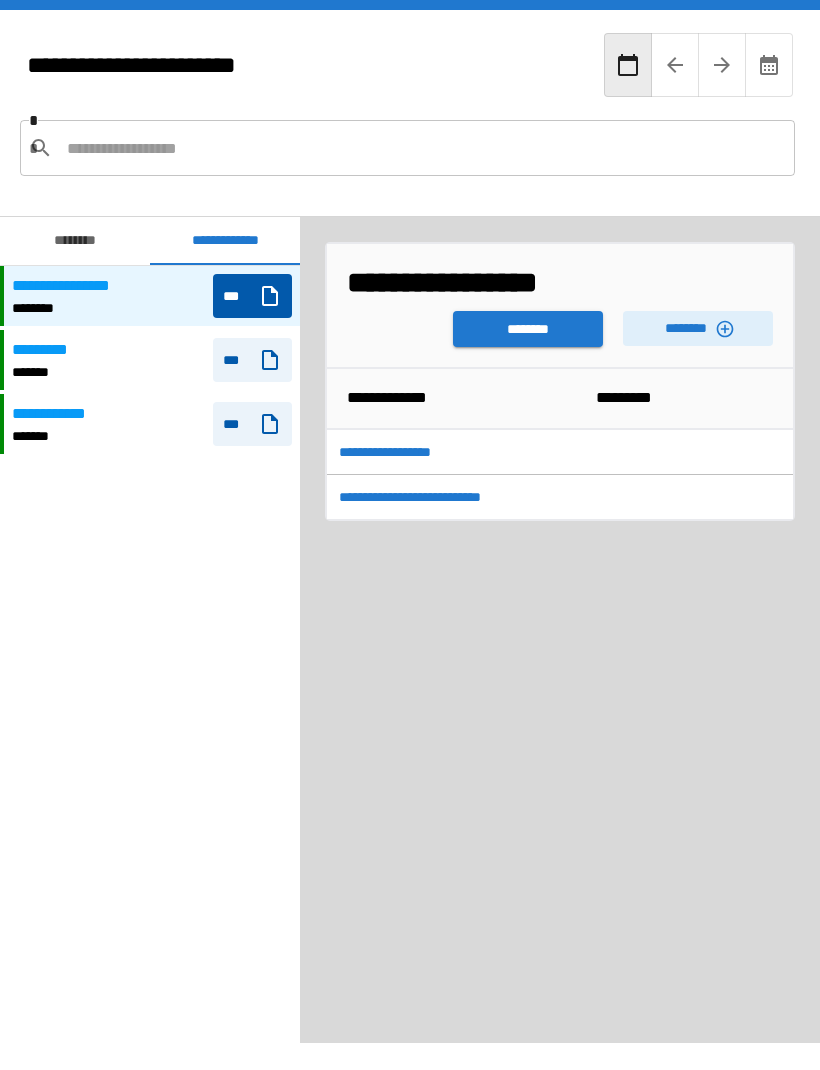 click on "**********" at bounding box center (394, 452) 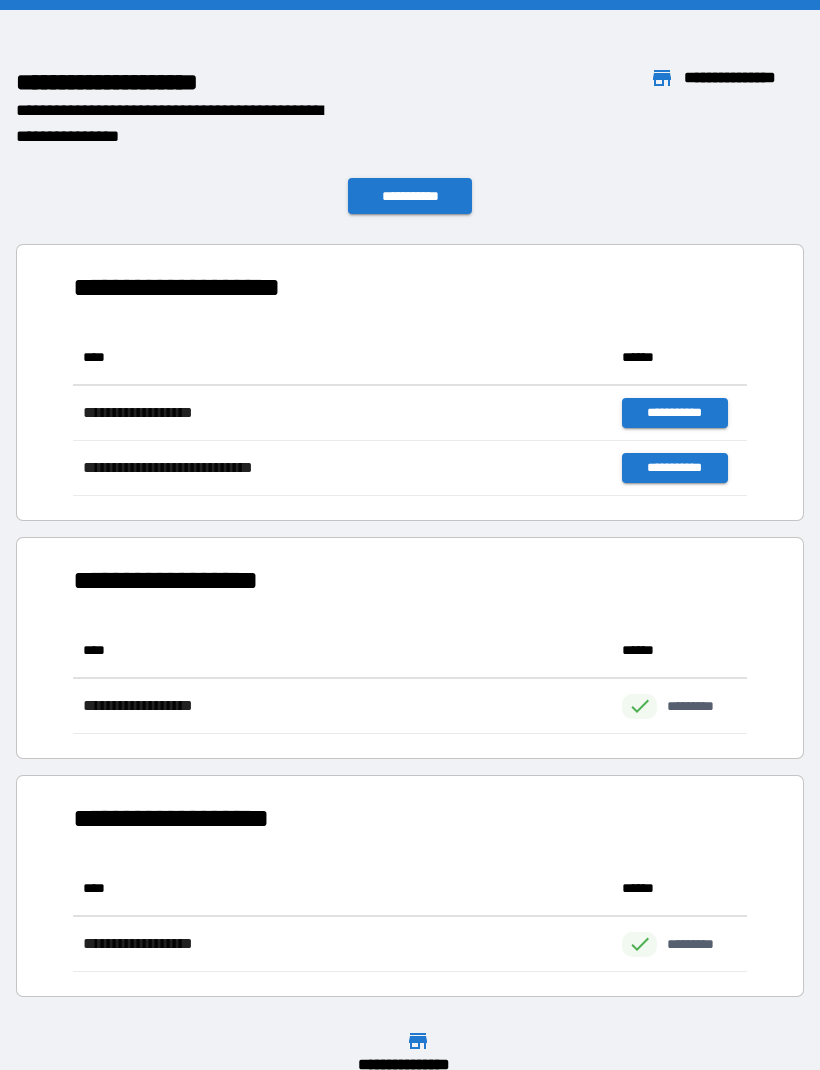 scroll, scrollTop: 1, scrollLeft: 1, axis: both 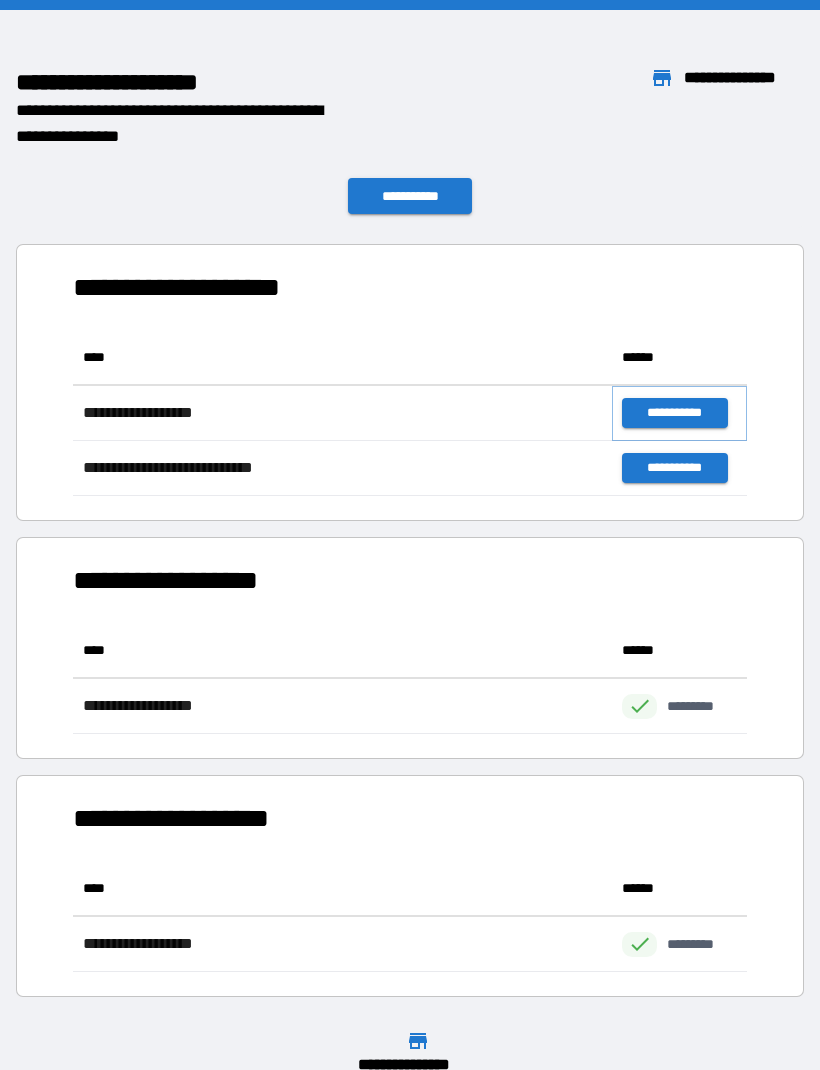 click on "**********" at bounding box center [674, 413] 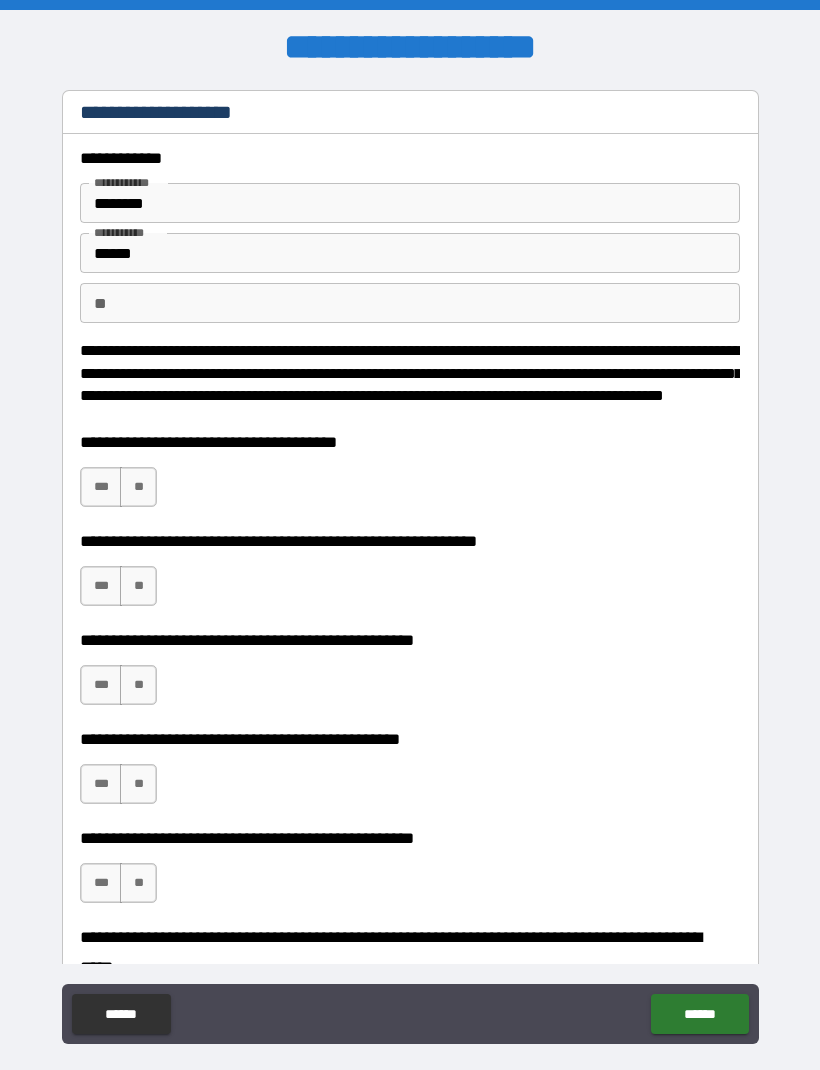 click on "**" at bounding box center [138, 487] 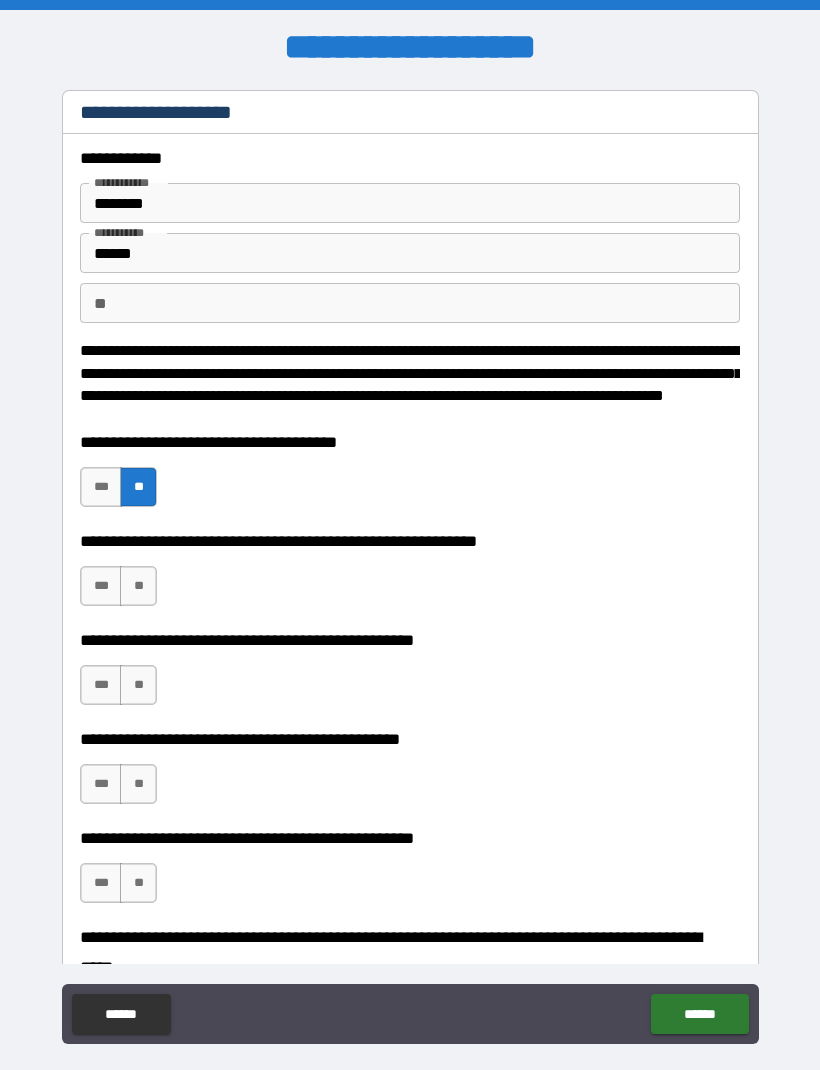 click on "**" at bounding box center [138, 586] 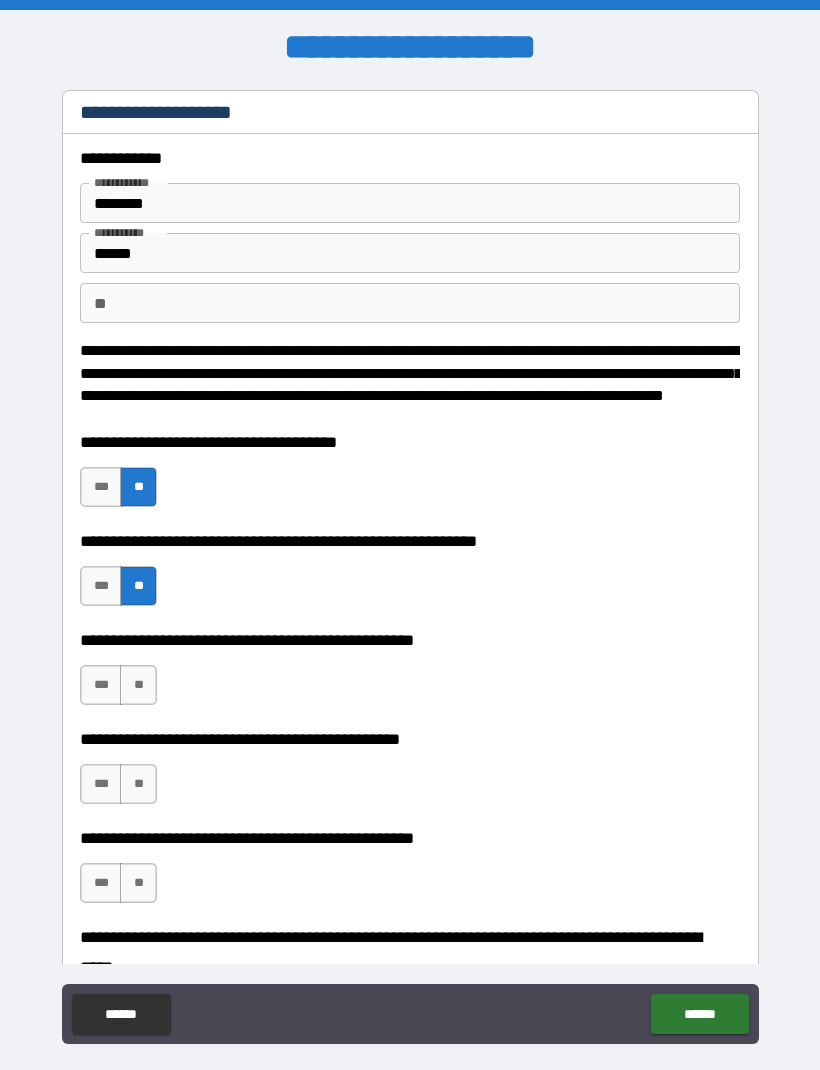 click on "**" at bounding box center [138, 685] 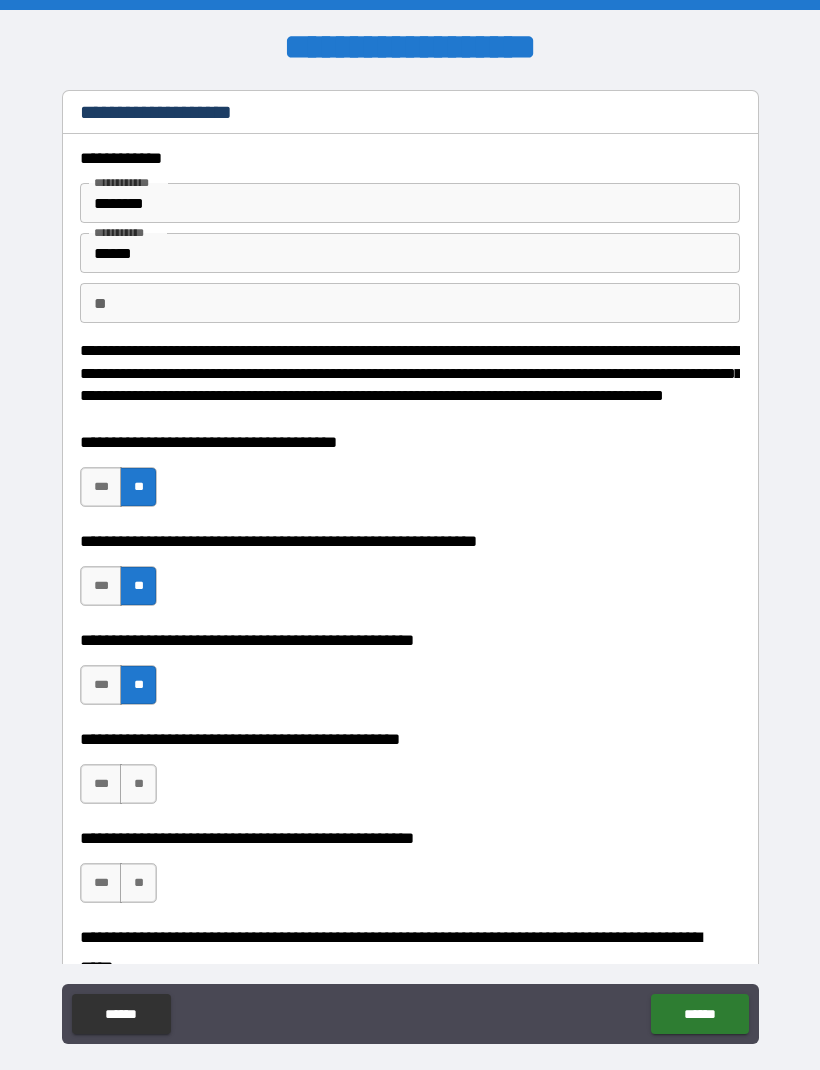 click on "**" at bounding box center [138, 784] 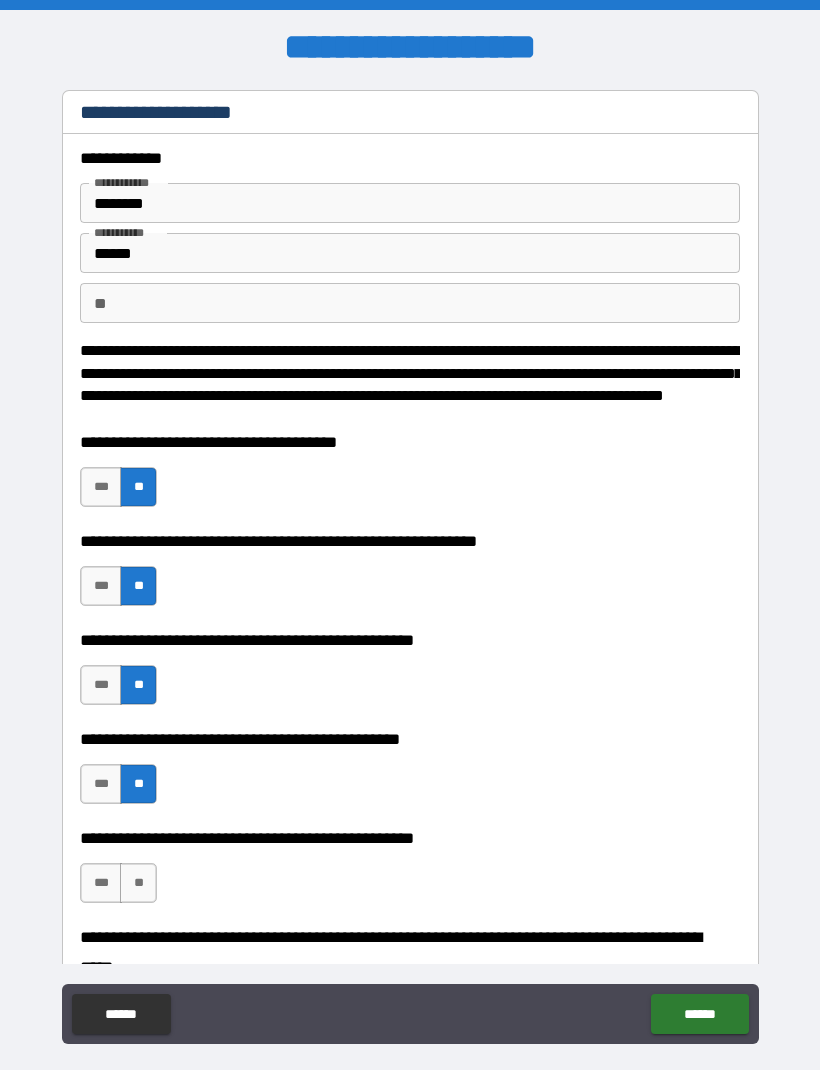 click on "**" at bounding box center [138, 883] 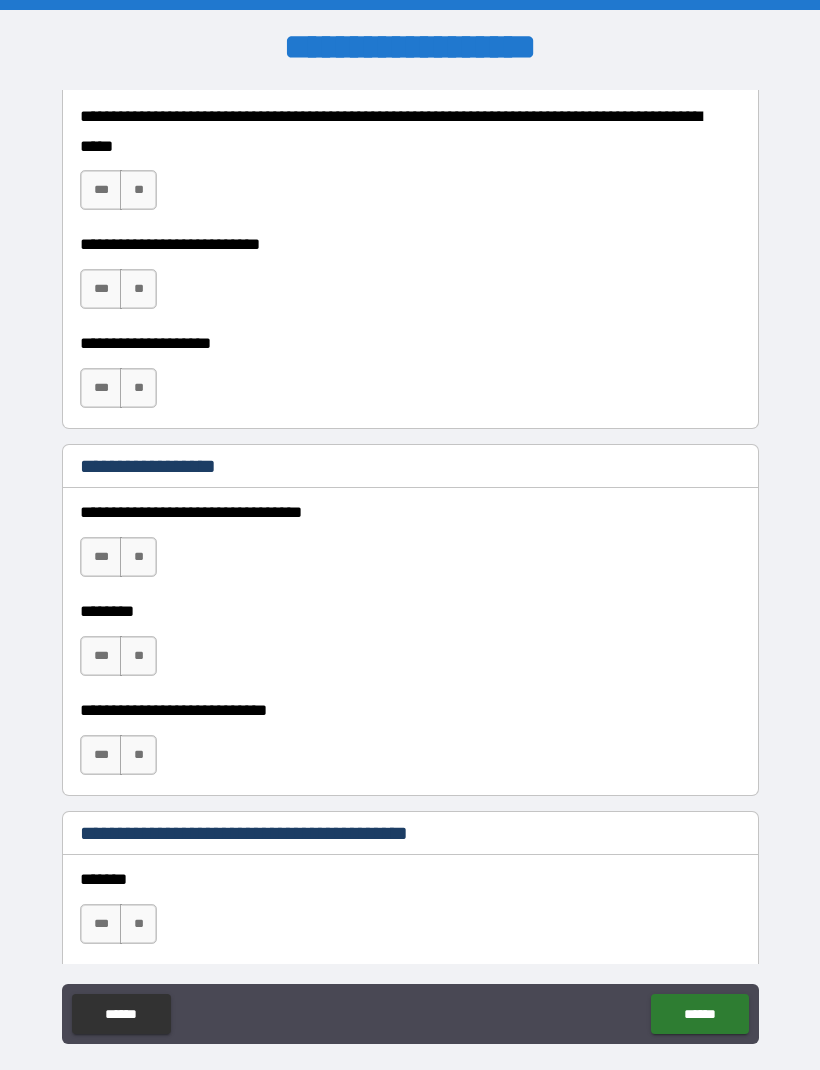 scroll, scrollTop: 819, scrollLeft: 0, axis: vertical 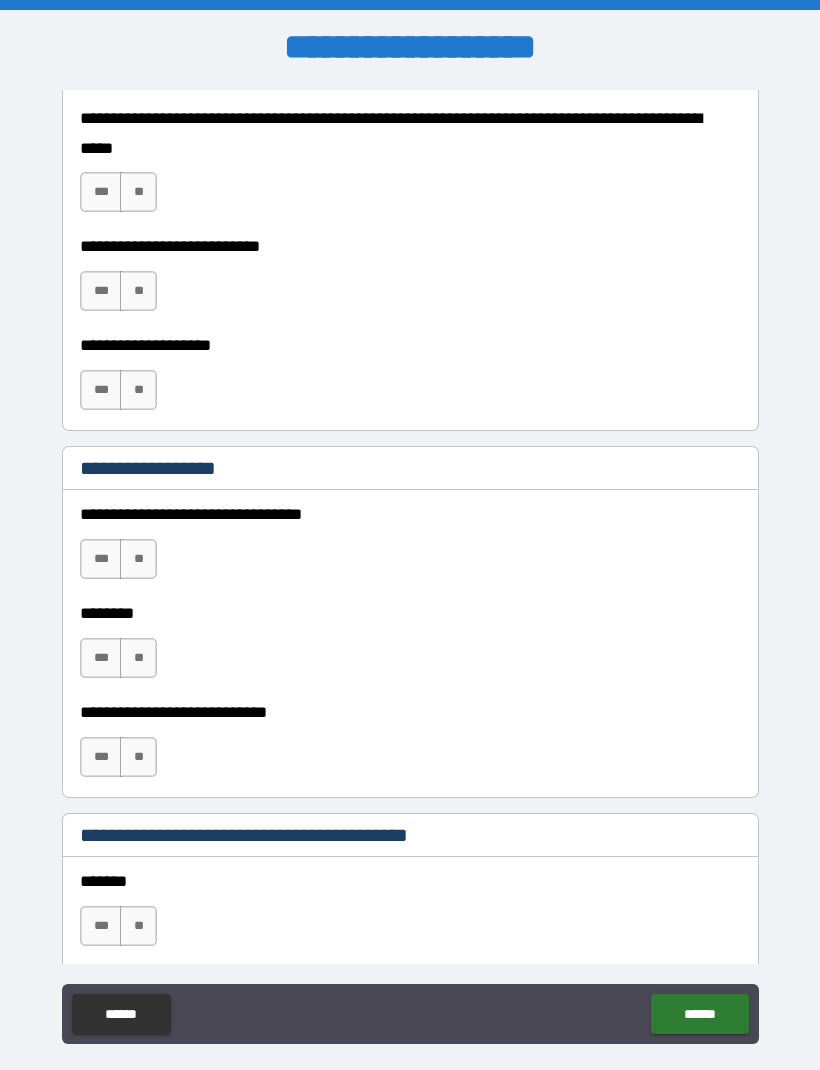 click on "**" at bounding box center (138, 192) 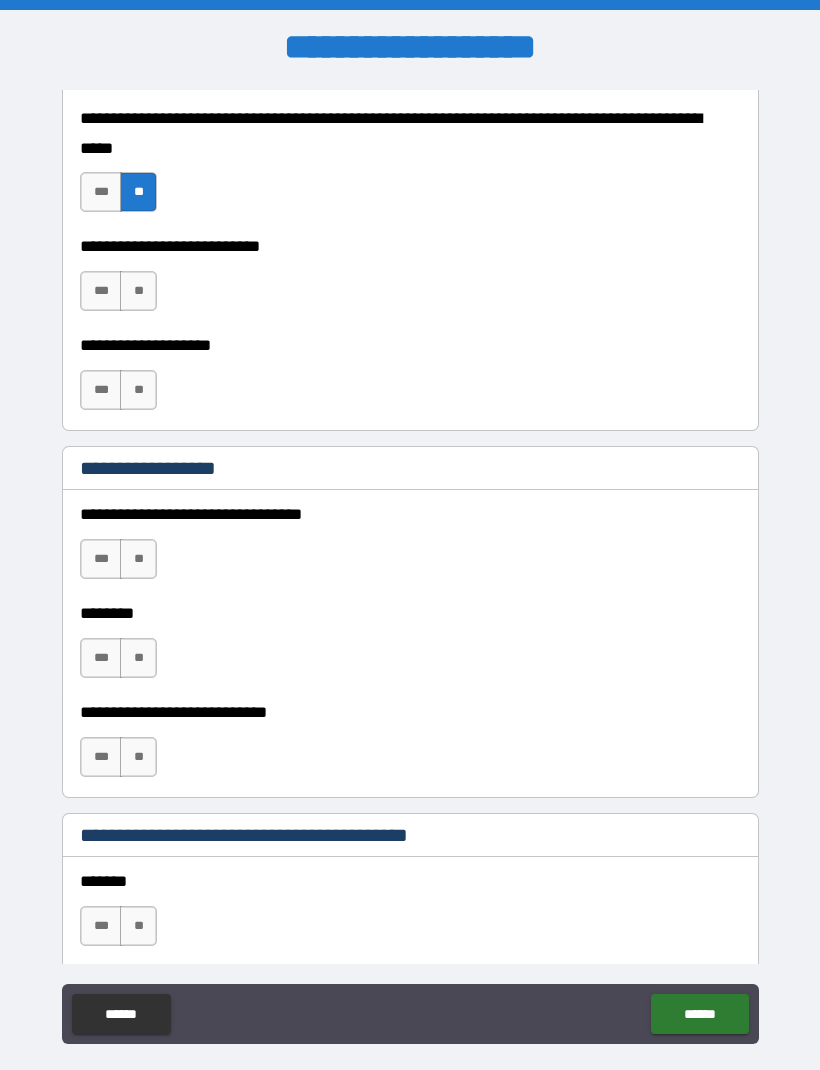 click on "**" at bounding box center (138, 291) 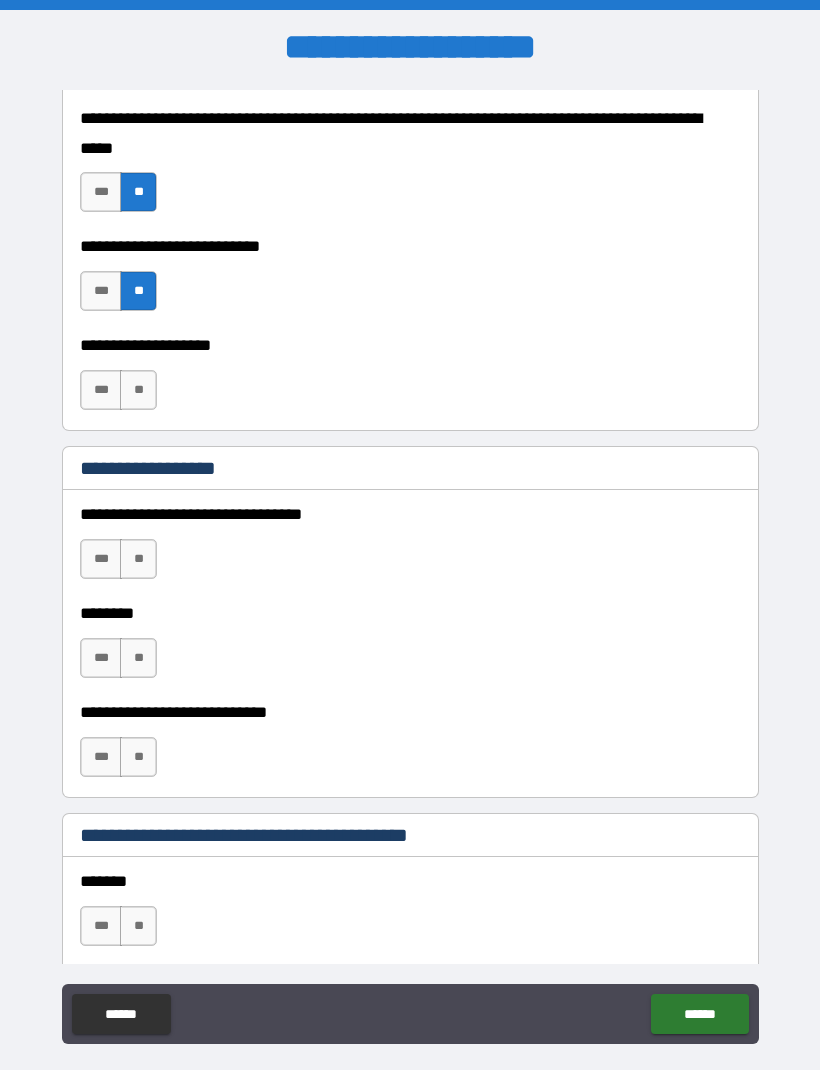 click on "**" at bounding box center [138, 390] 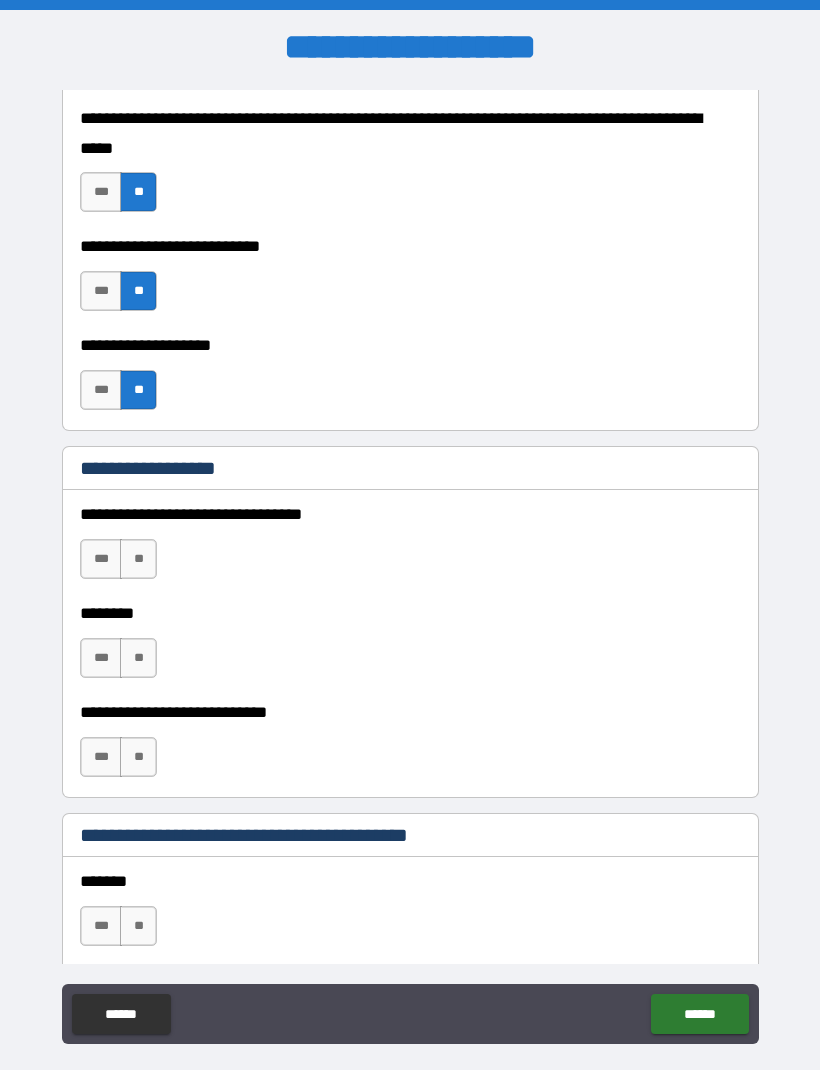 click on "**" at bounding box center [138, 559] 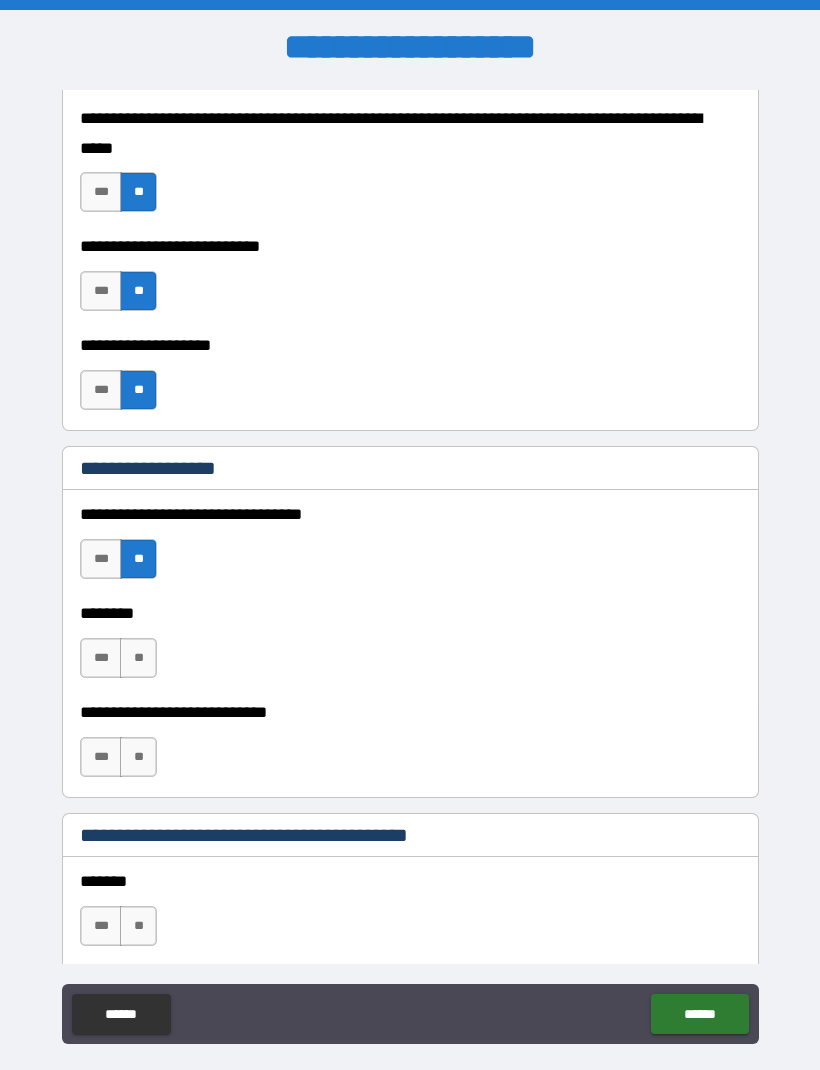 click on "**" at bounding box center [138, 658] 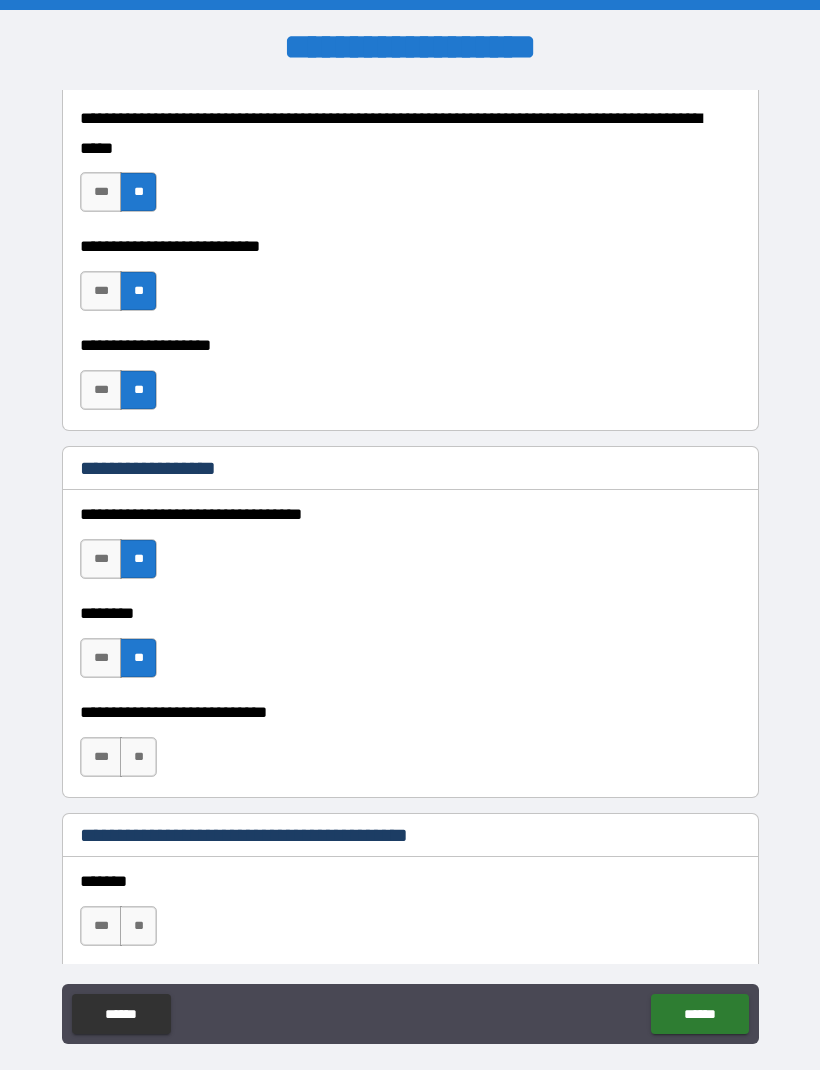 click on "**" at bounding box center [138, 757] 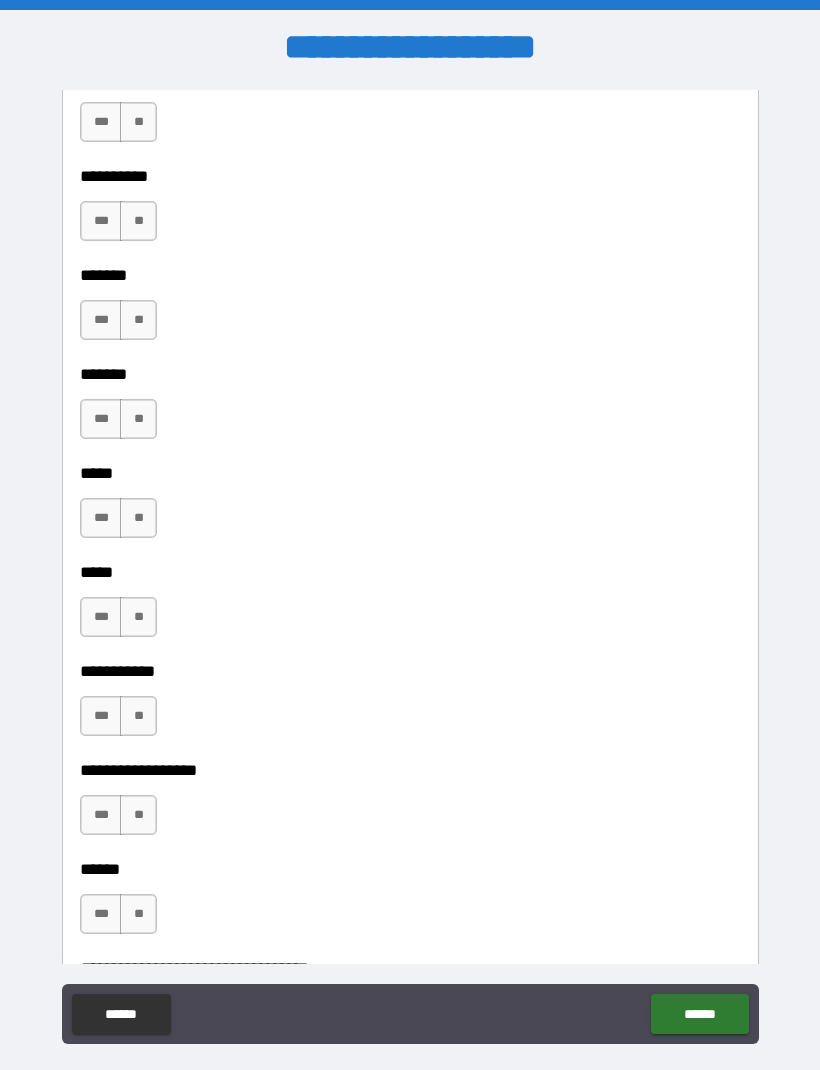 scroll, scrollTop: 1625, scrollLeft: 0, axis: vertical 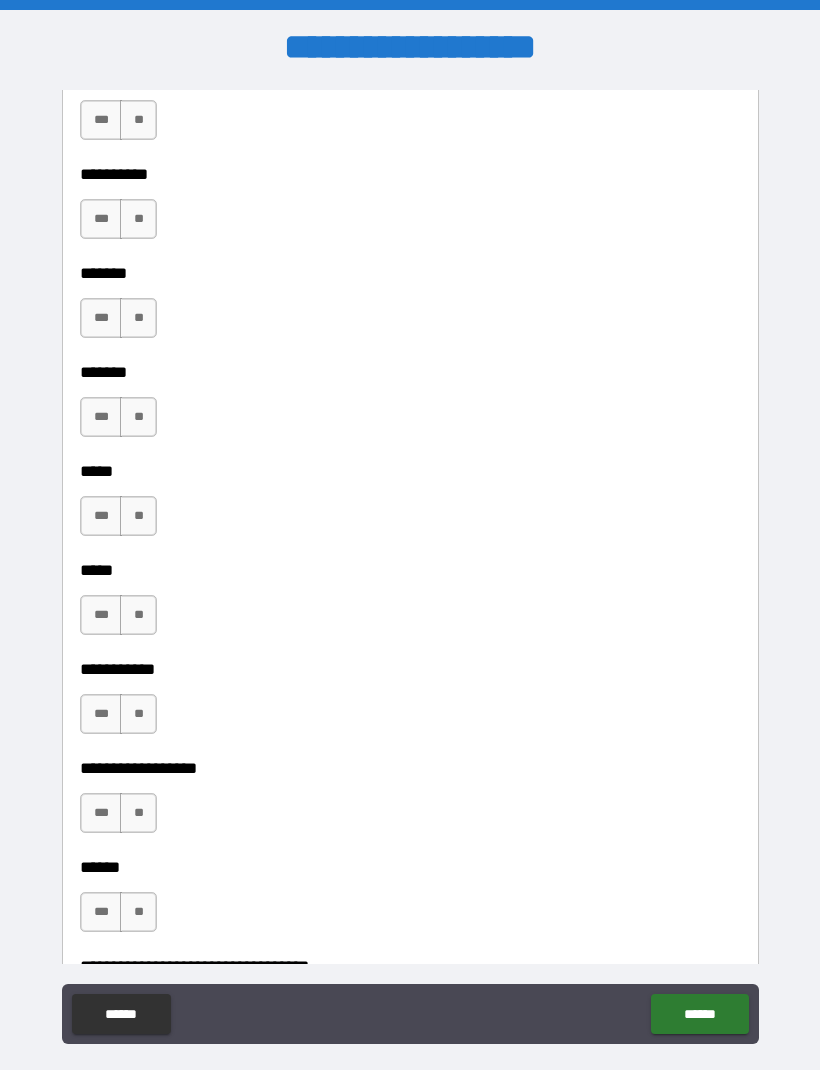 click on "**" at bounding box center [138, 120] 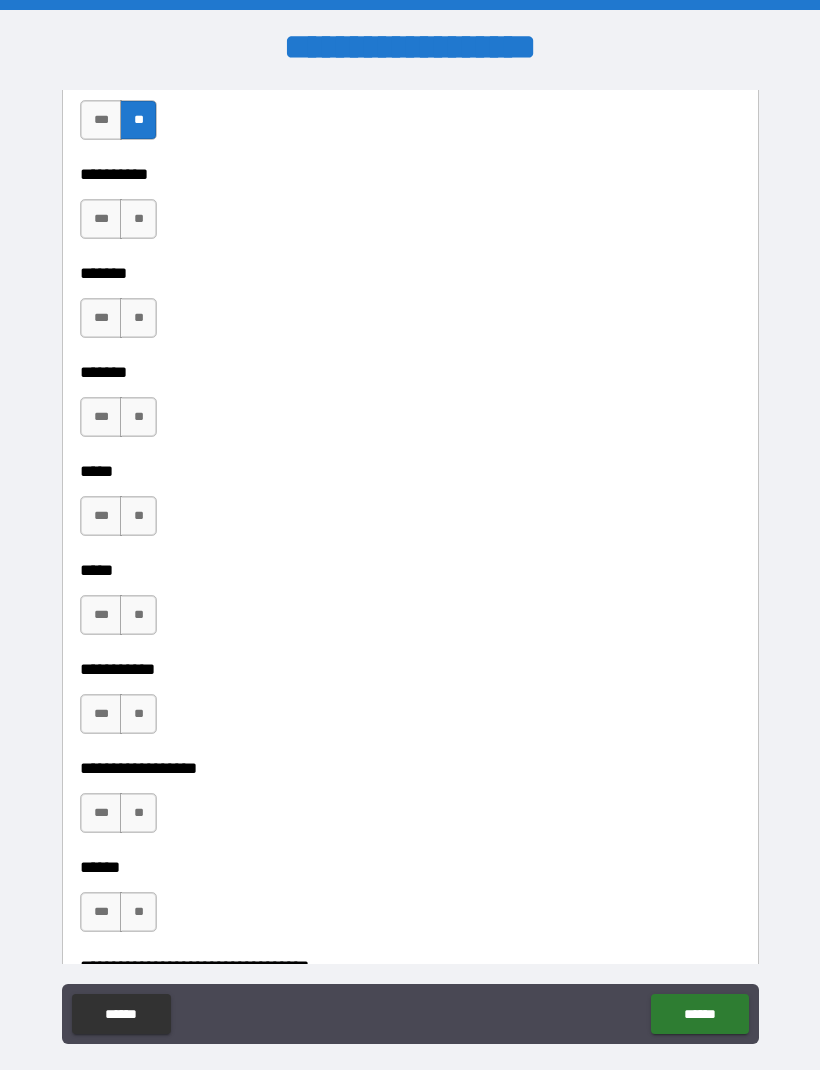 click on "**" at bounding box center [138, 219] 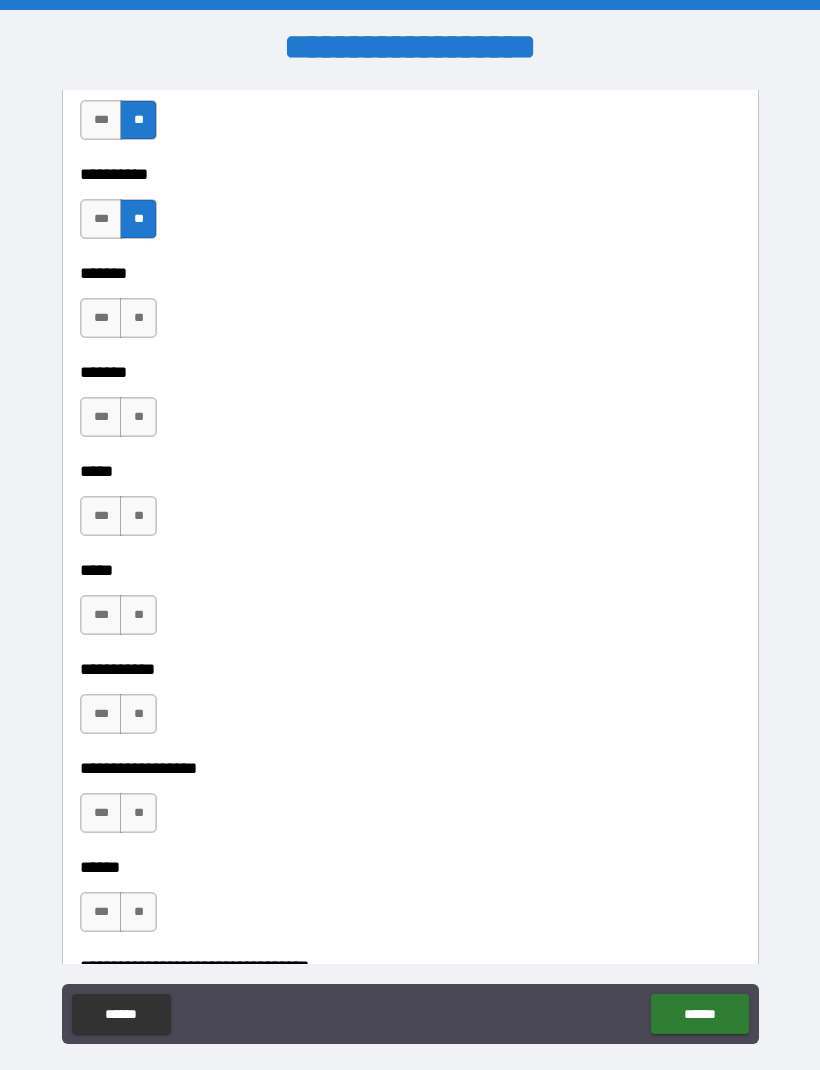 click on "**" at bounding box center [138, 318] 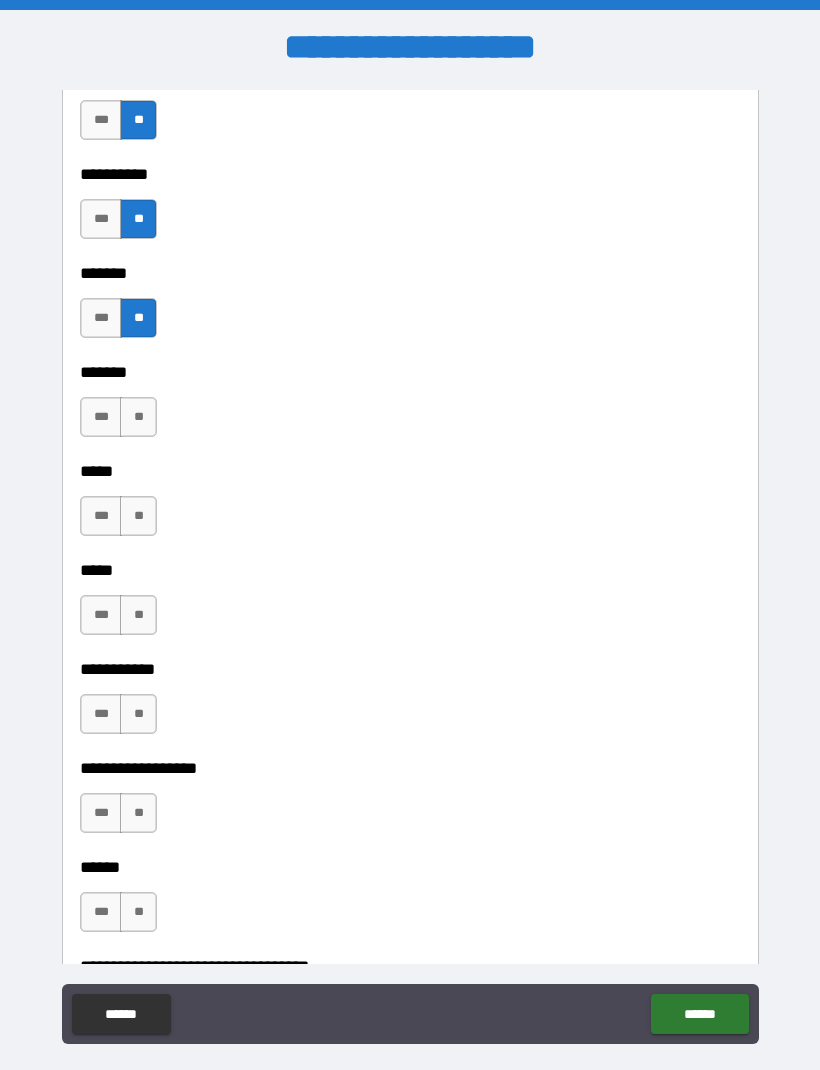 click on "**" at bounding box center [138, 417] 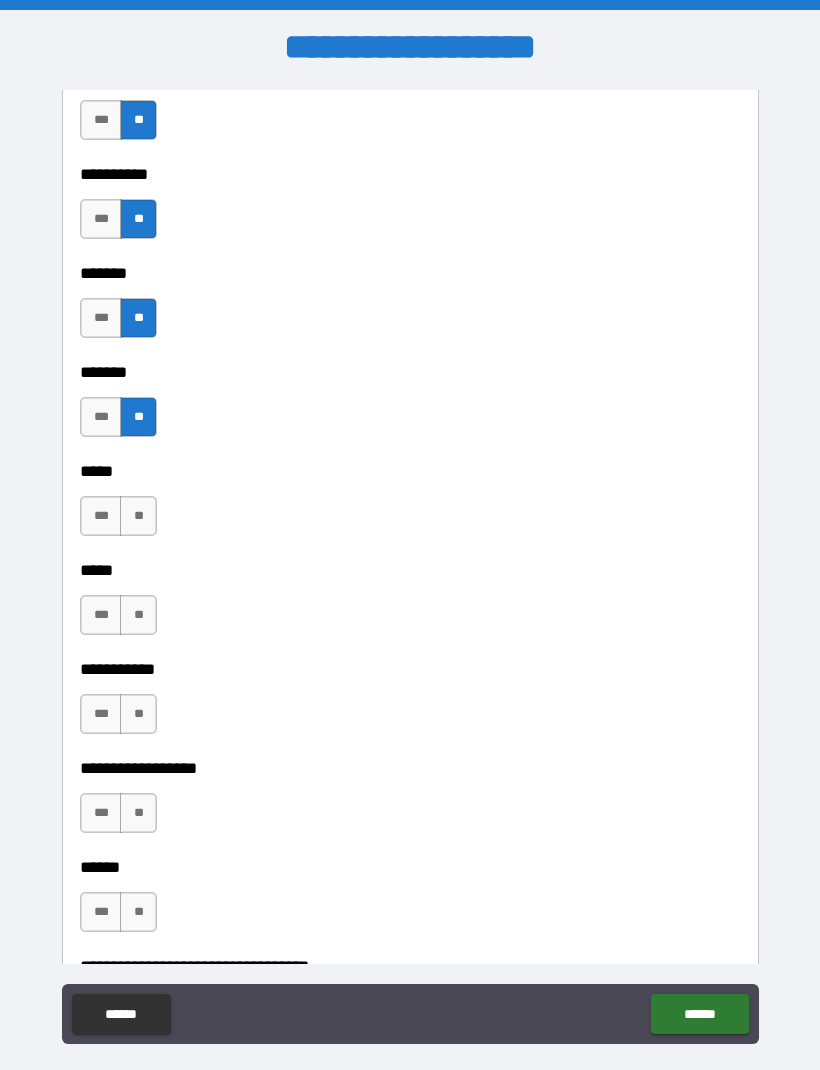 click on "**" at bounding box center [138, 516] 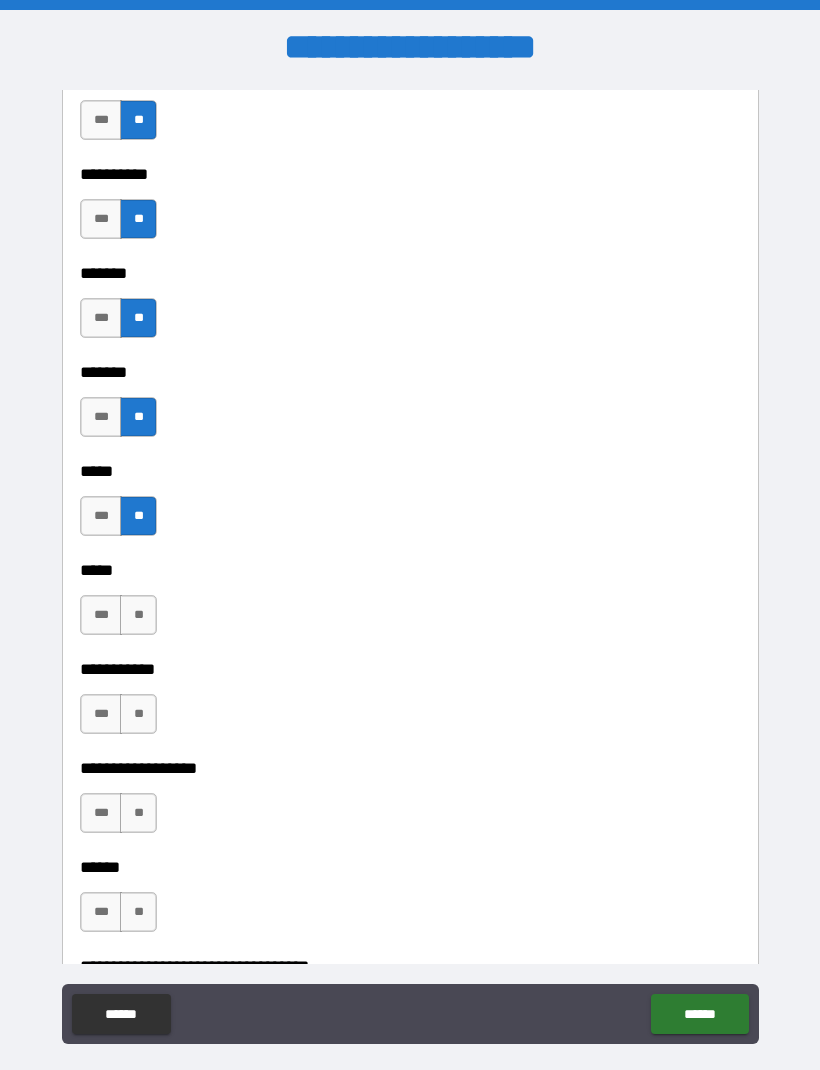 click on "**" at bounding box center [138, 615] 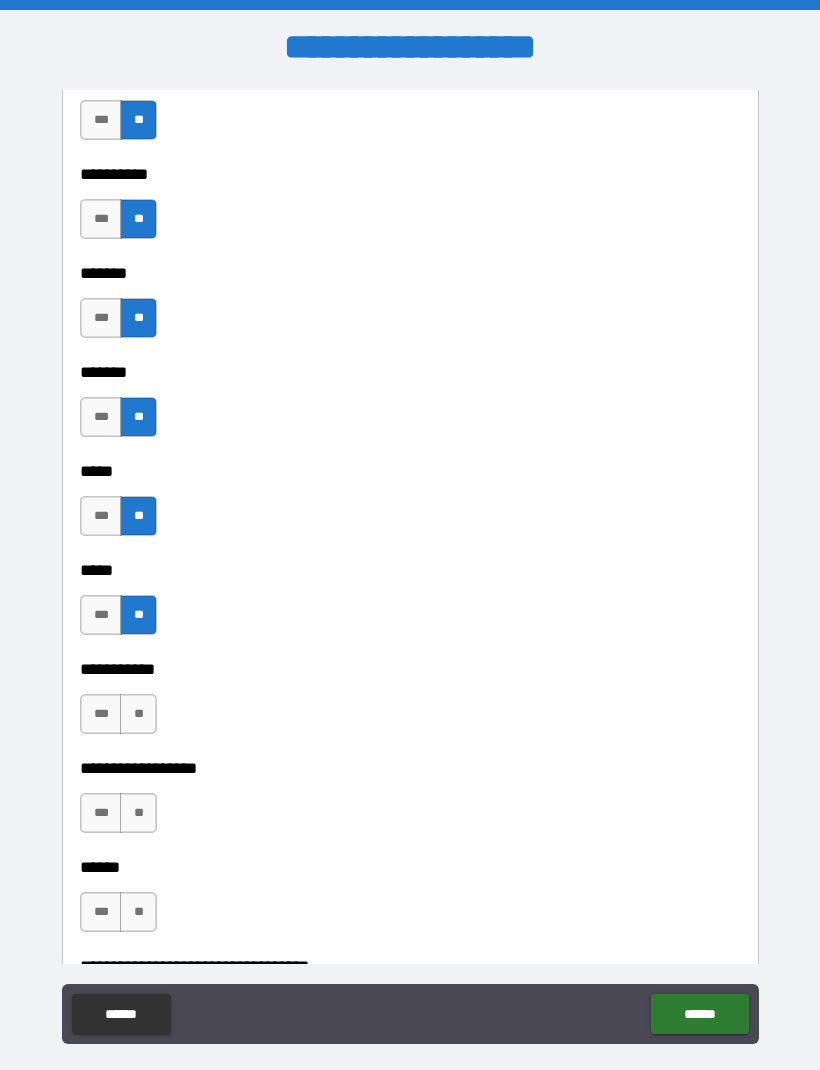 click on "**" at bounding box center [138, 714] 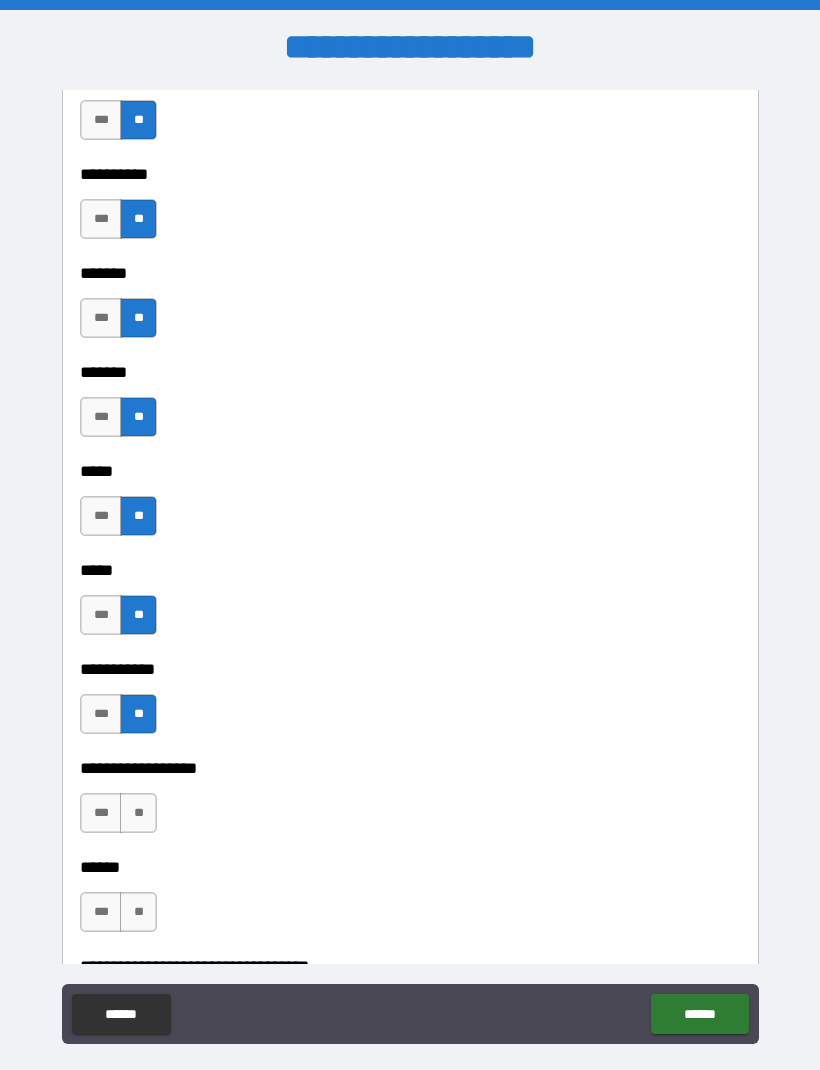 click on "**" at bounding box center (138, 813) 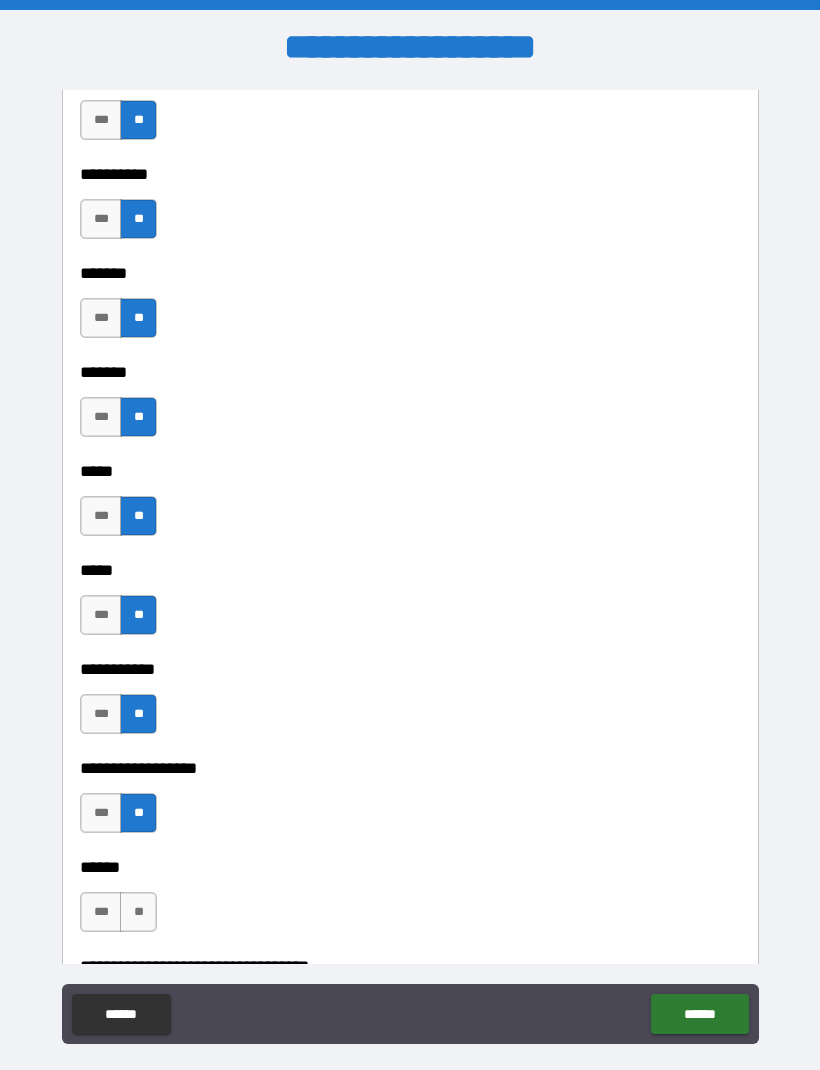 click on "**" at bounding box center (138, 912) 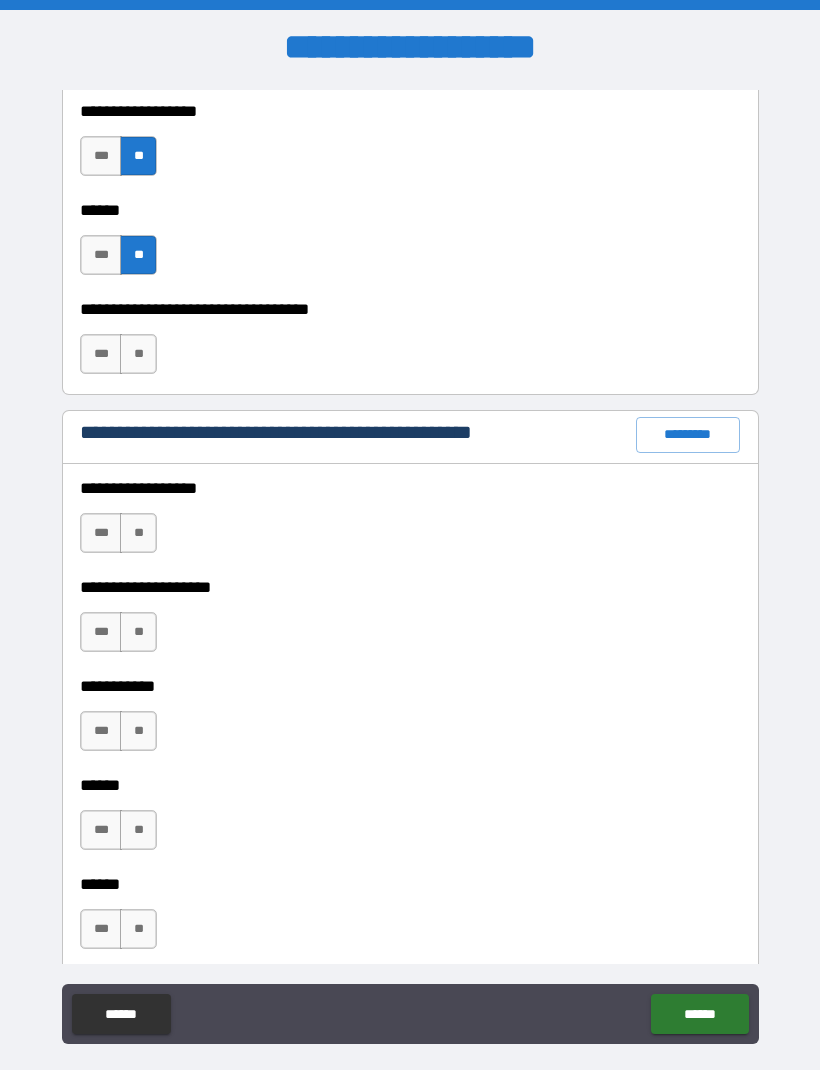 scroll, scrollTop: 2293, scrollLeft: 0, axis: vertical 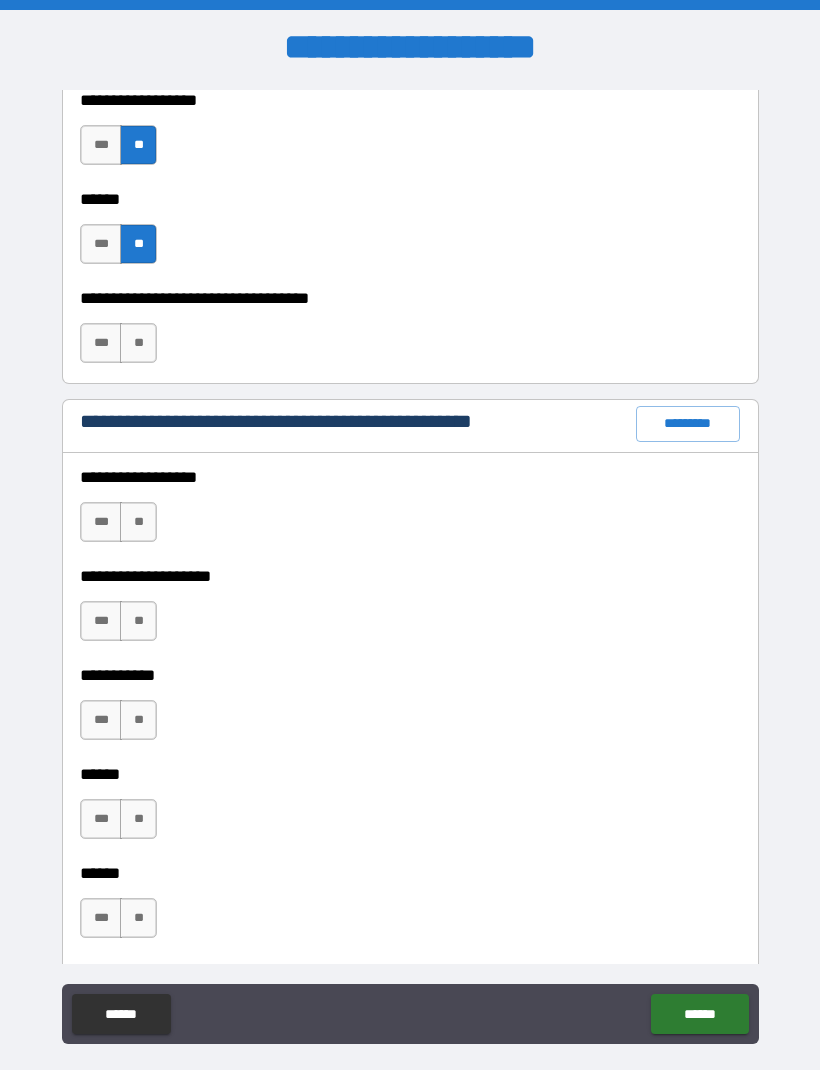 click on "**" at bounding box center [138, 343] 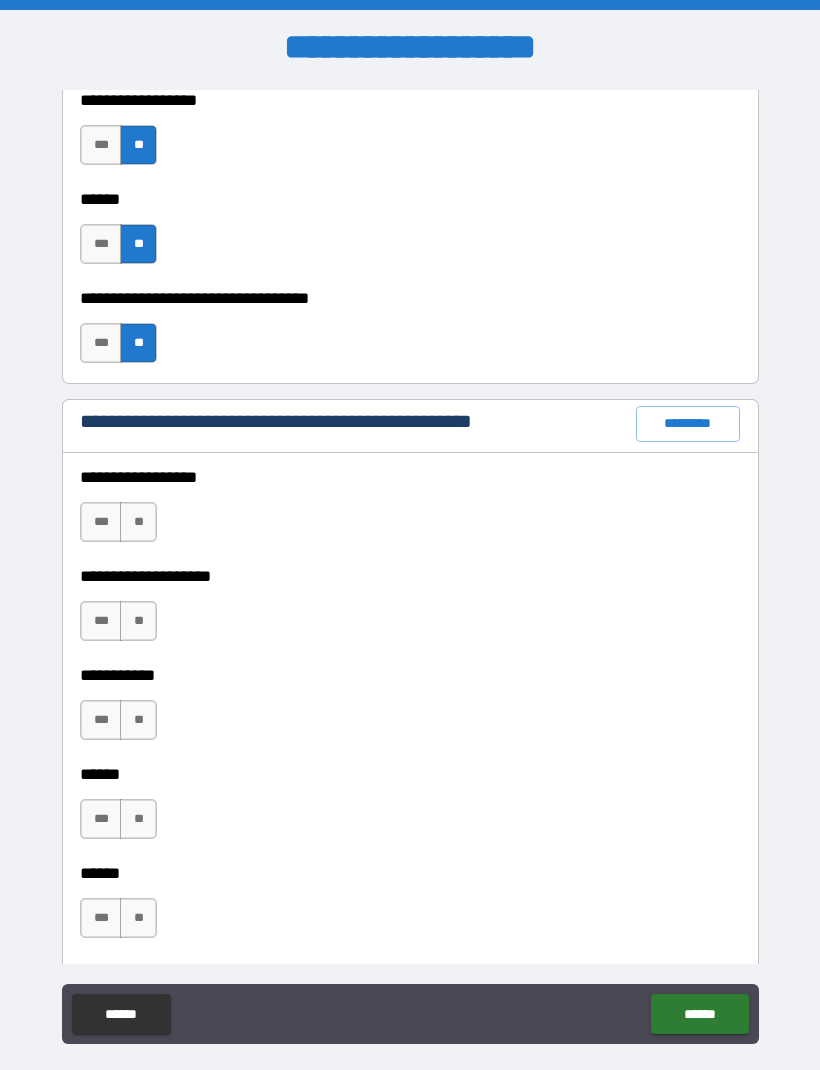click on "*********" at bounding box center [688, 424] 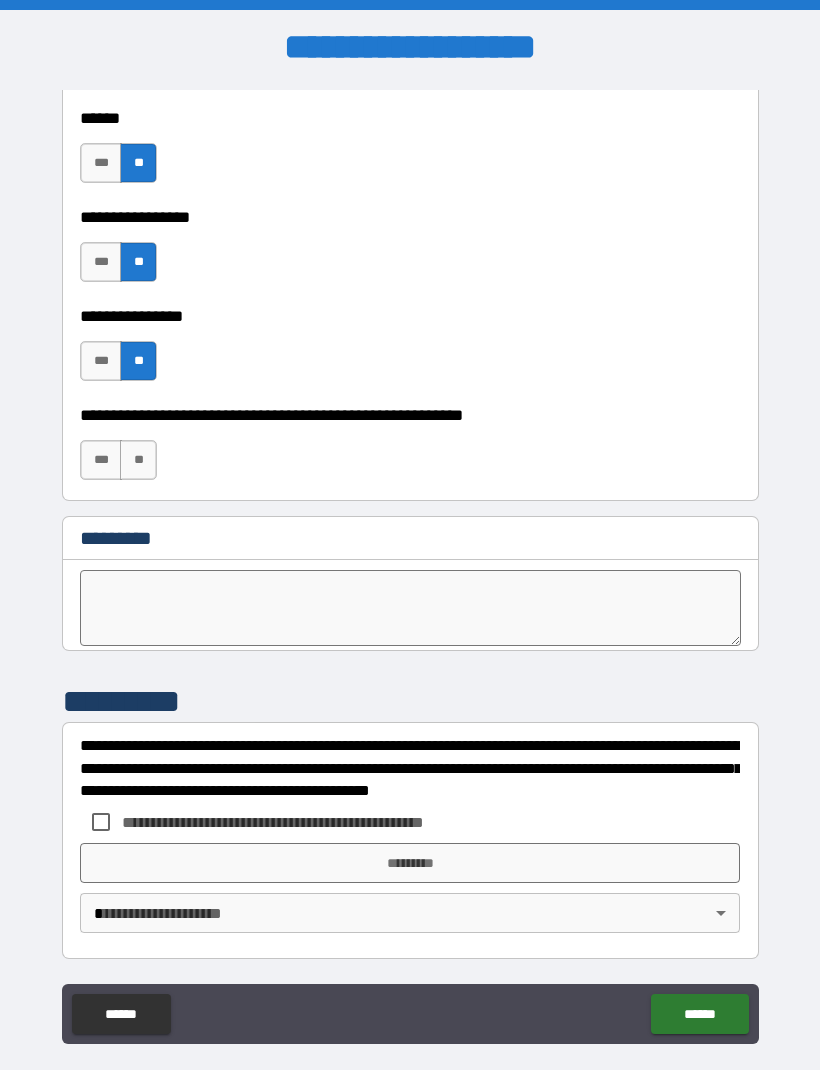 scroll, scrollTop: 9978, scrollLeft: 0, axis: vertical 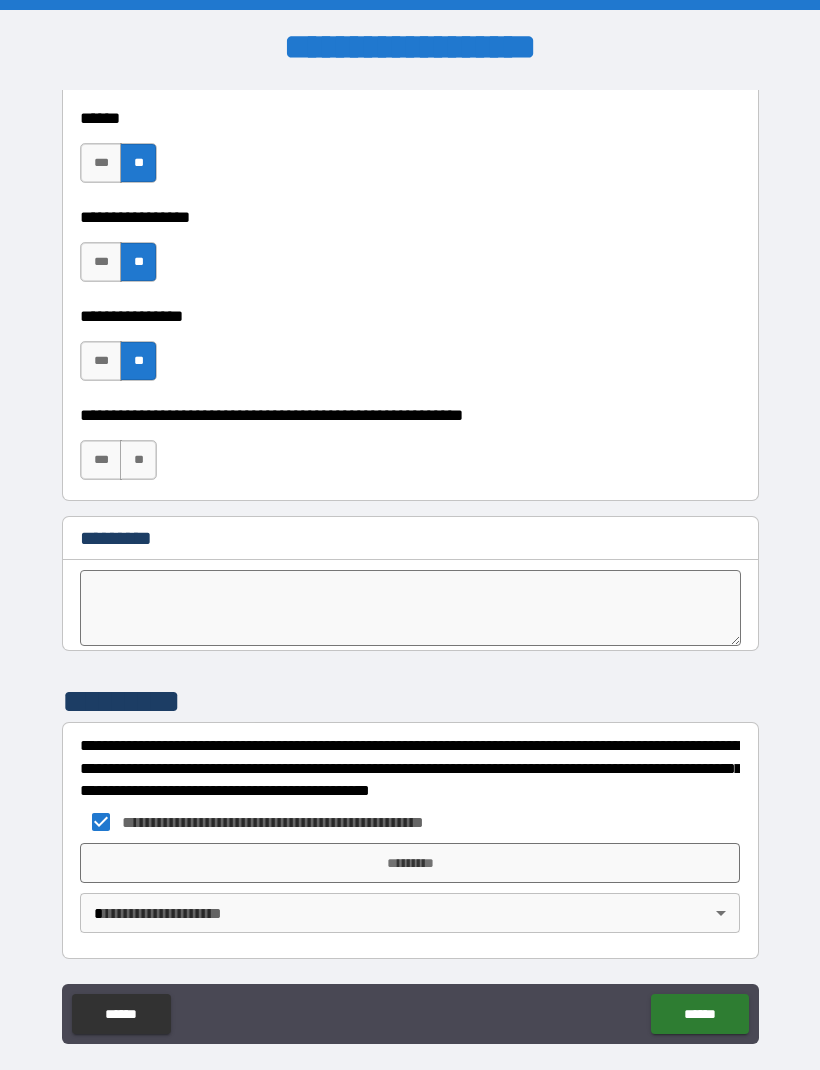 click on "*********" at bounding box center [410, 863] 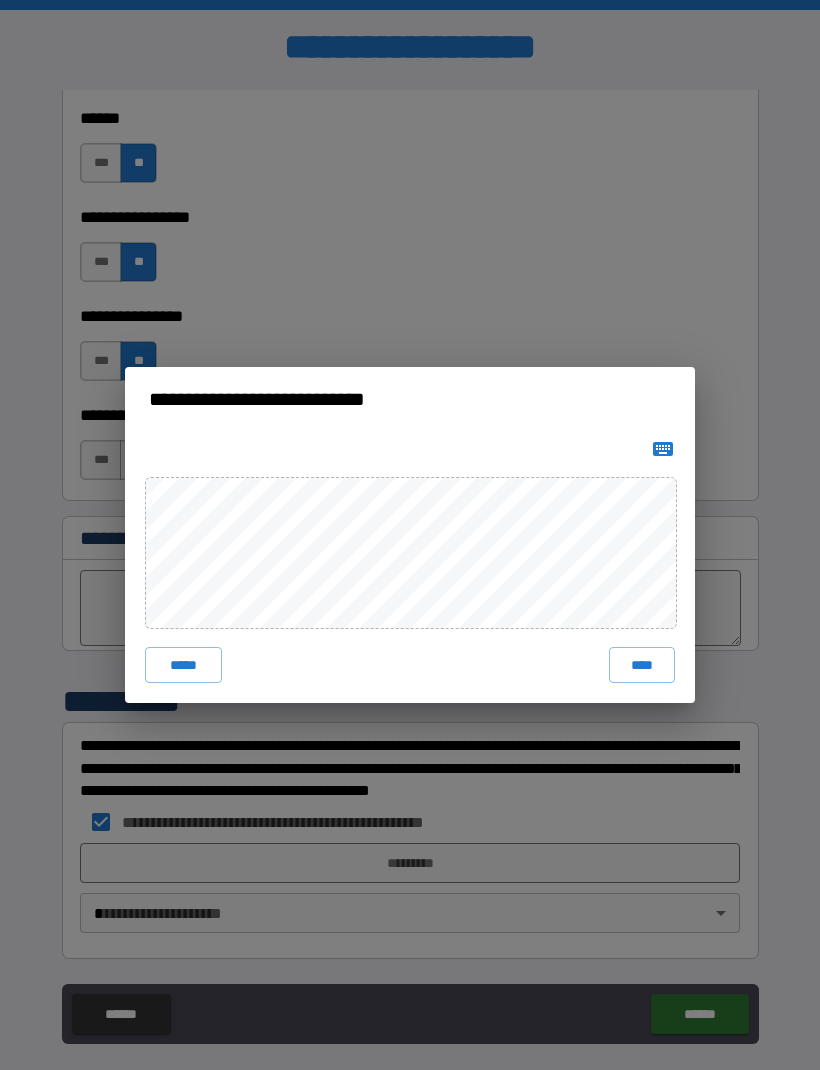 click on "****" at bounding box center (642, 665) 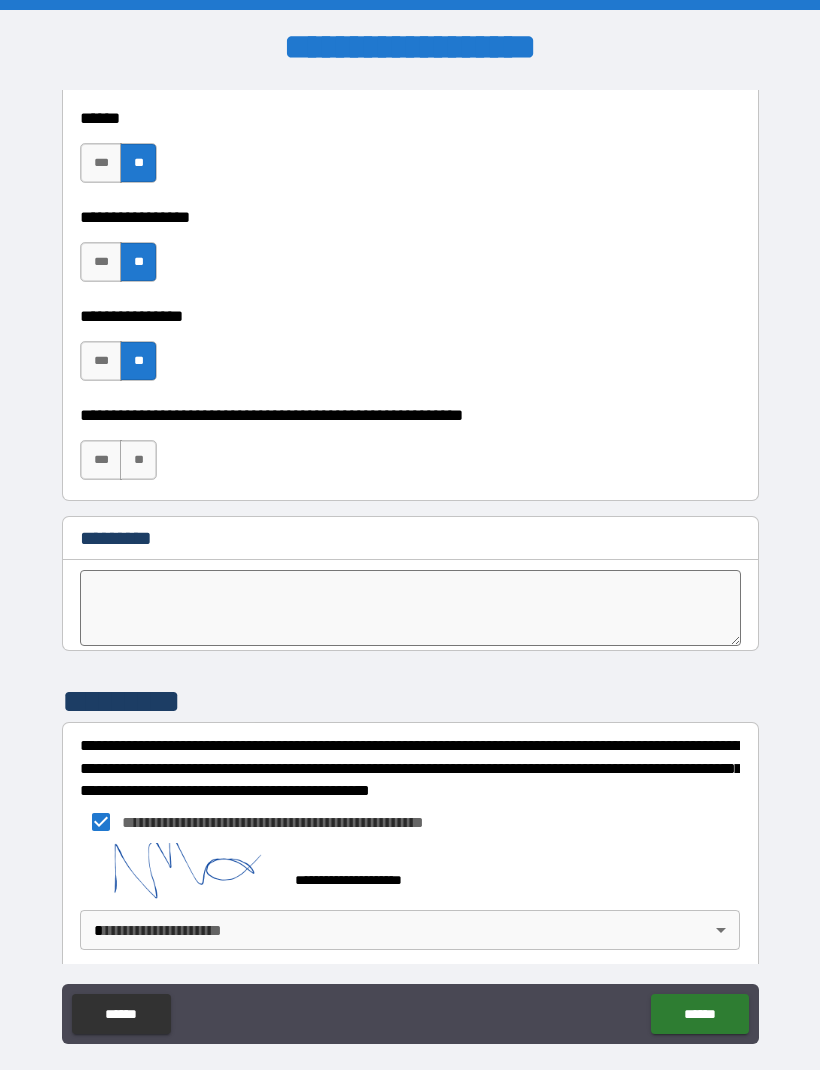 scroll, scrollTop: 9968, scrollLeft: 0, axis: vertical 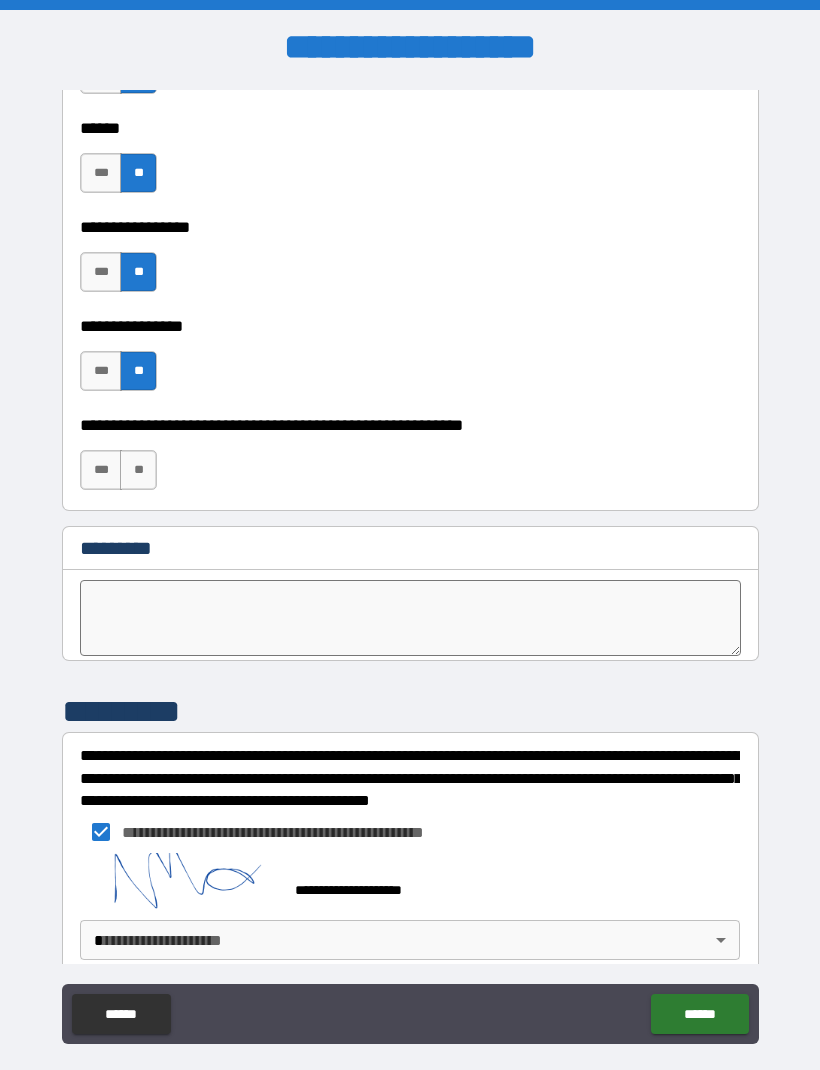 click on "**********" at bounding box center [410, 568] 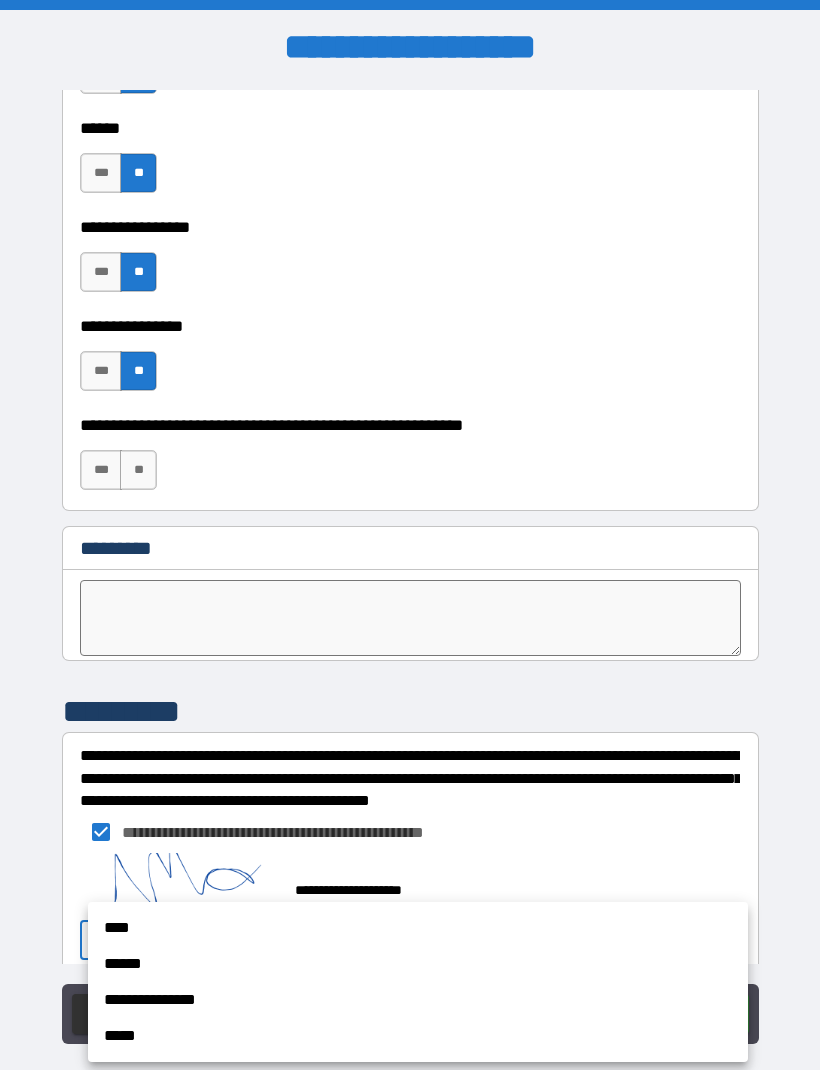 click on "**********" at bounding box center [418, 1000] 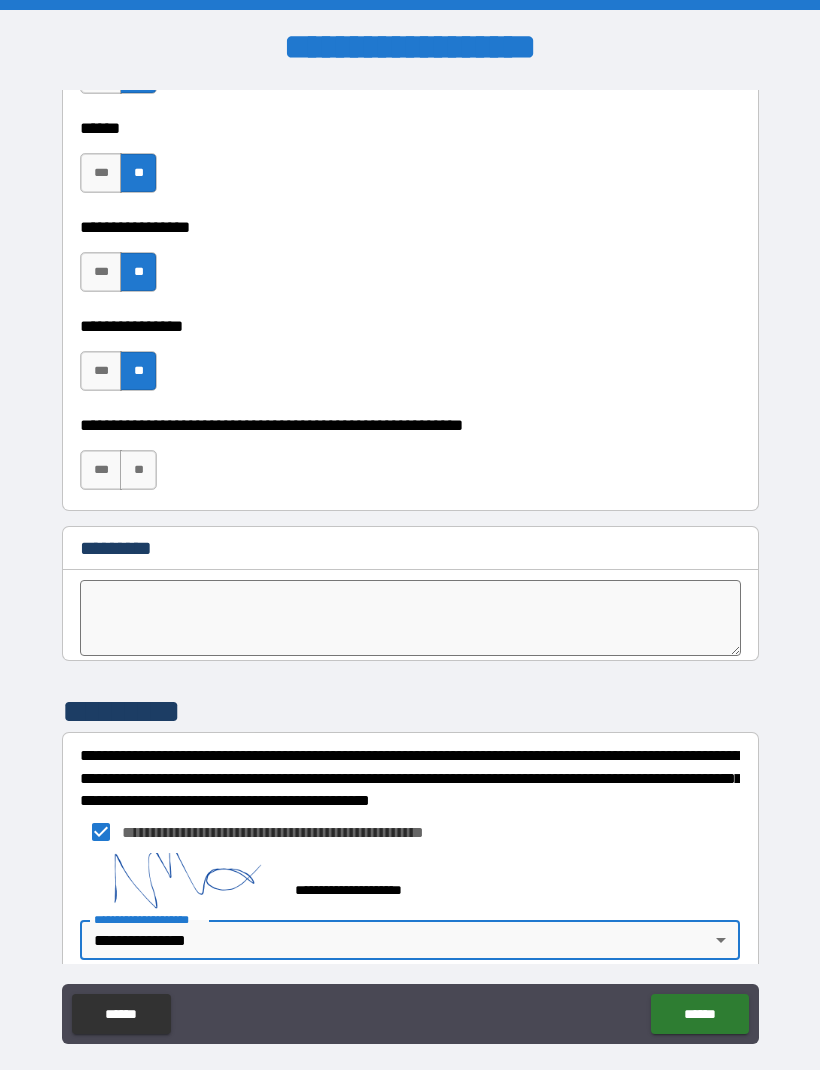 click on "******" at bounding box center (699, 1014) 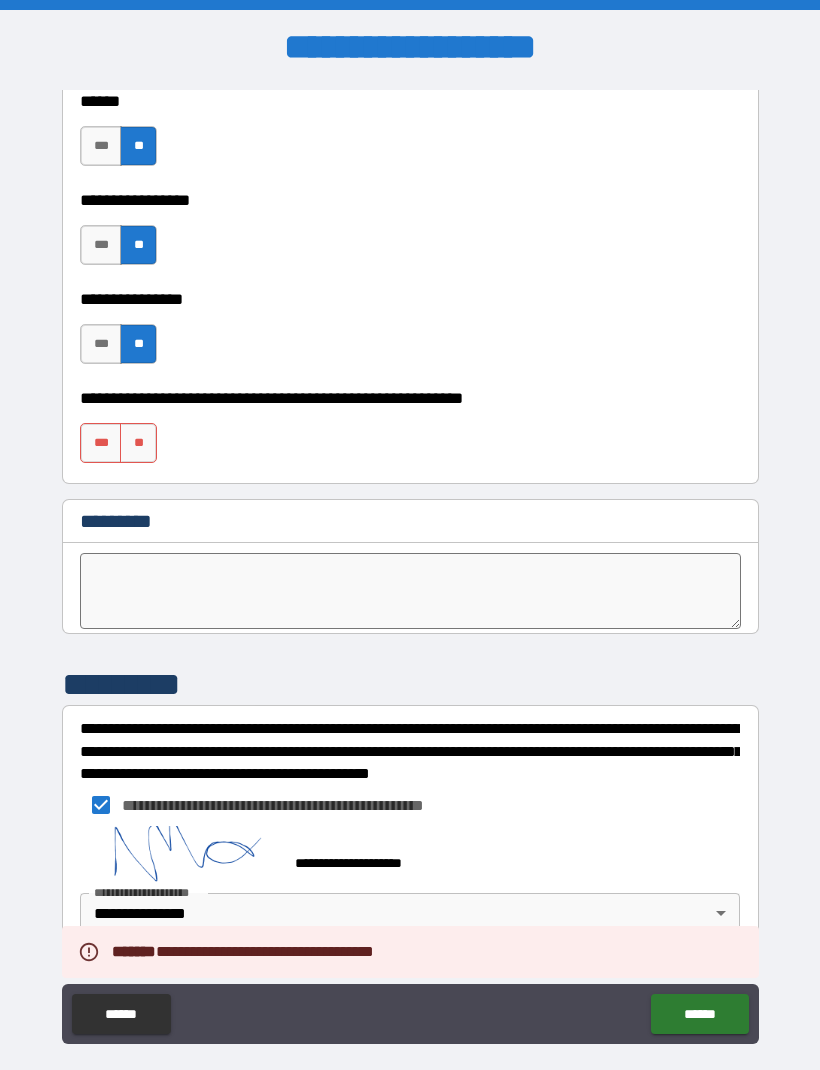 scroll, scrollTop: 9995, scrollLeft: 0, axis: vertical 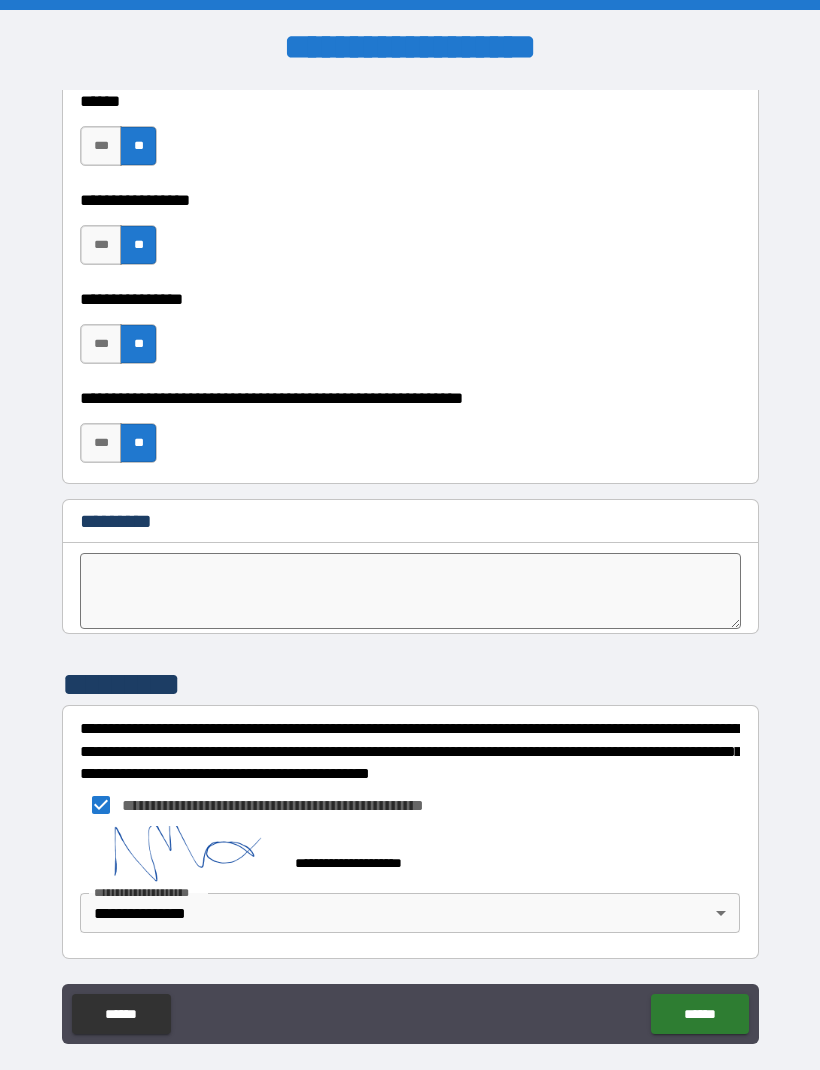 click on "******" at bounding box center (699, 1014) 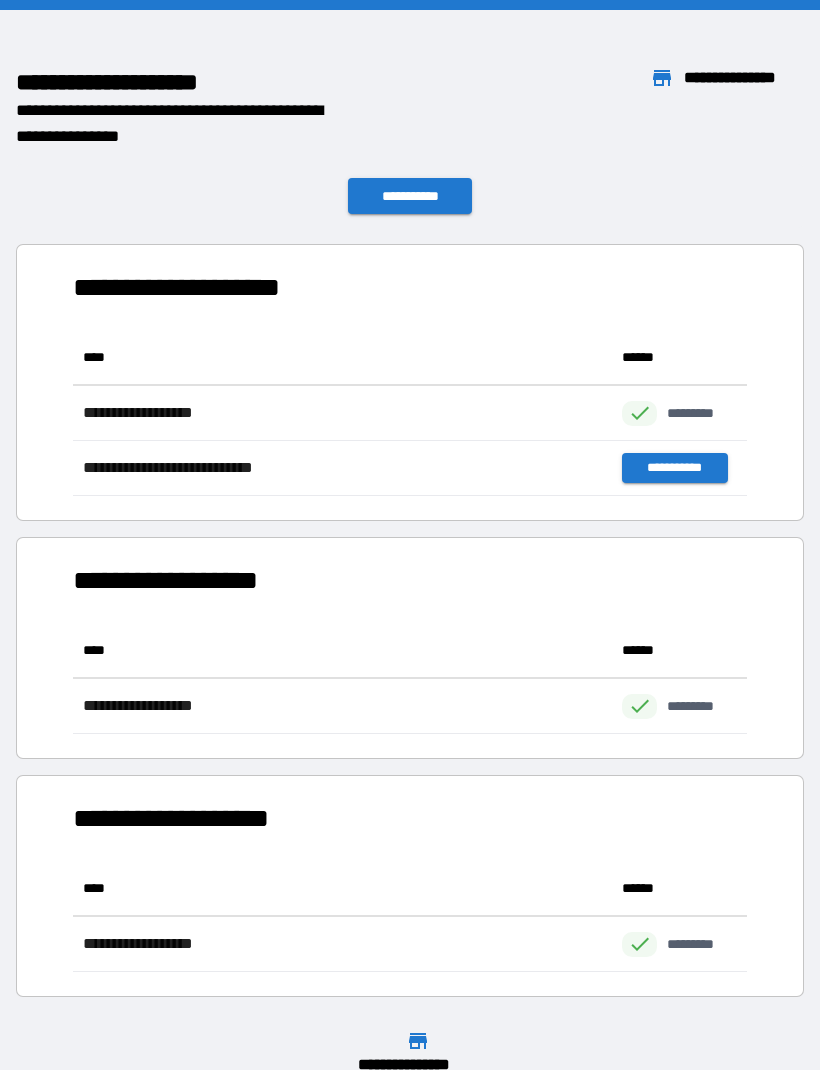 scroll, scrollTop: 166, scrollLeft: 674, axis: both 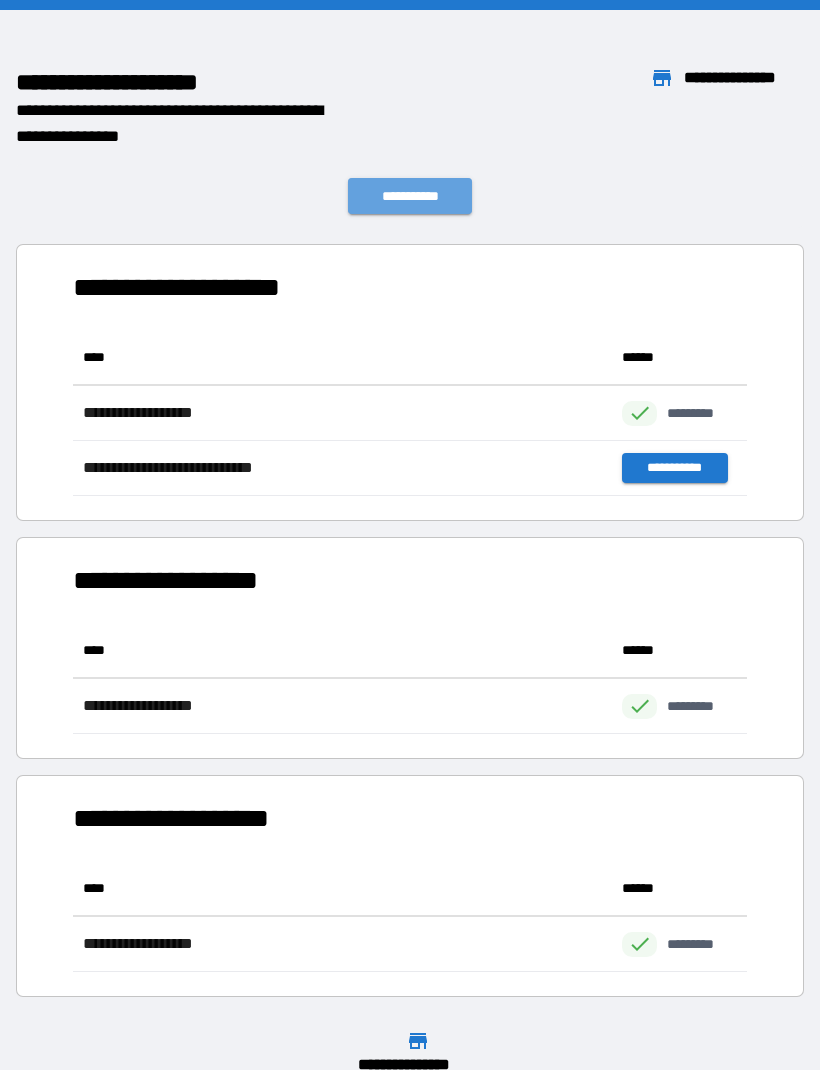 click on "**********" at bounding box center [410, 196] 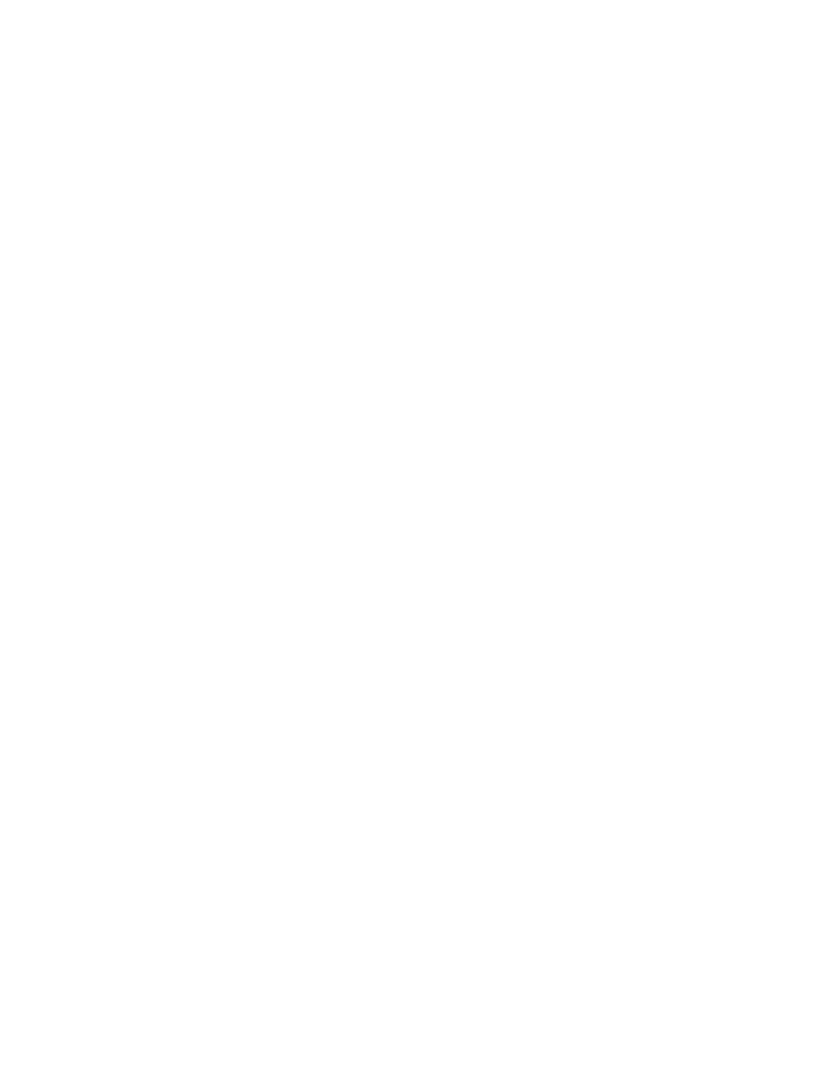 scroll, scrollTop: 0, scrollLeft: 0, axis: both 